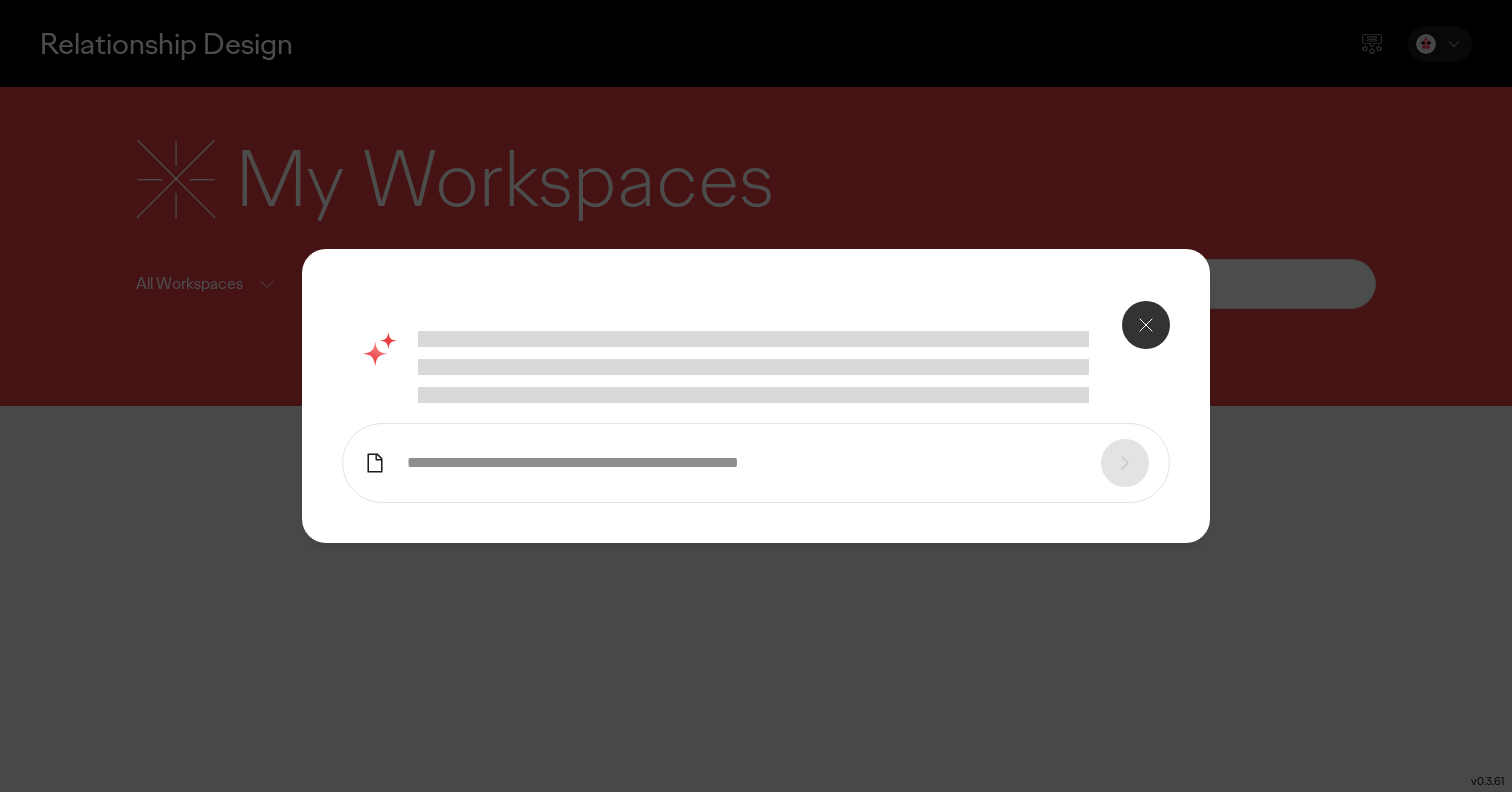 scroll, scrollTop: 0, scrollLeft: 0, axis: both 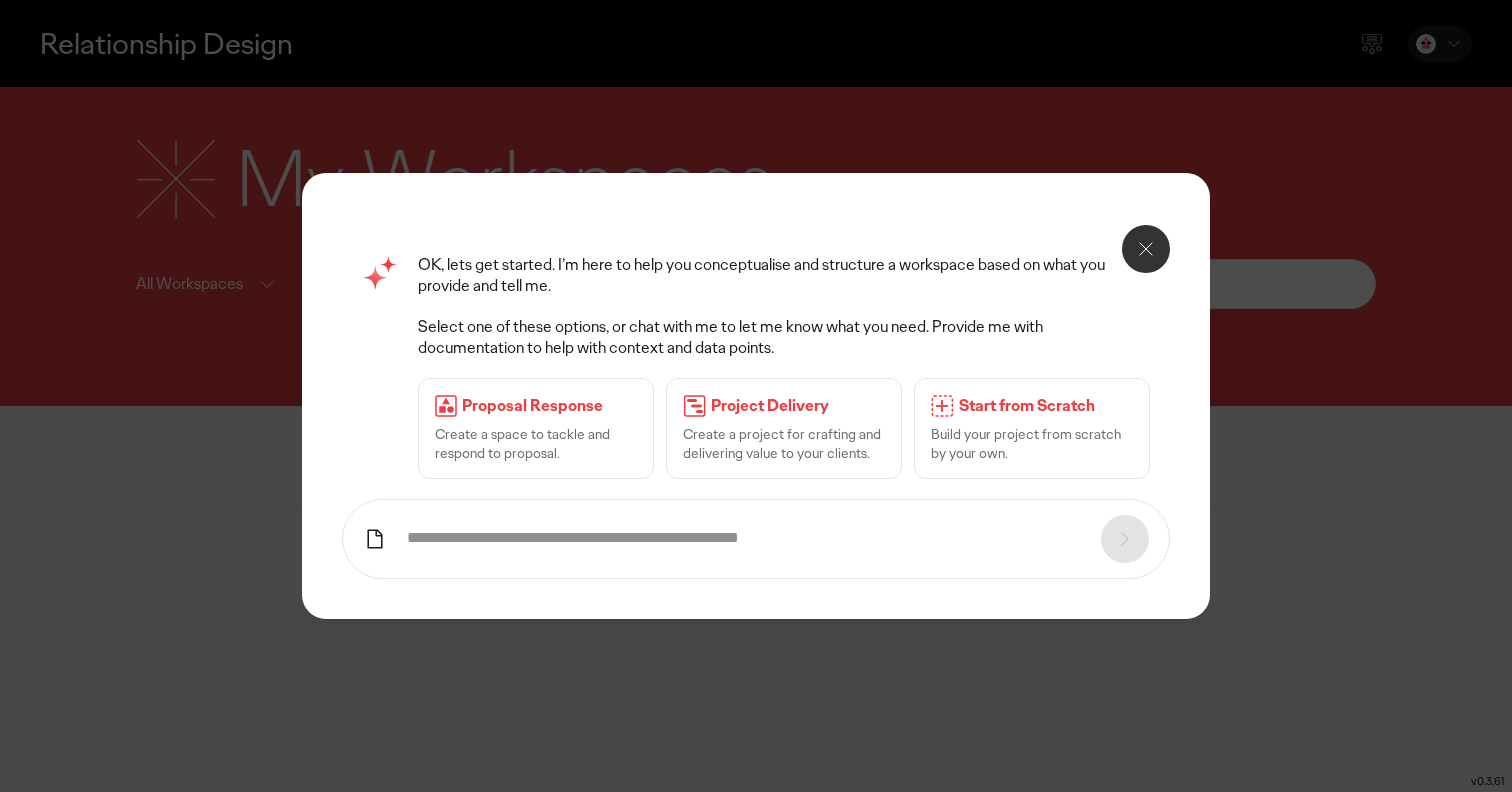 click on "OK, lets get started. I’m here to help you conceptualise and structure a workspace based on what you provide and tell me.   Select one of these options, or chat with me to let me know what you need. Provide me with documentation to help with context and data points.   Proposal Response   Create a space to tackle and respond to proposal.   Project Delivery   Create a project for crafting and delivering value to your clients.   Start from Scratch   Build your project from scratch by your own." at bounding box center [755, 367] 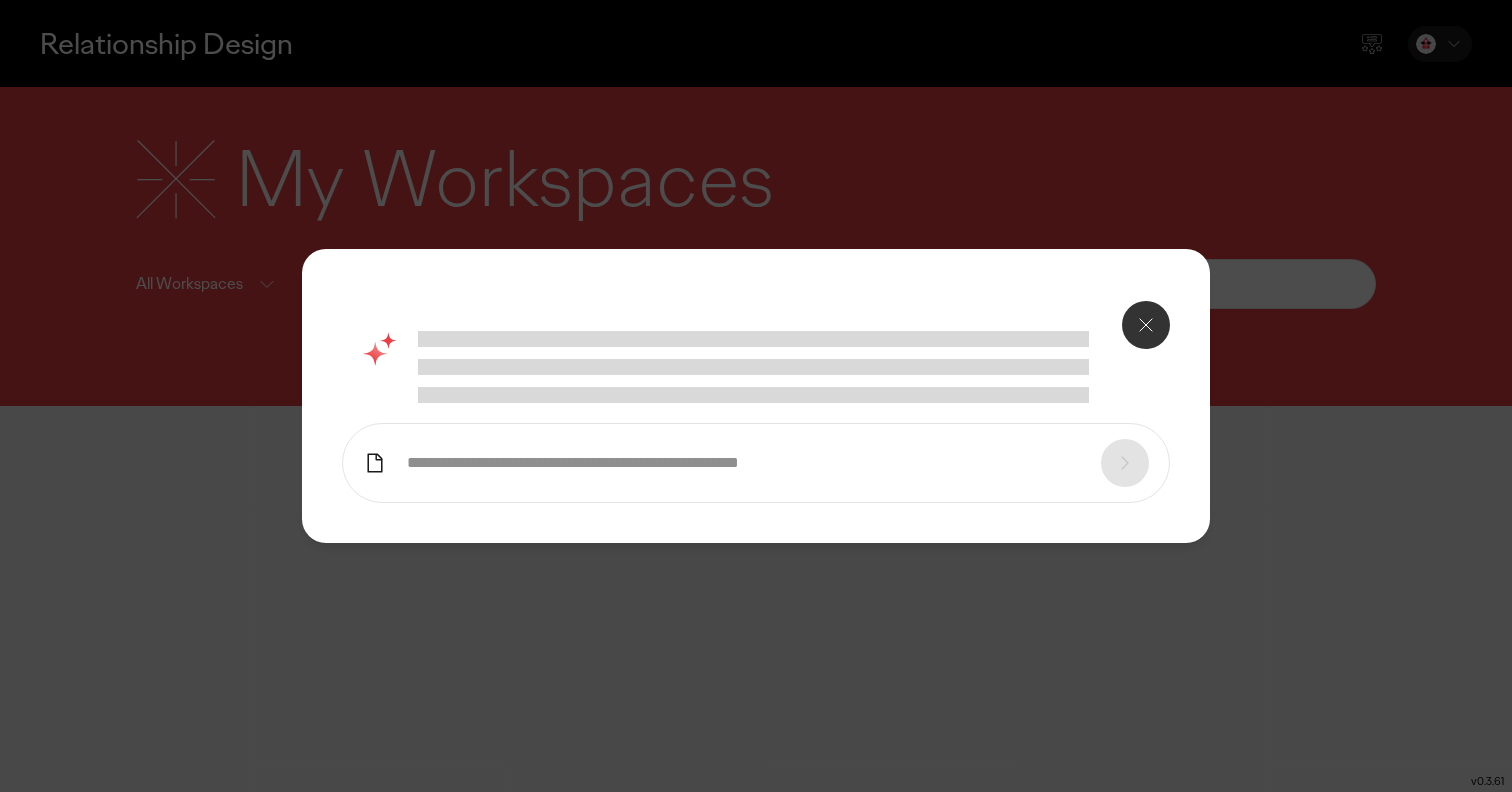 scroll, scrollTop: 0, scrollLeft: 0, axis: both 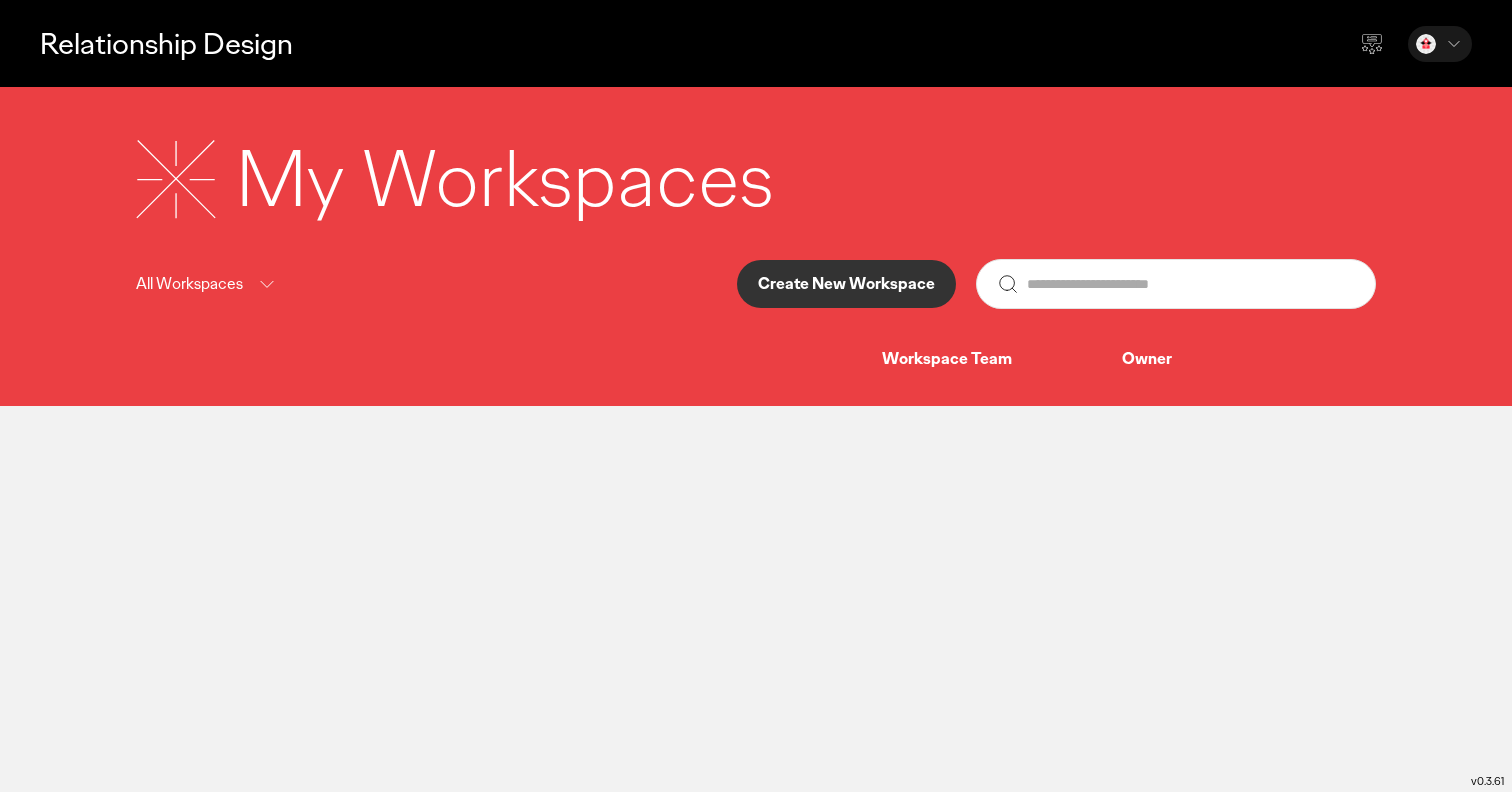 click on "Create New Workspace" at bounding box center [846, 284] 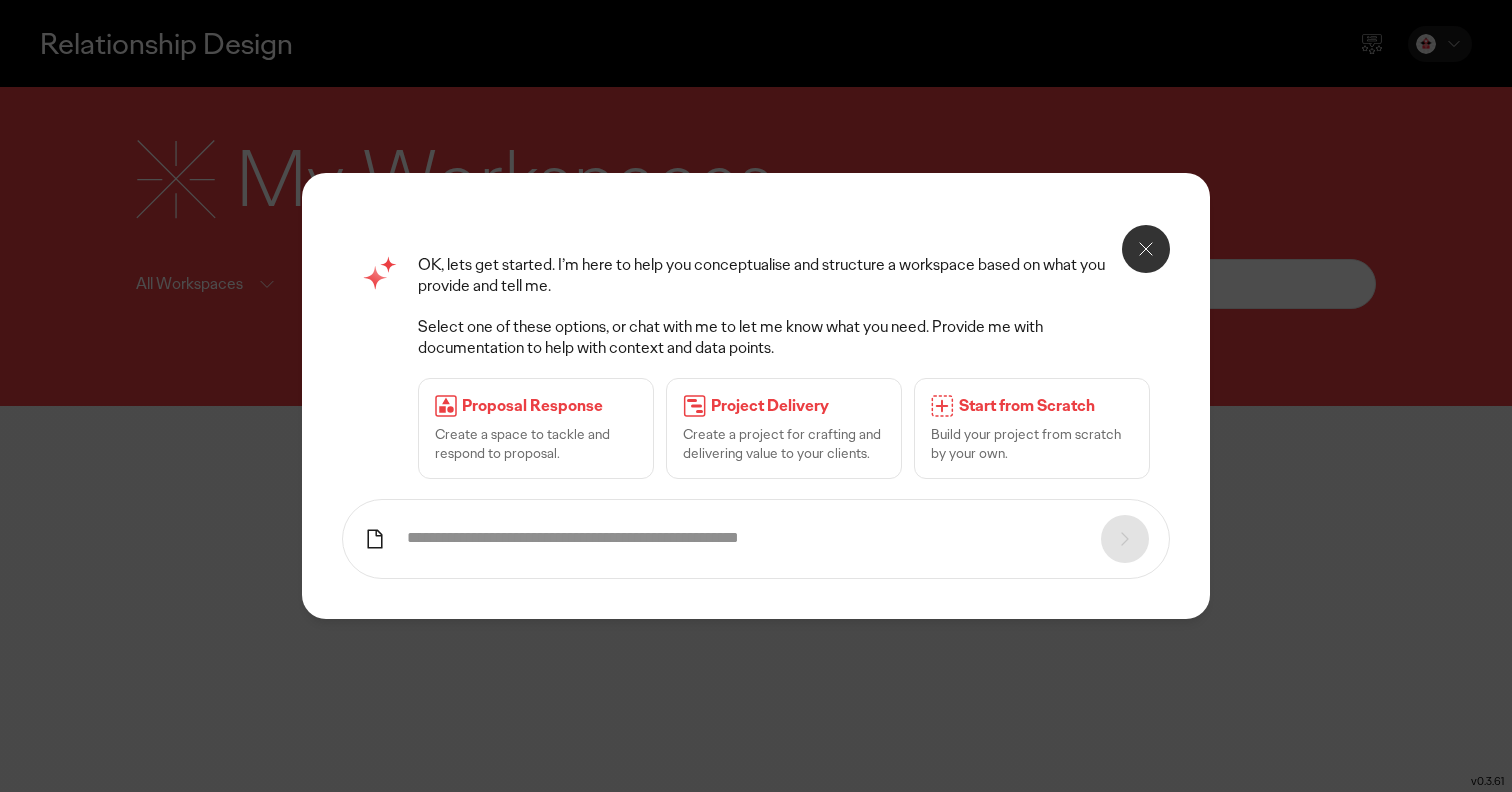 click on "Build your project from scratch by your own." at bounding box center (1032, 443) 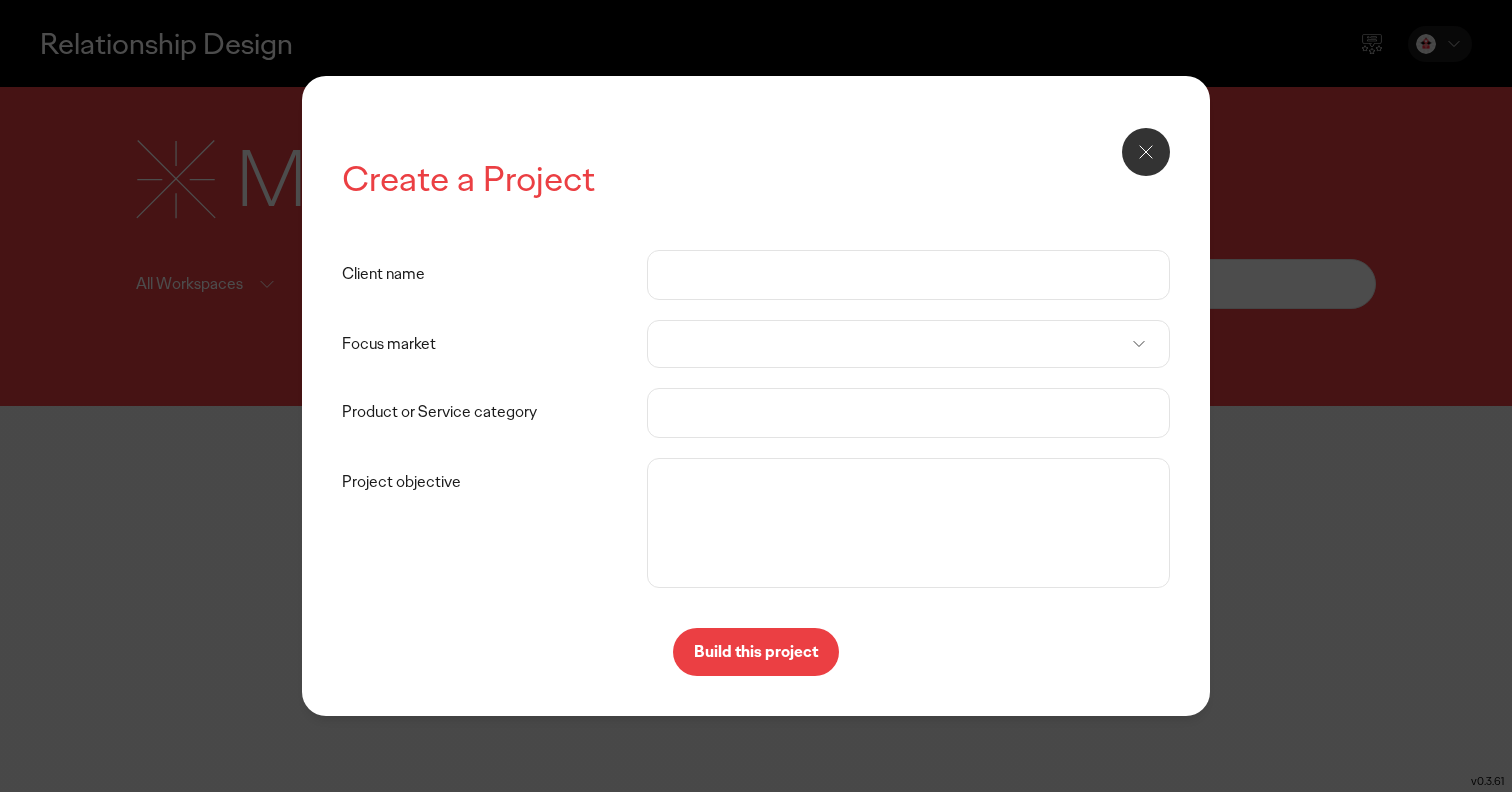 click on "Client name" at bounding box center (908, 275) 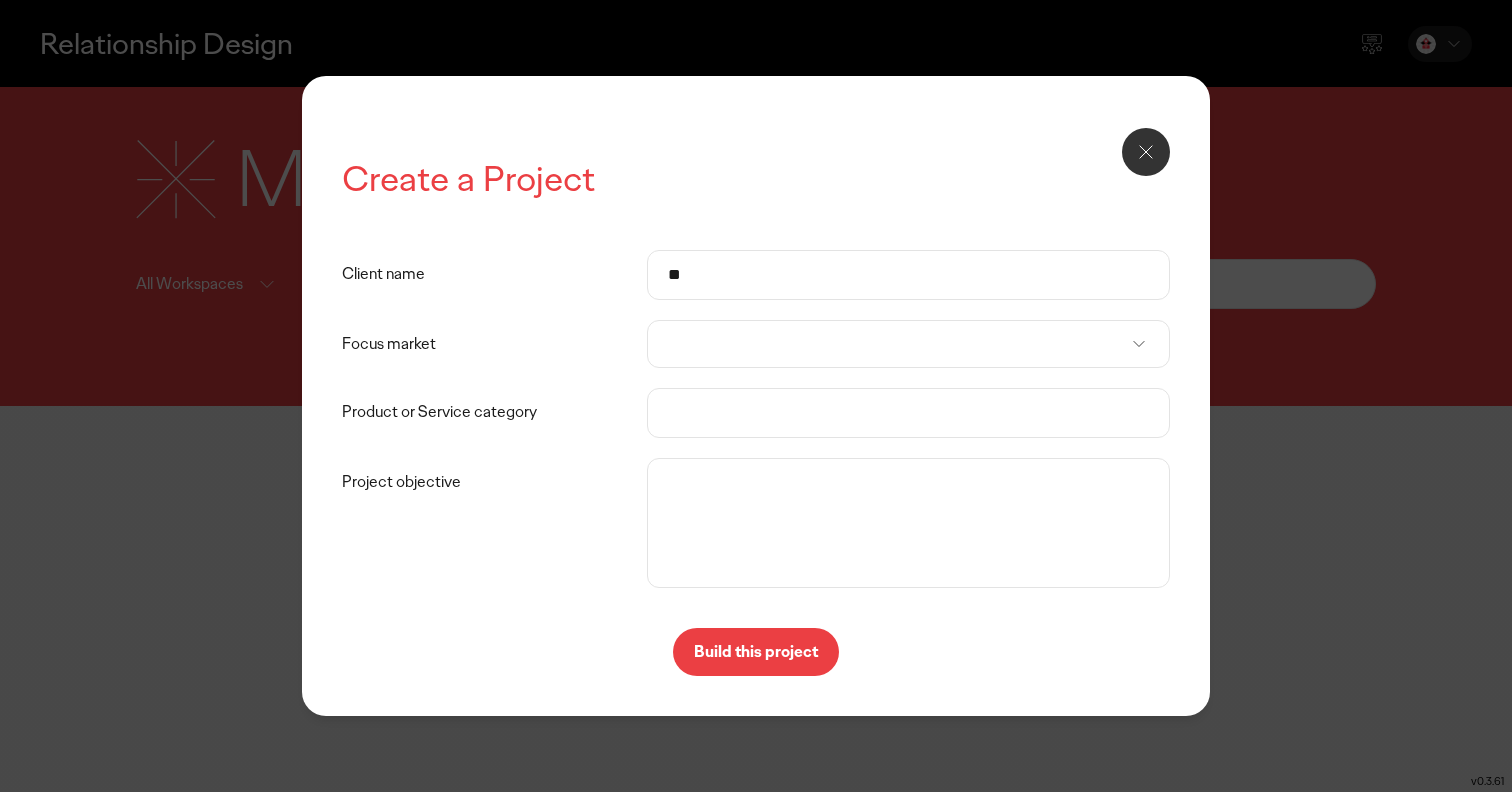 type on "*" 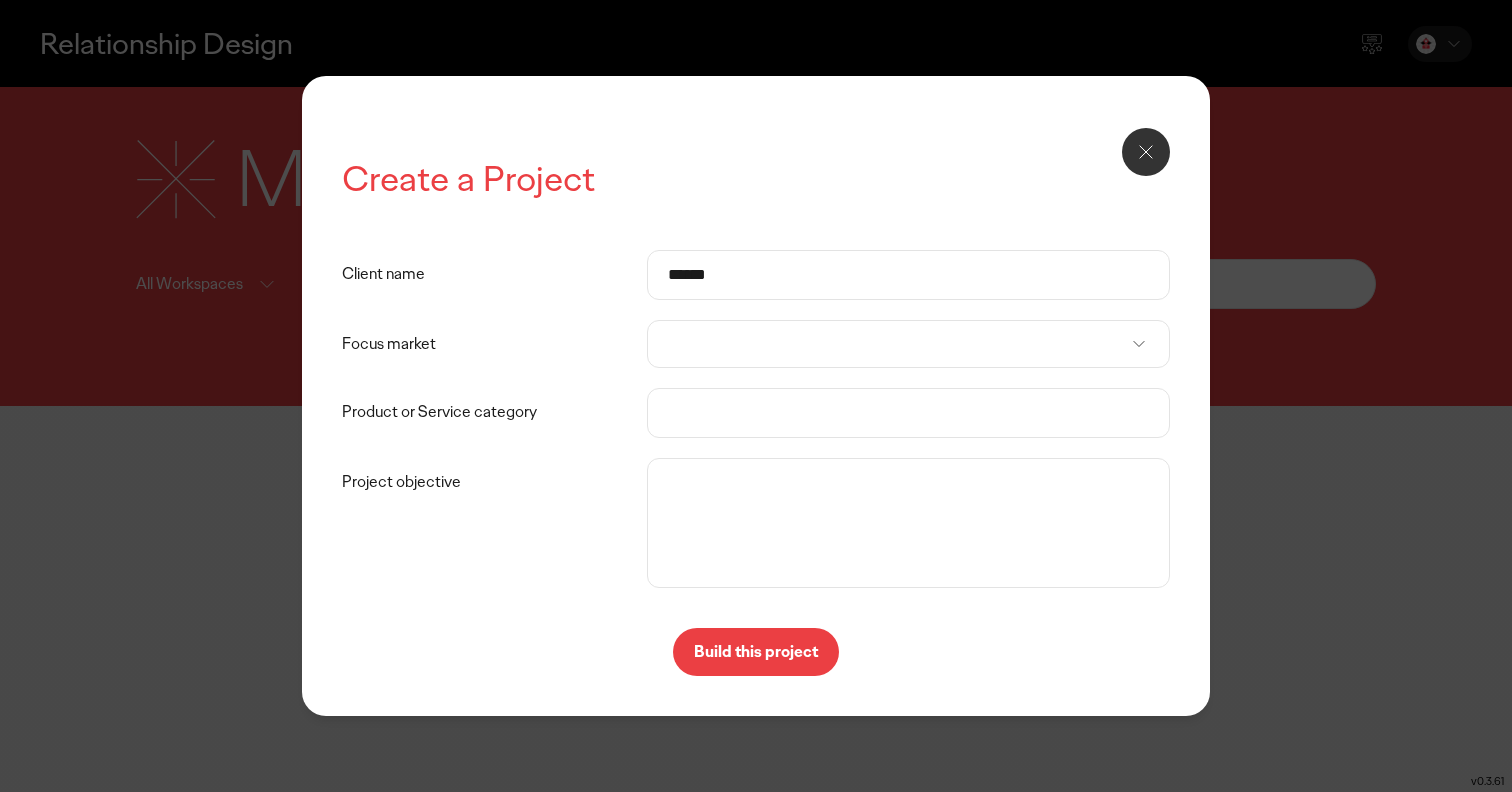 type on "******" 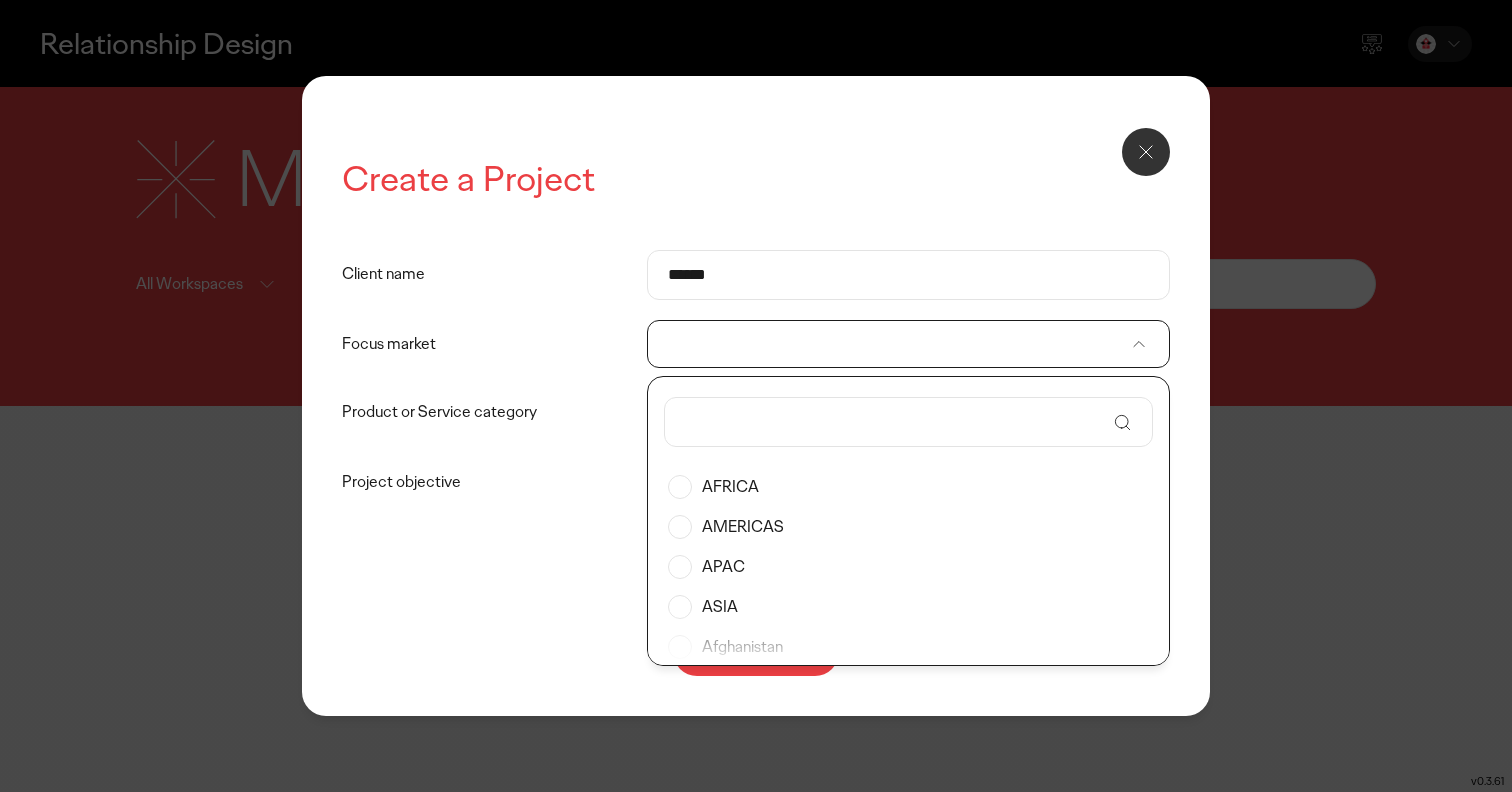 click at bounding box center (895, 422) 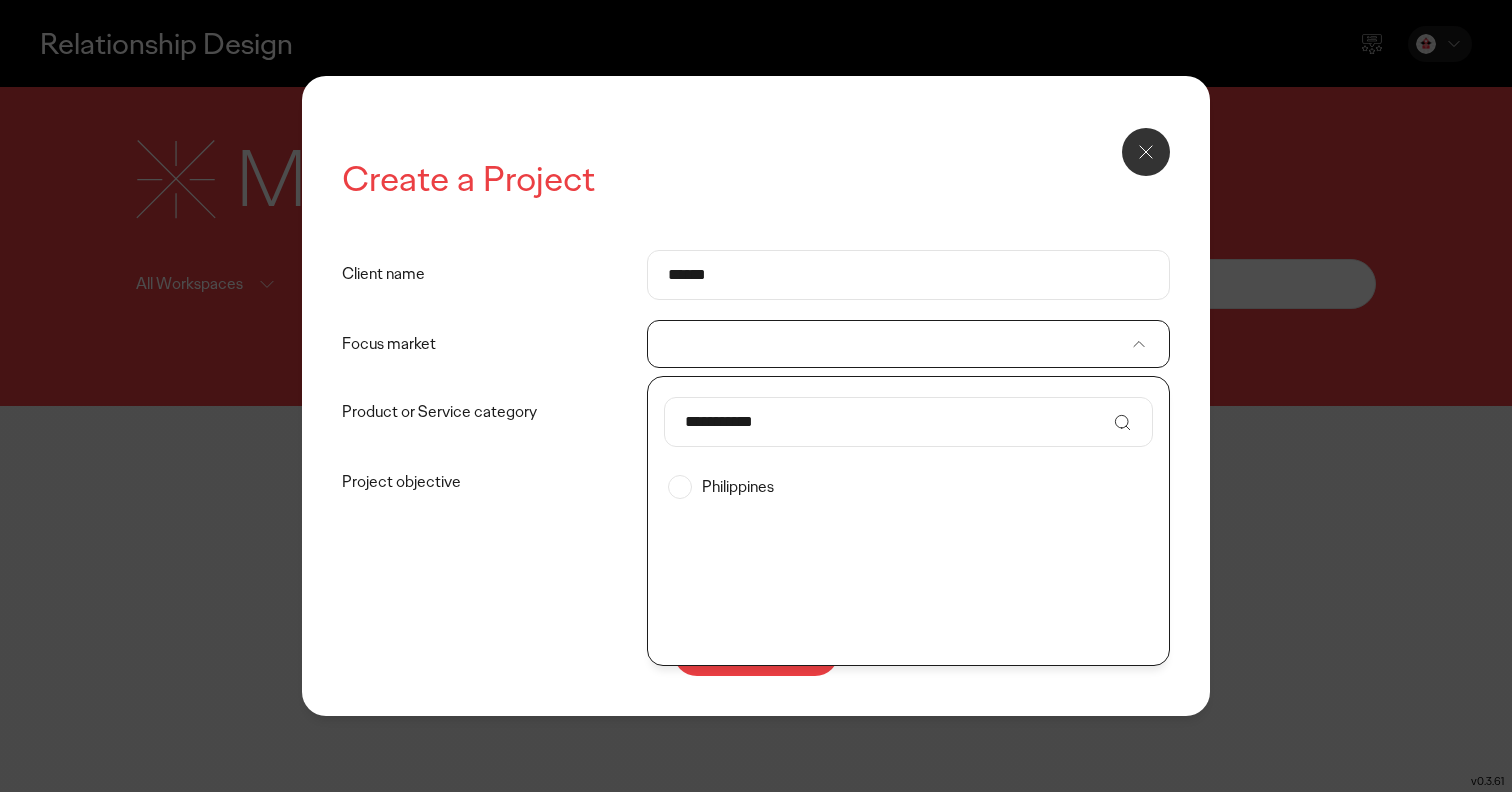 type on "**********" 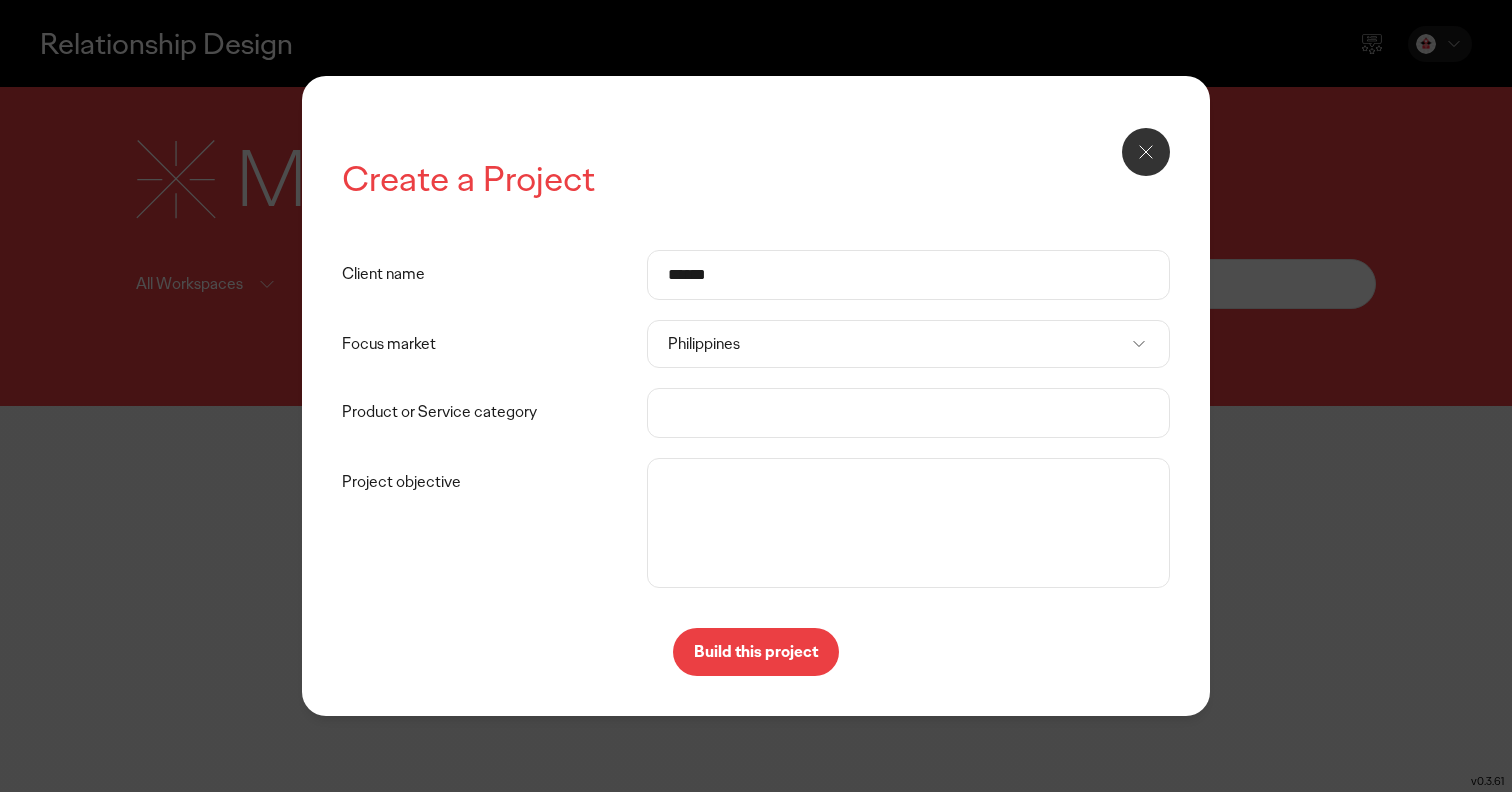 click on "Product or Service category" at bounding box center [908, 413] 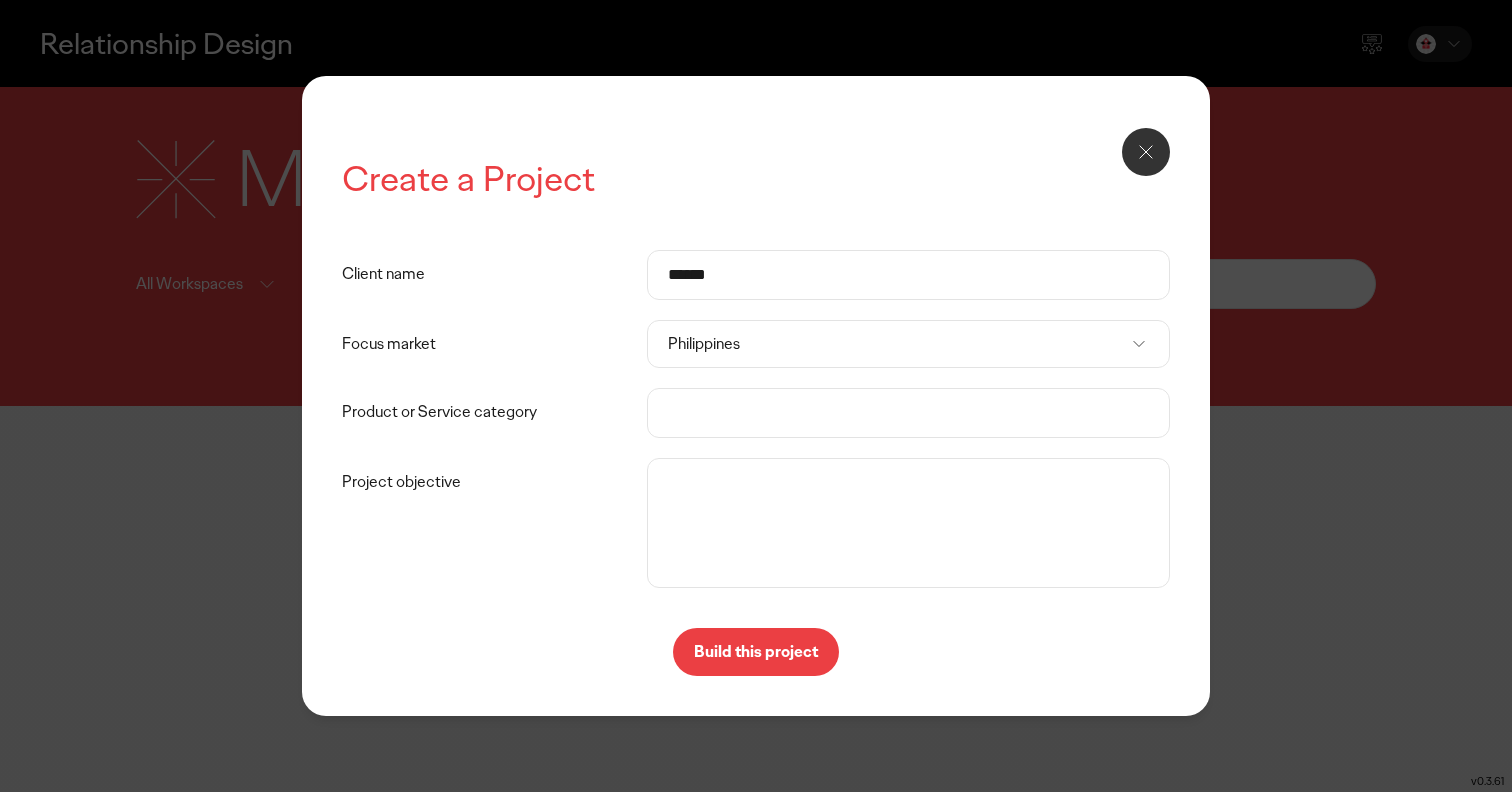 drag, startPoint x: 730, startPoint y: 269, endPoint x: 617, endPoint y: 271, distance: 113.0177 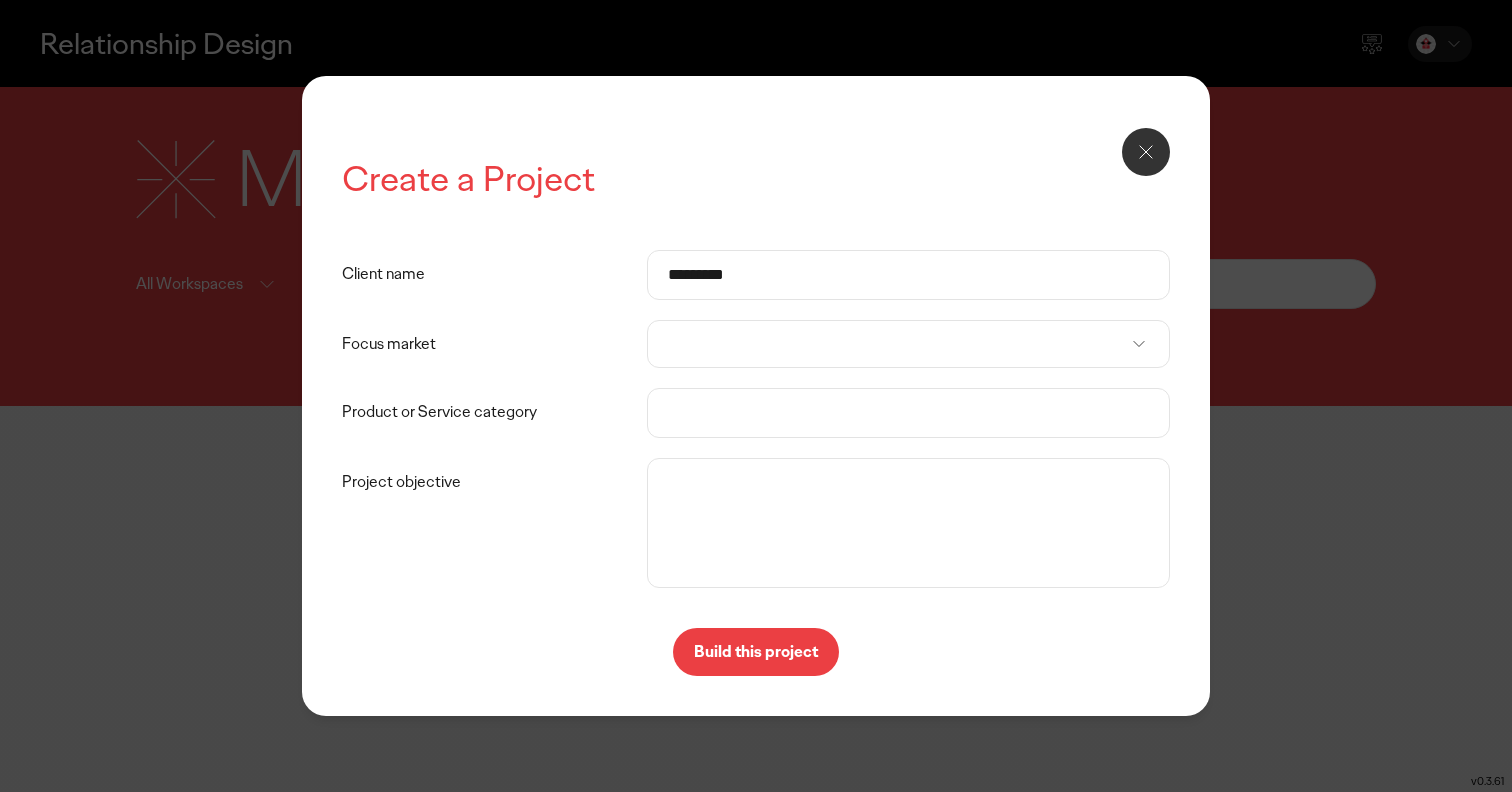 type on "*********" 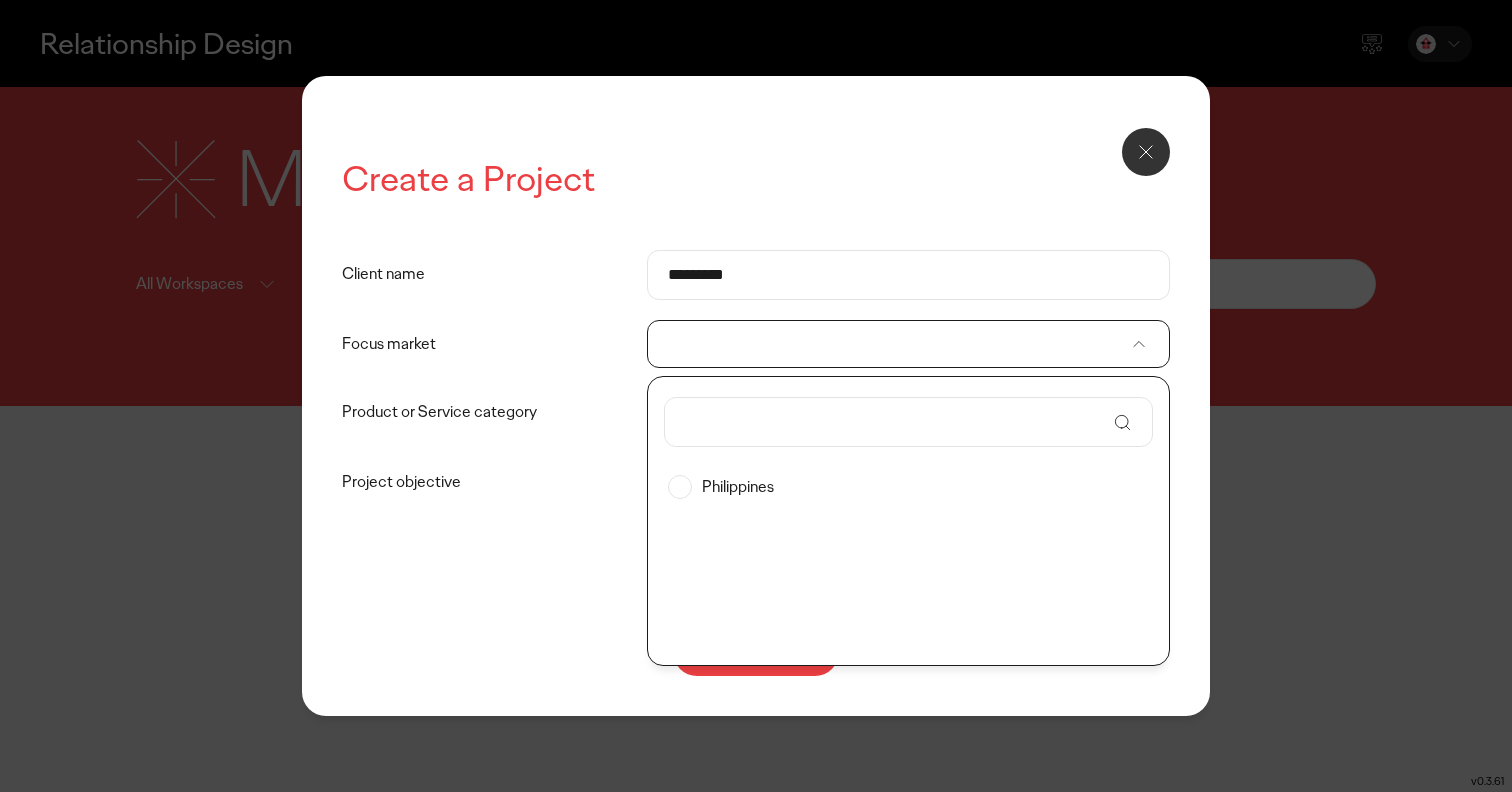 click on "Philippines" at bounding box center (908, 487) 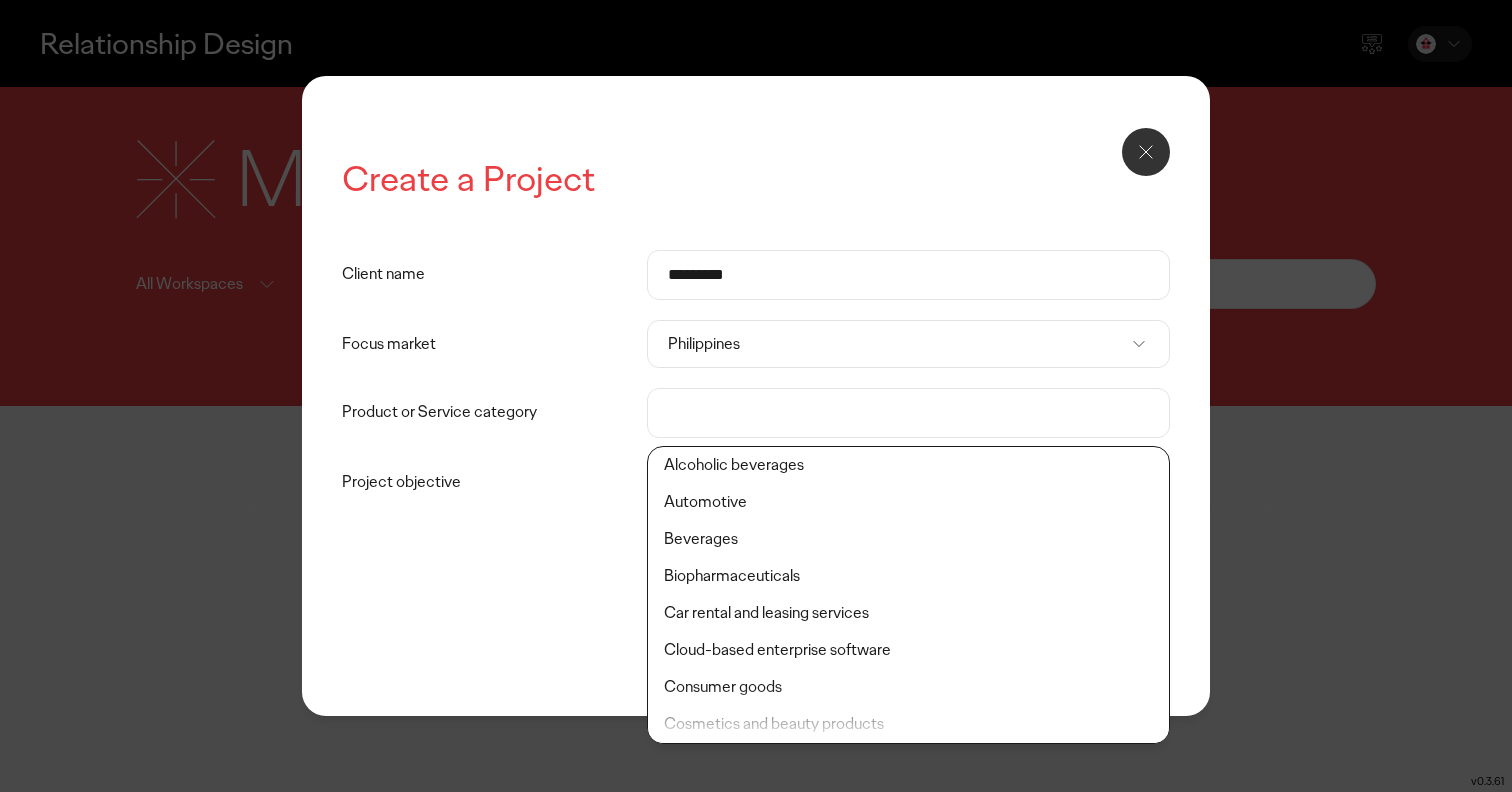 click on "Product or Service category" at bounding box center (908, 413) 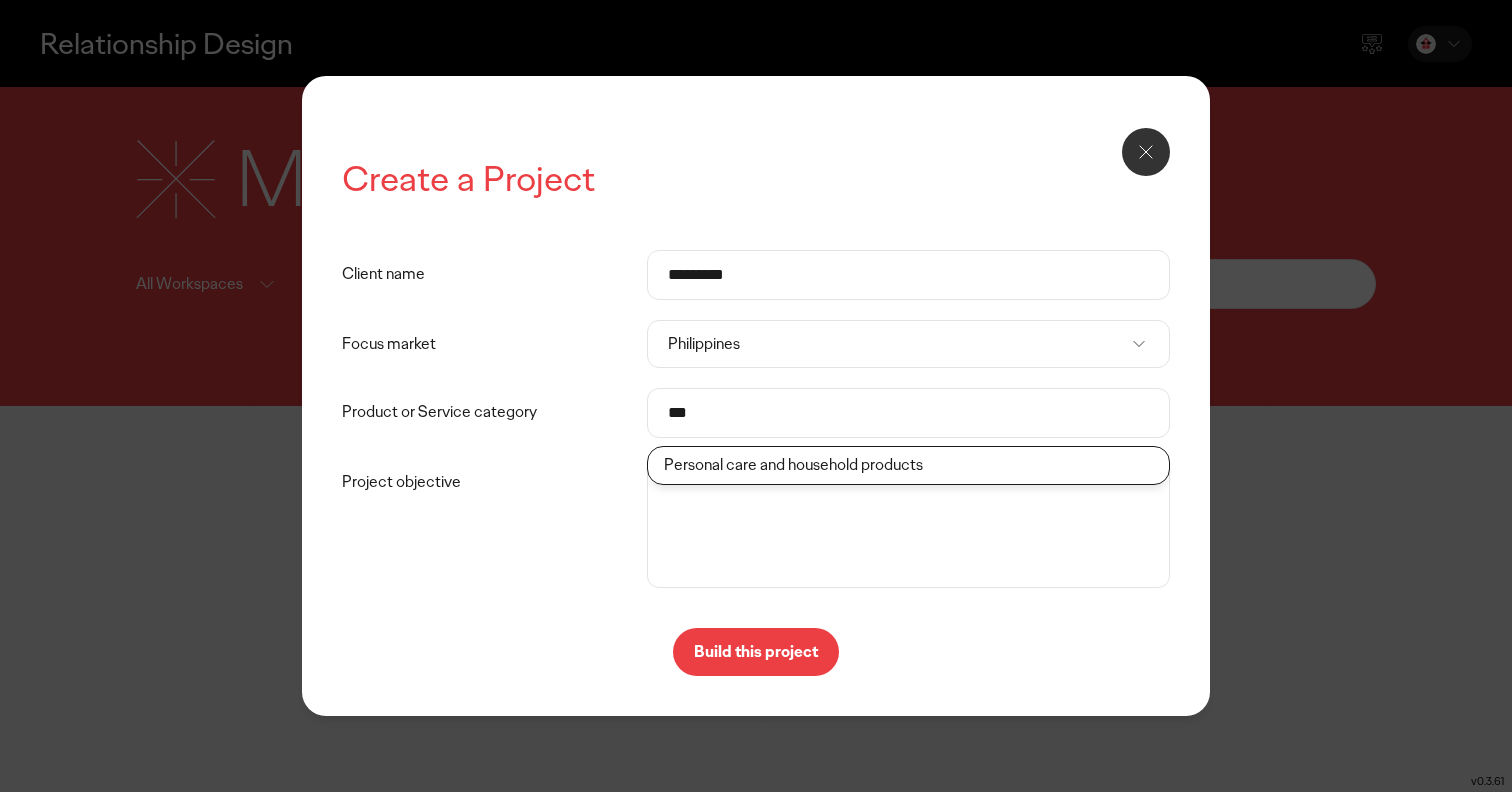 scroll, scrollTop: 0, scrollLeft: 0, axis: both 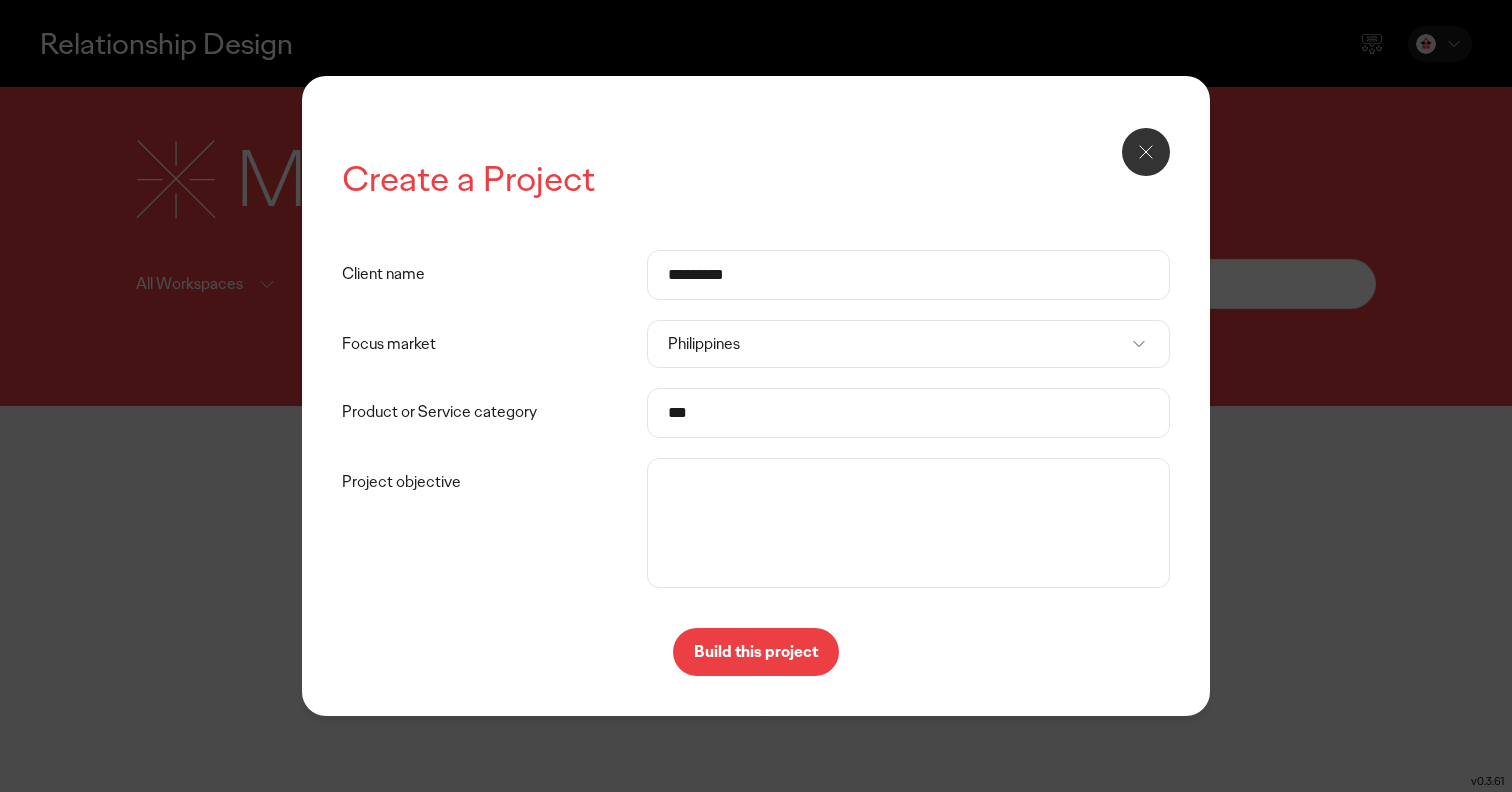 click on "Personal care and household products" 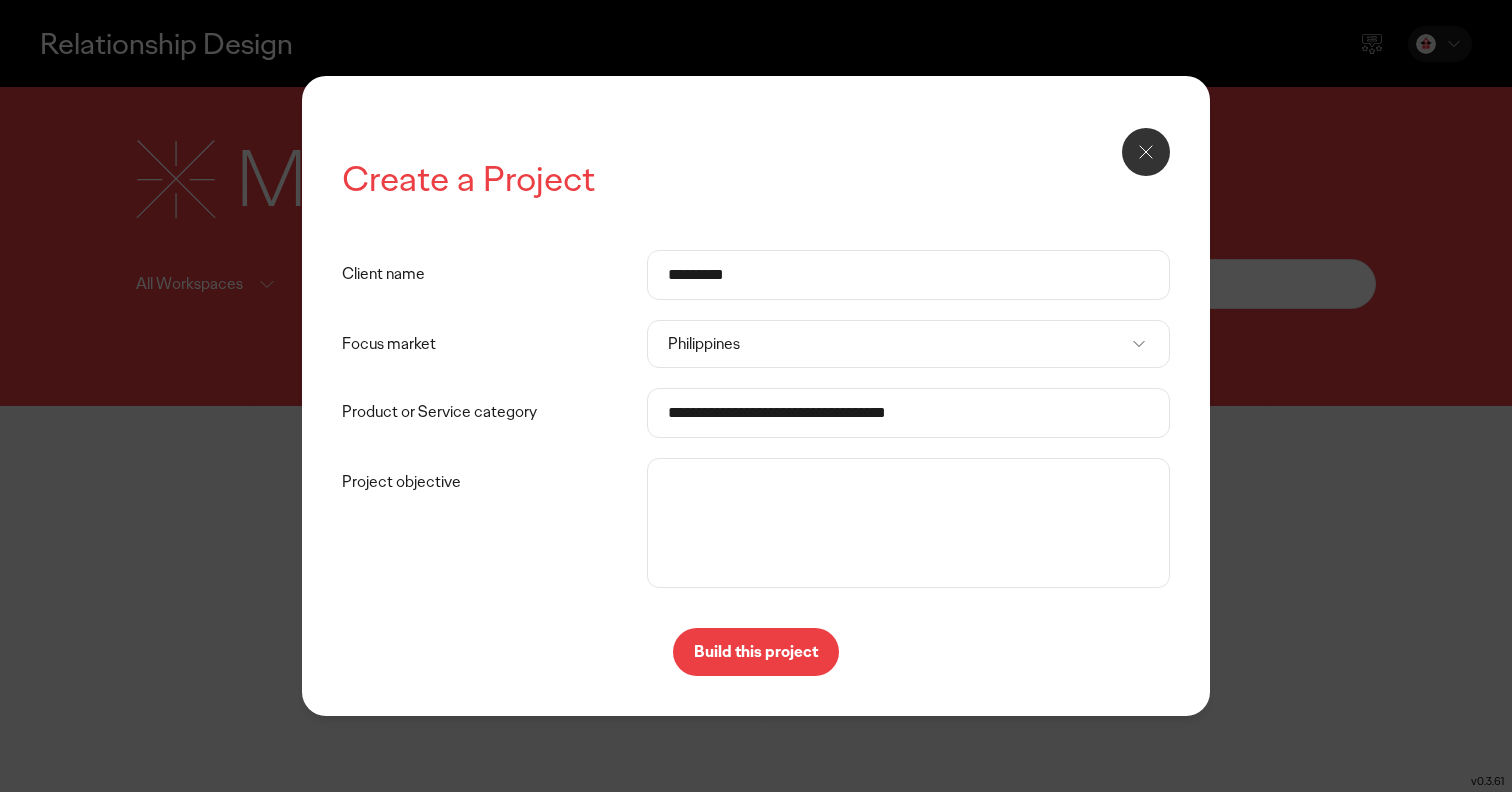click on "Project objective" at bounding box center (908, 523) 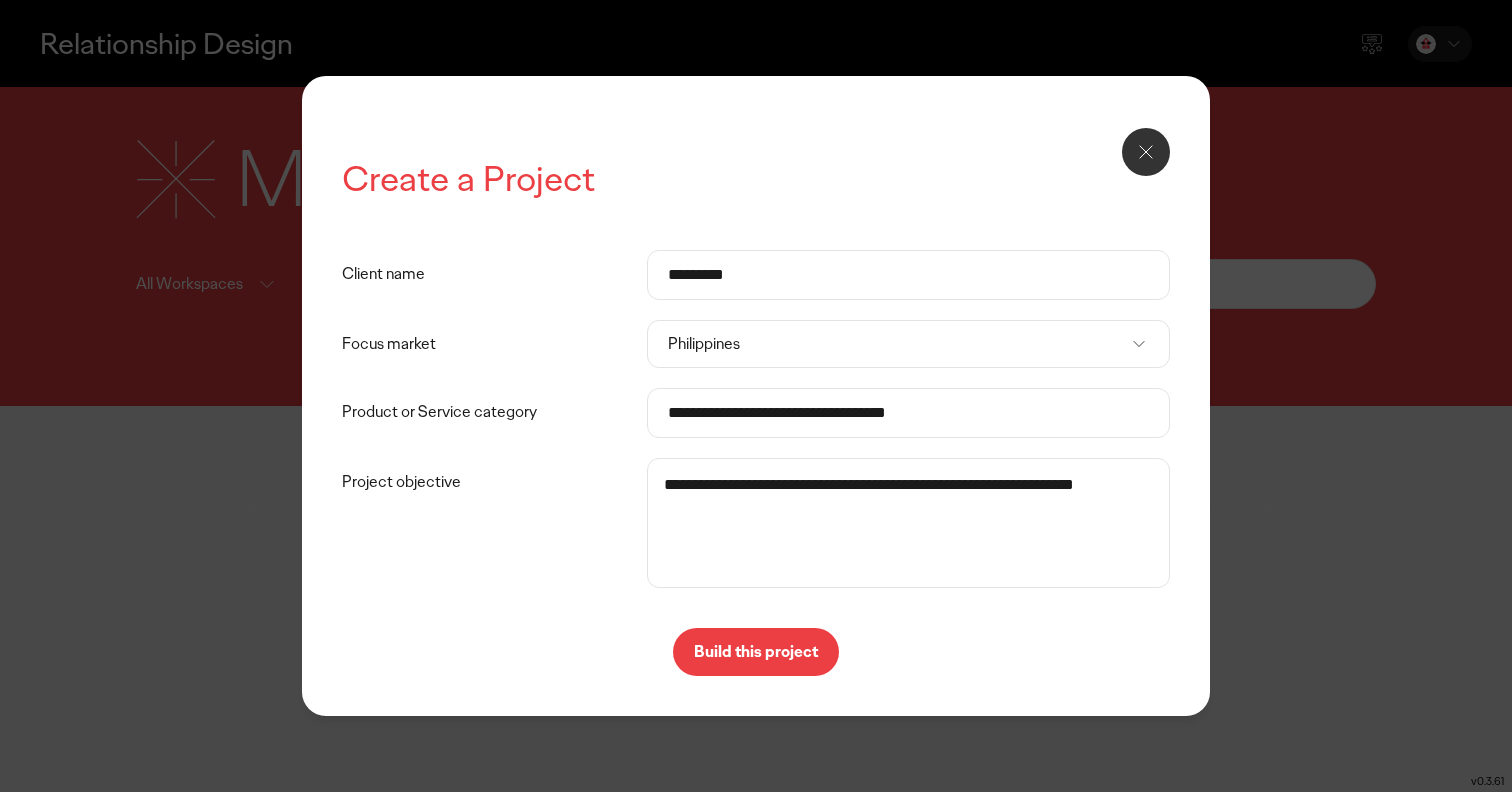 drag, startPoint x: 665, startPoint y: 483, endPoint x: 1212, endPoint y: 554, distance: 551.5886 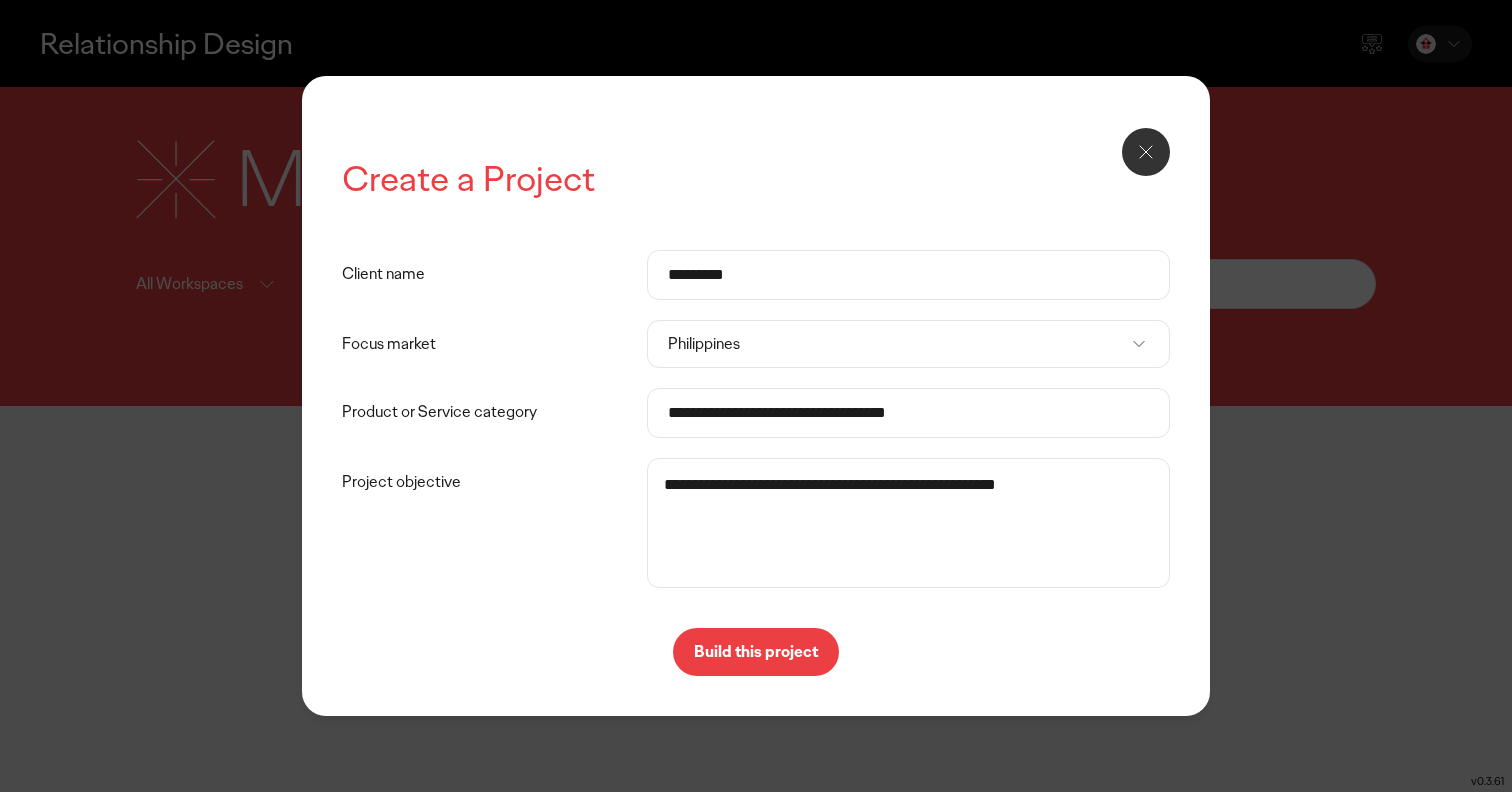 click on "**********" at bounding box center [908, 523] 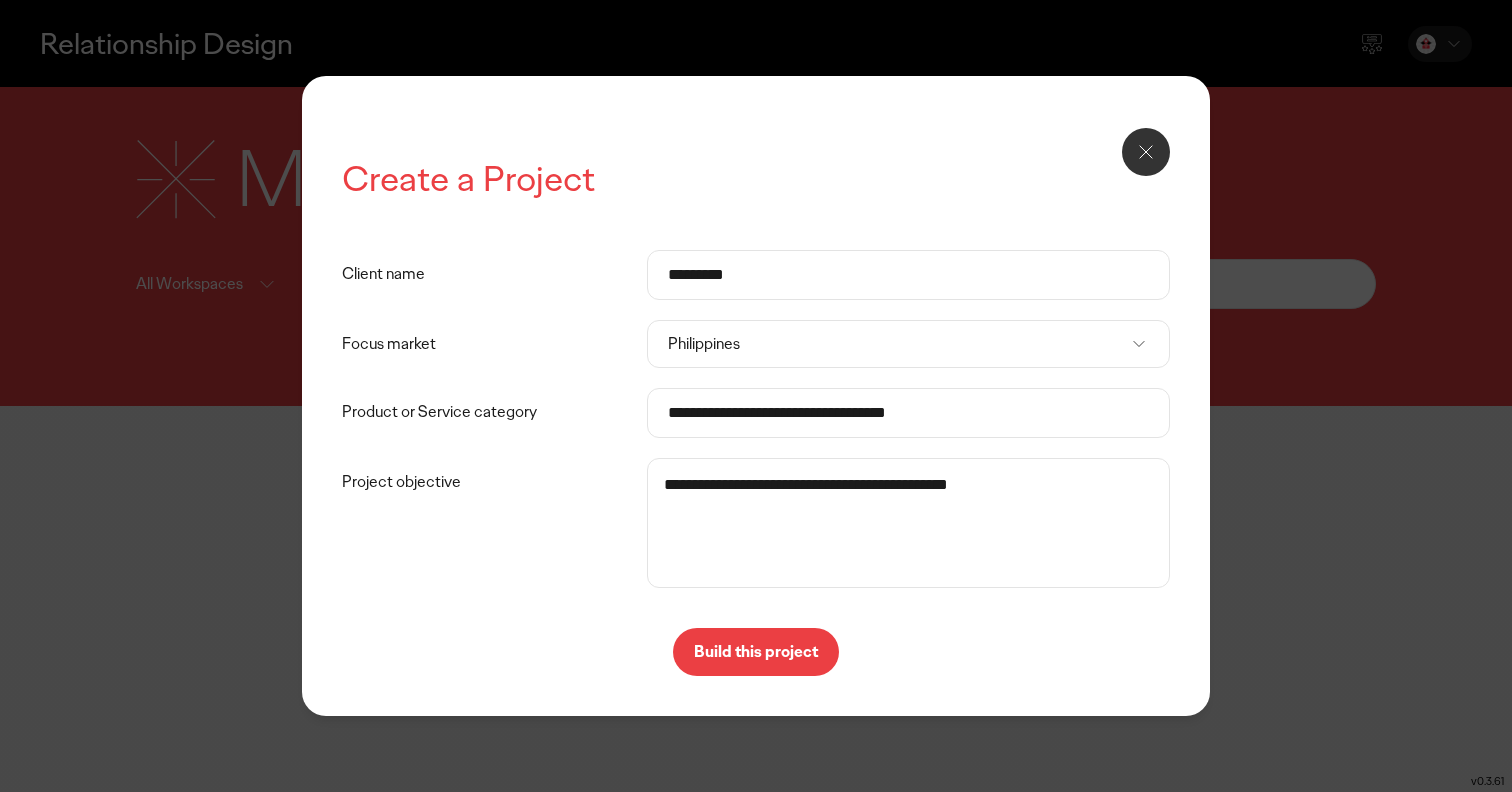 drag, startPoint x: 831, startPoint y: 481, endPoint x: 722, endPoint y: 480, distance: 109.004585 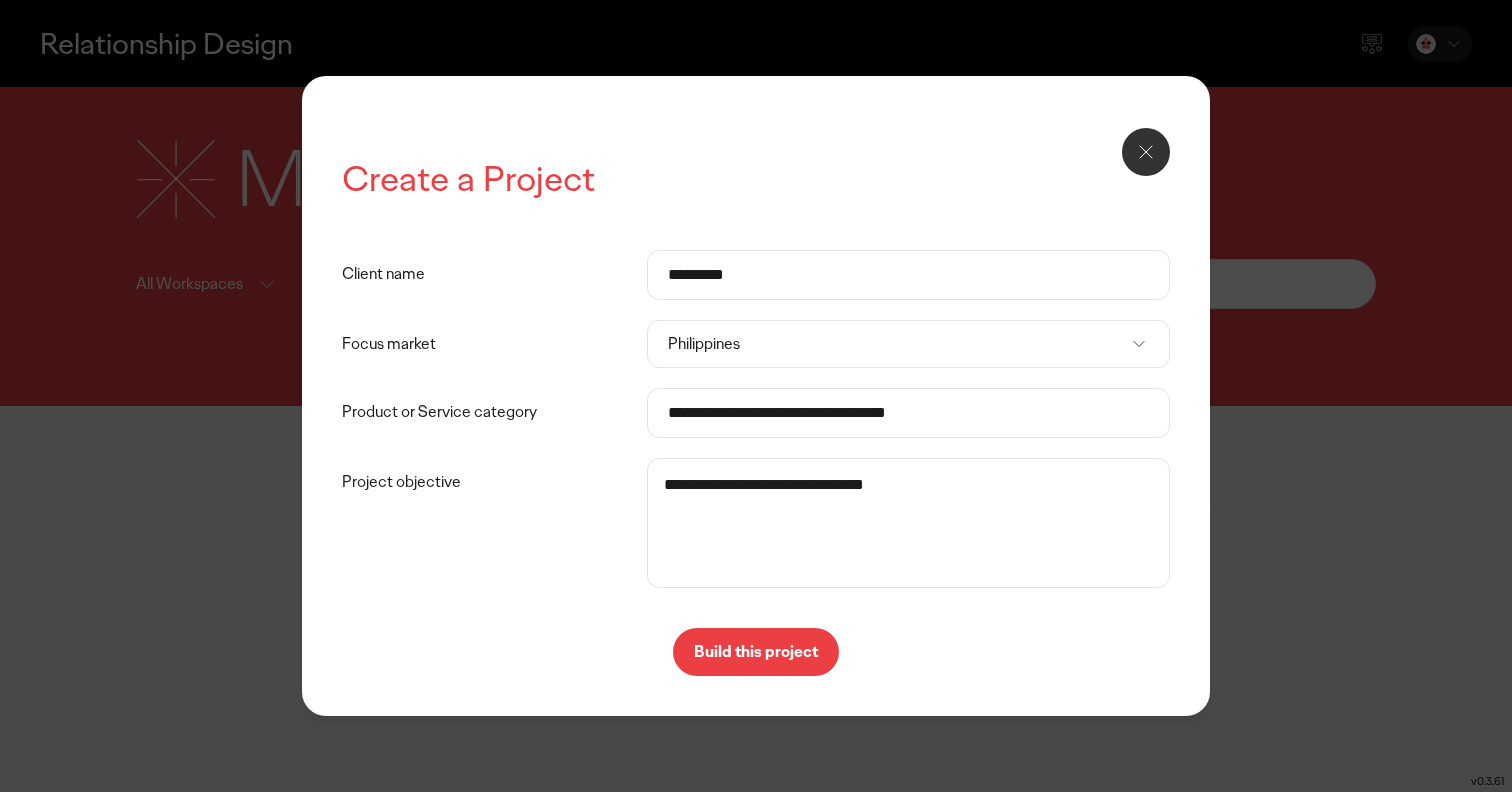 click on "**********" at bounding box center [908, 523] 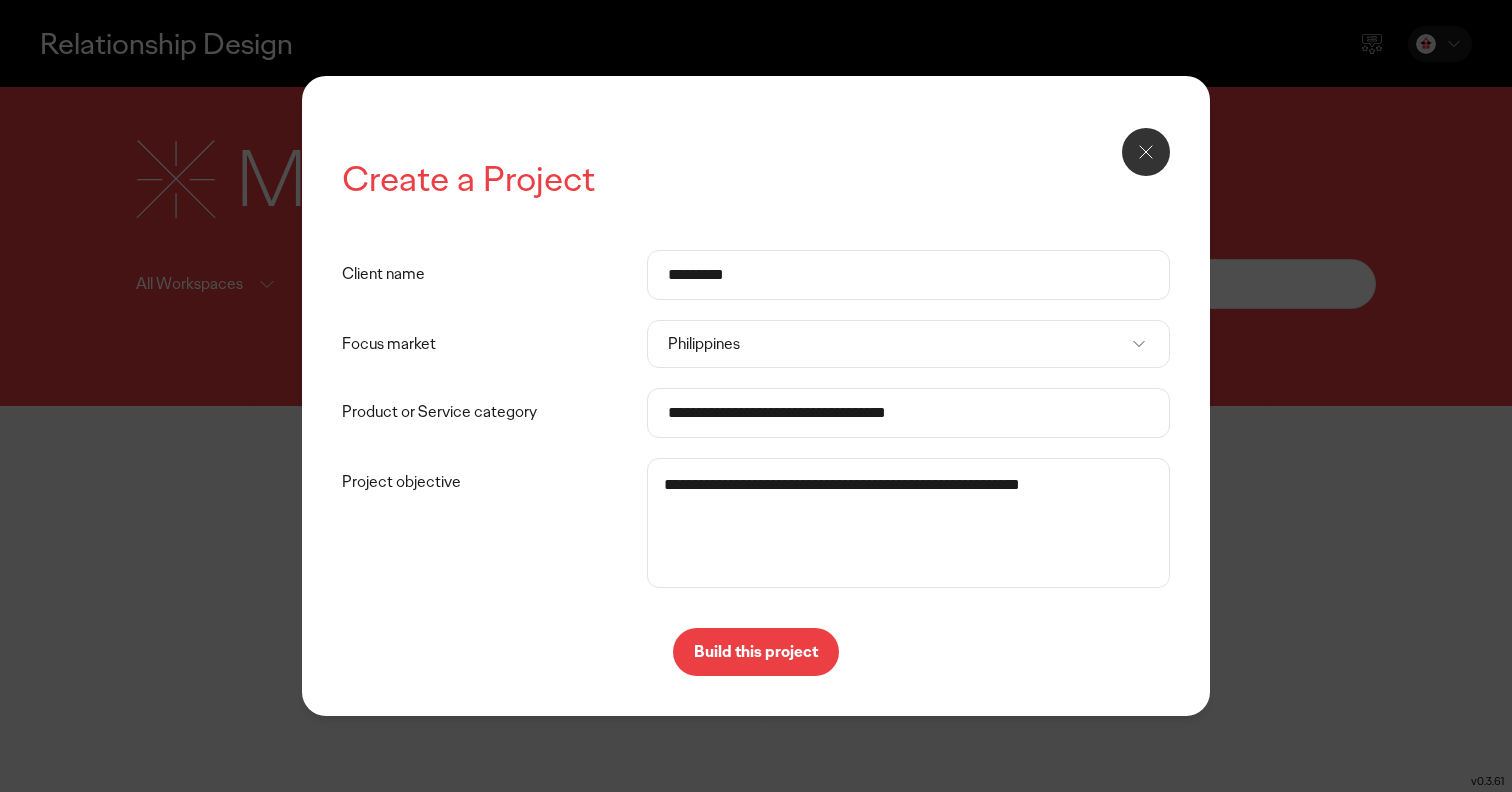 type on "**********" 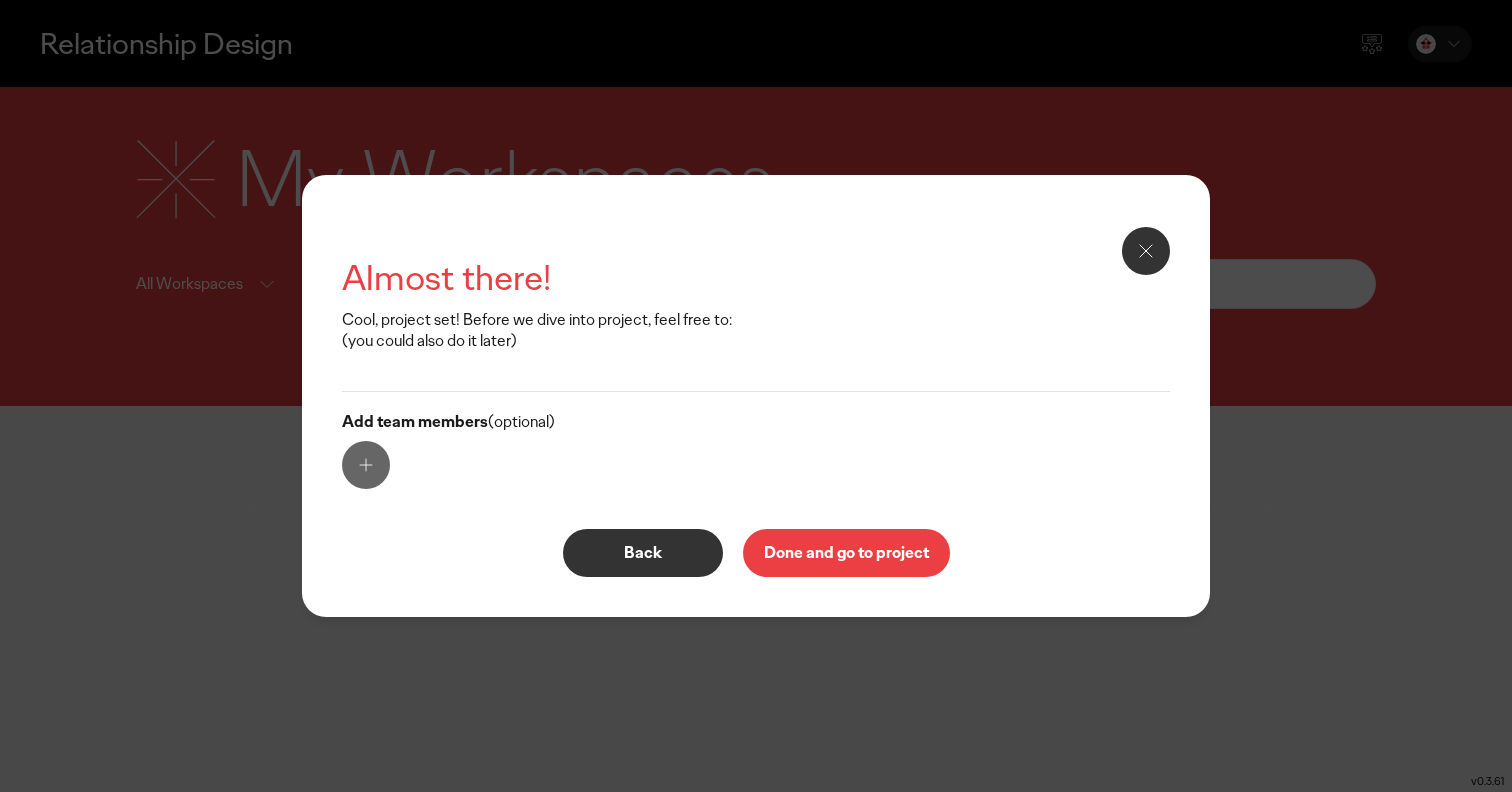 click on "Almost there!   Cool, project set! Before we dive into project, feel free to: (you could also do it later)  Add team members  (optional)   Back   Done and go to project" 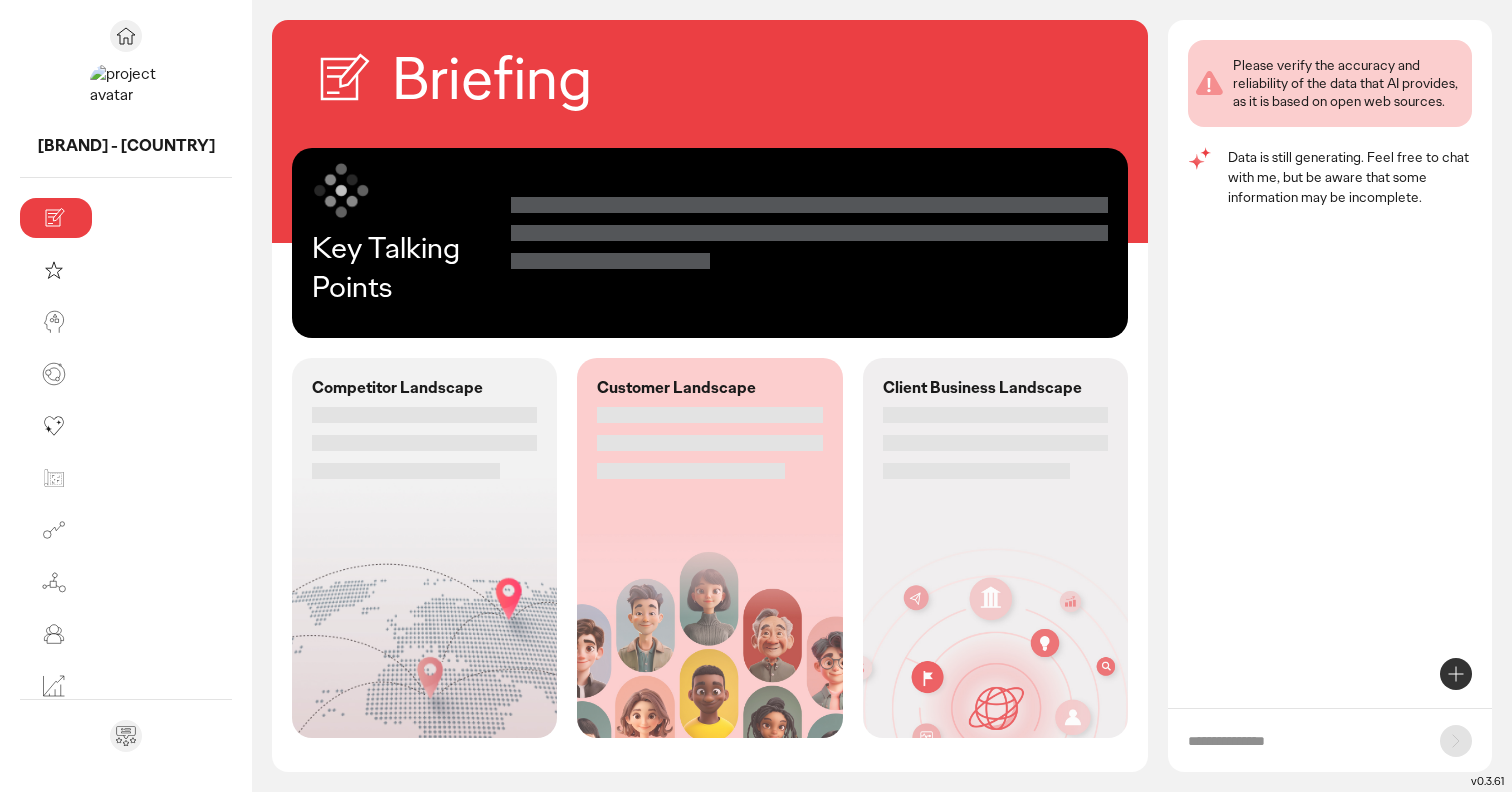 click on "Customer Landscape" 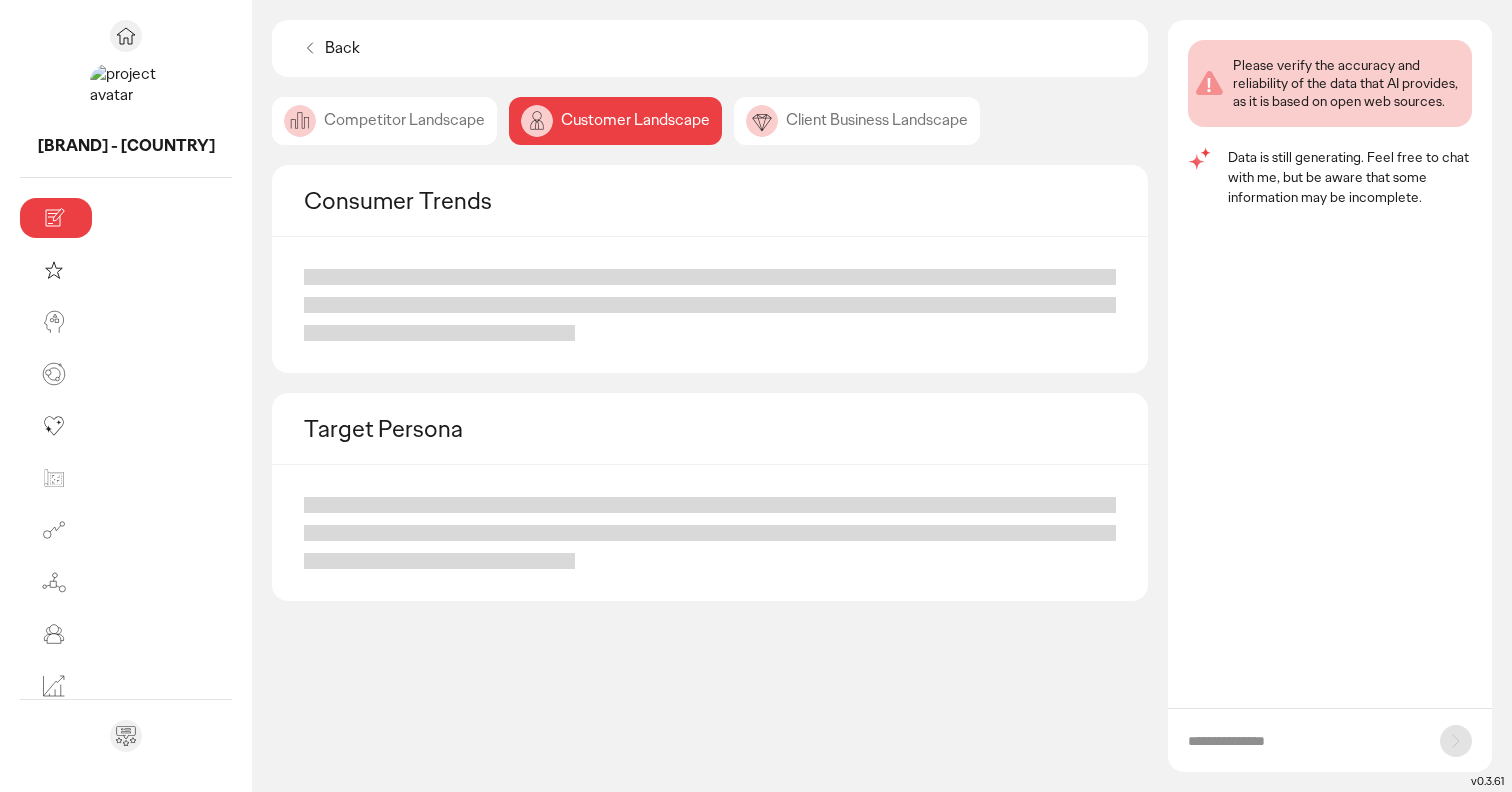 click at bounding box center (1304, 741) 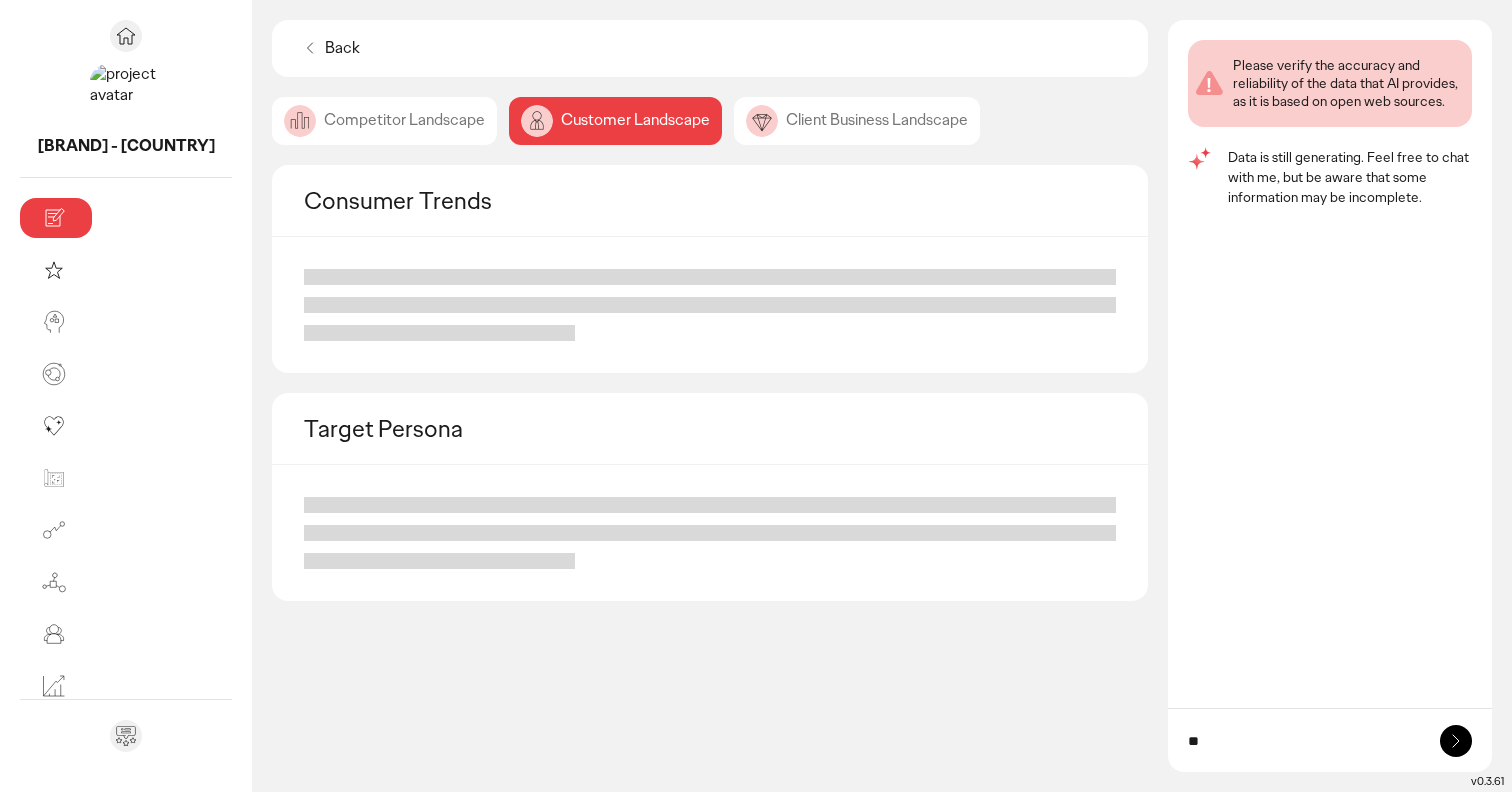 type on "*" 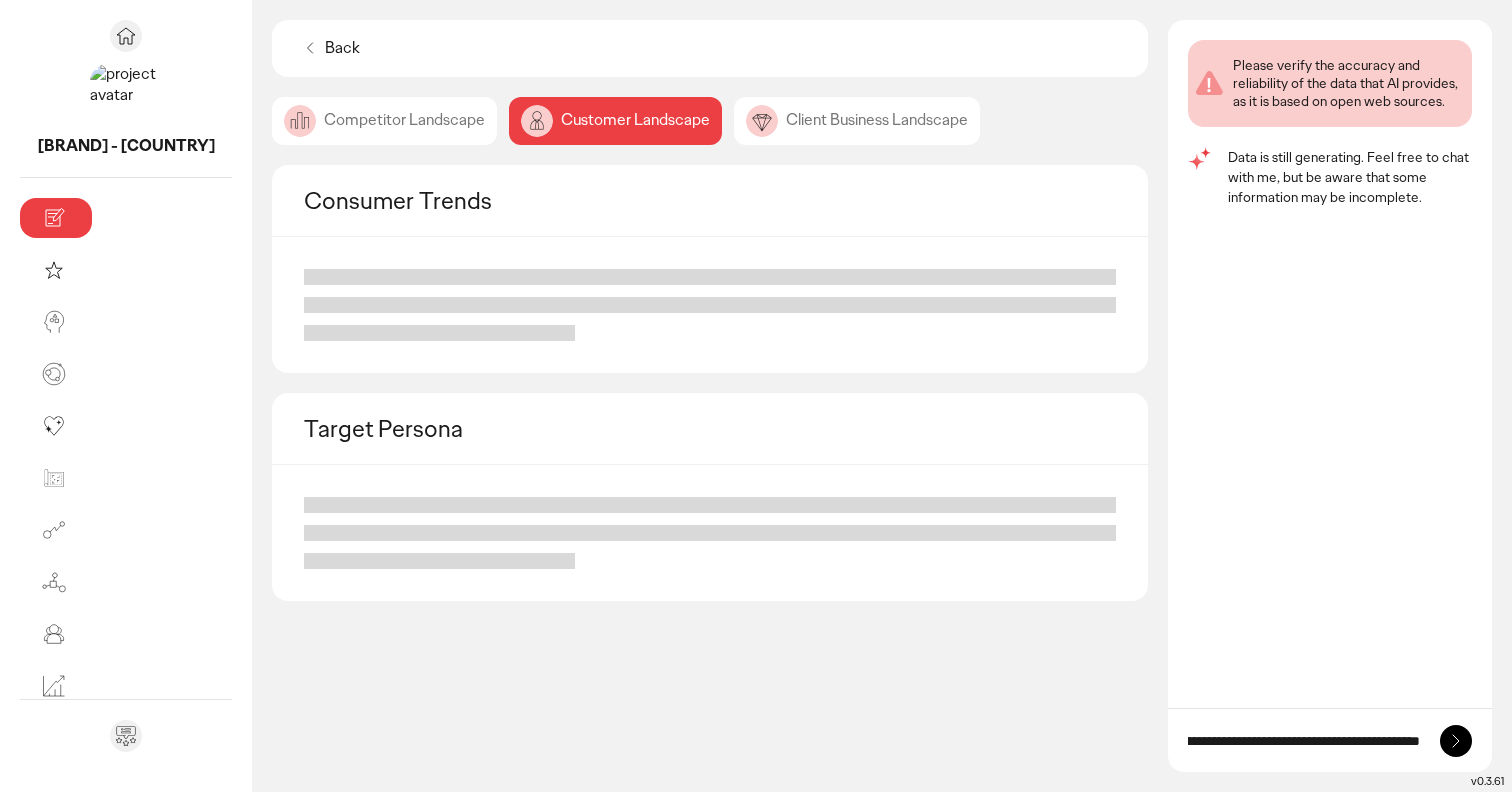 scroll, scrollTop: 0, scrollLeft: 396, axis: horizontal 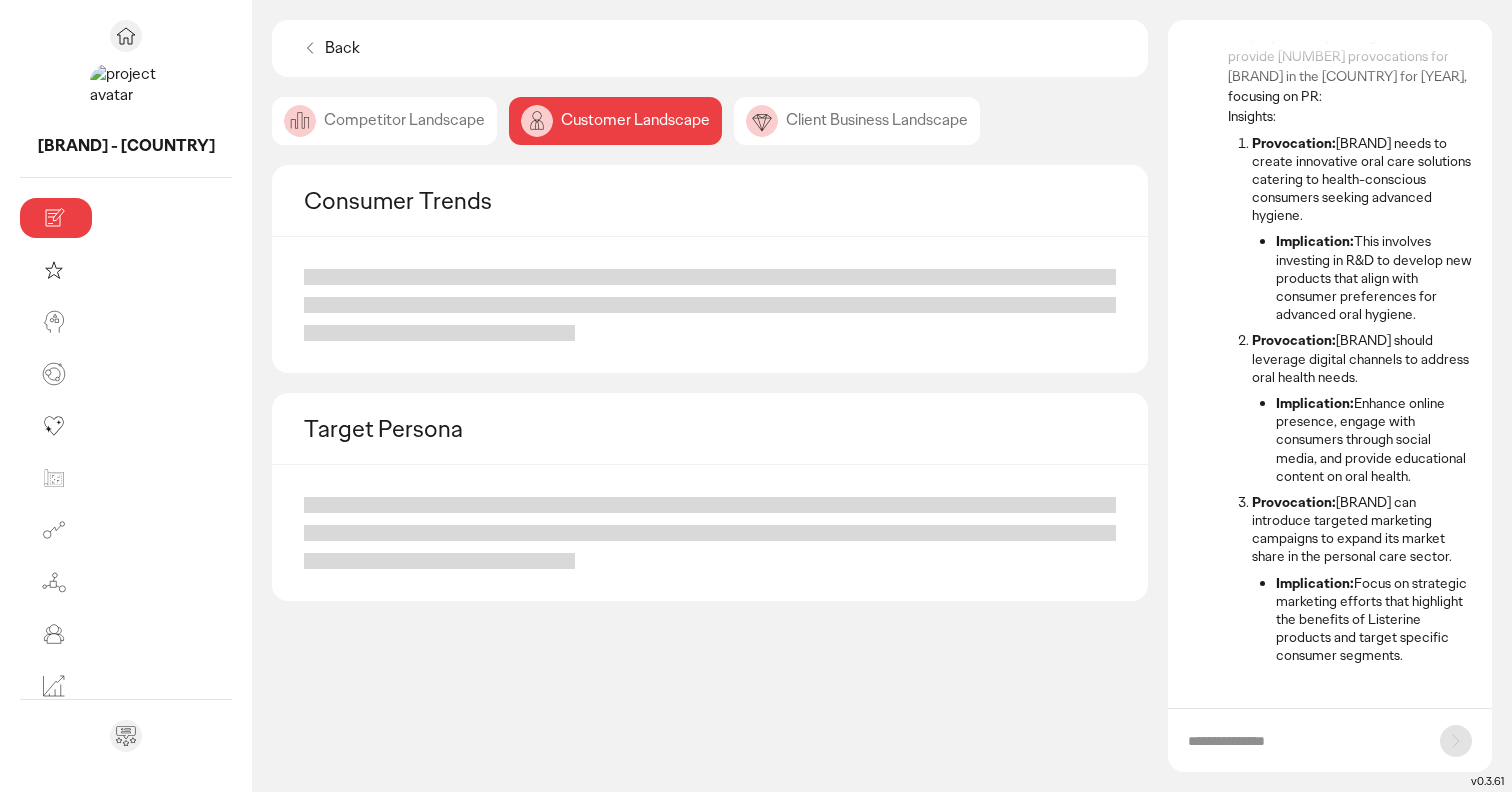 click on "Competitor Landscape" 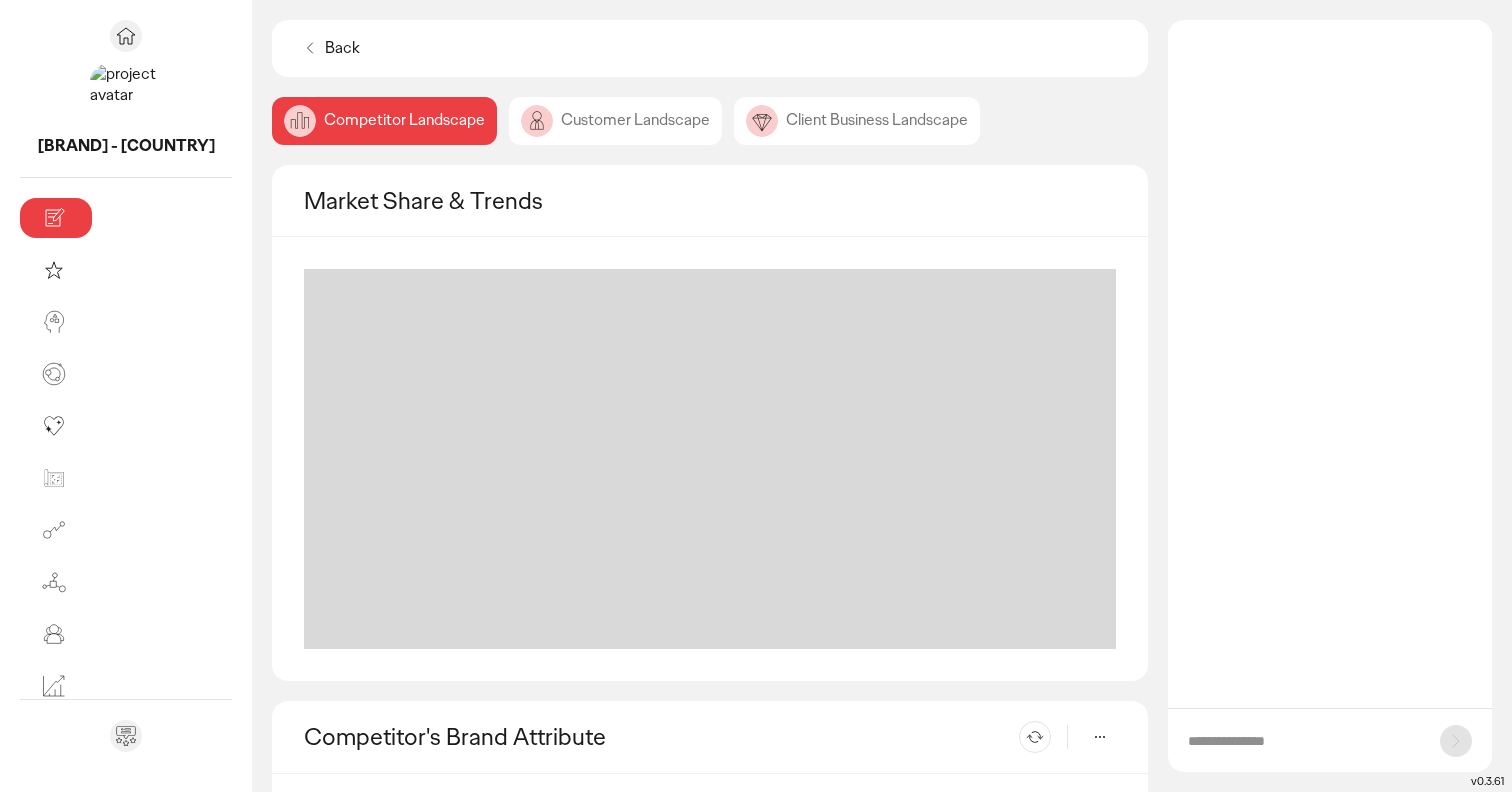 scroll, scrollTop: 0, scrollLeft: 0, axis: both 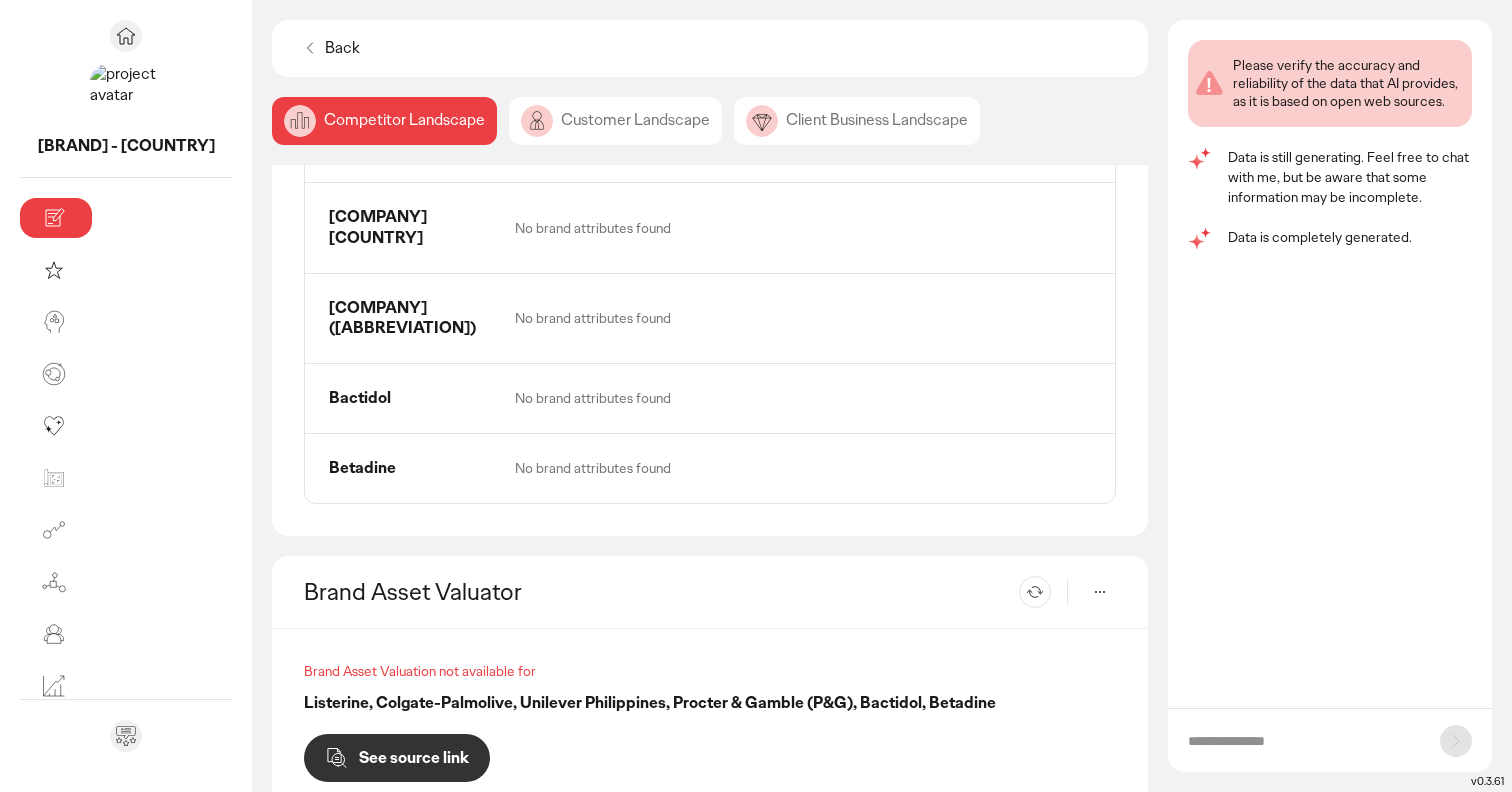 click on "Customer Landscape" 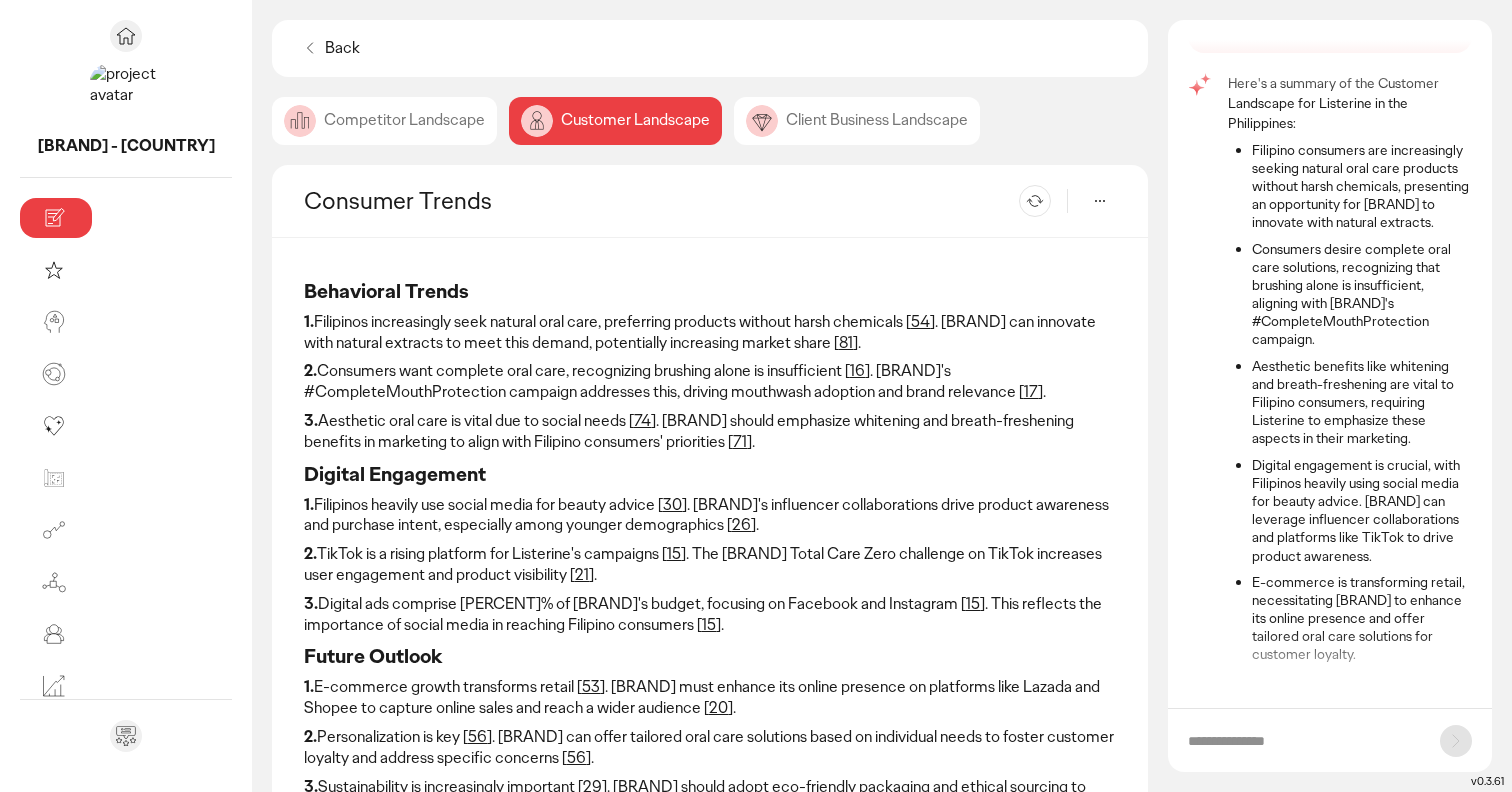 scroll, scrollTop: 82, scrollLeft: 0, axis: vertical 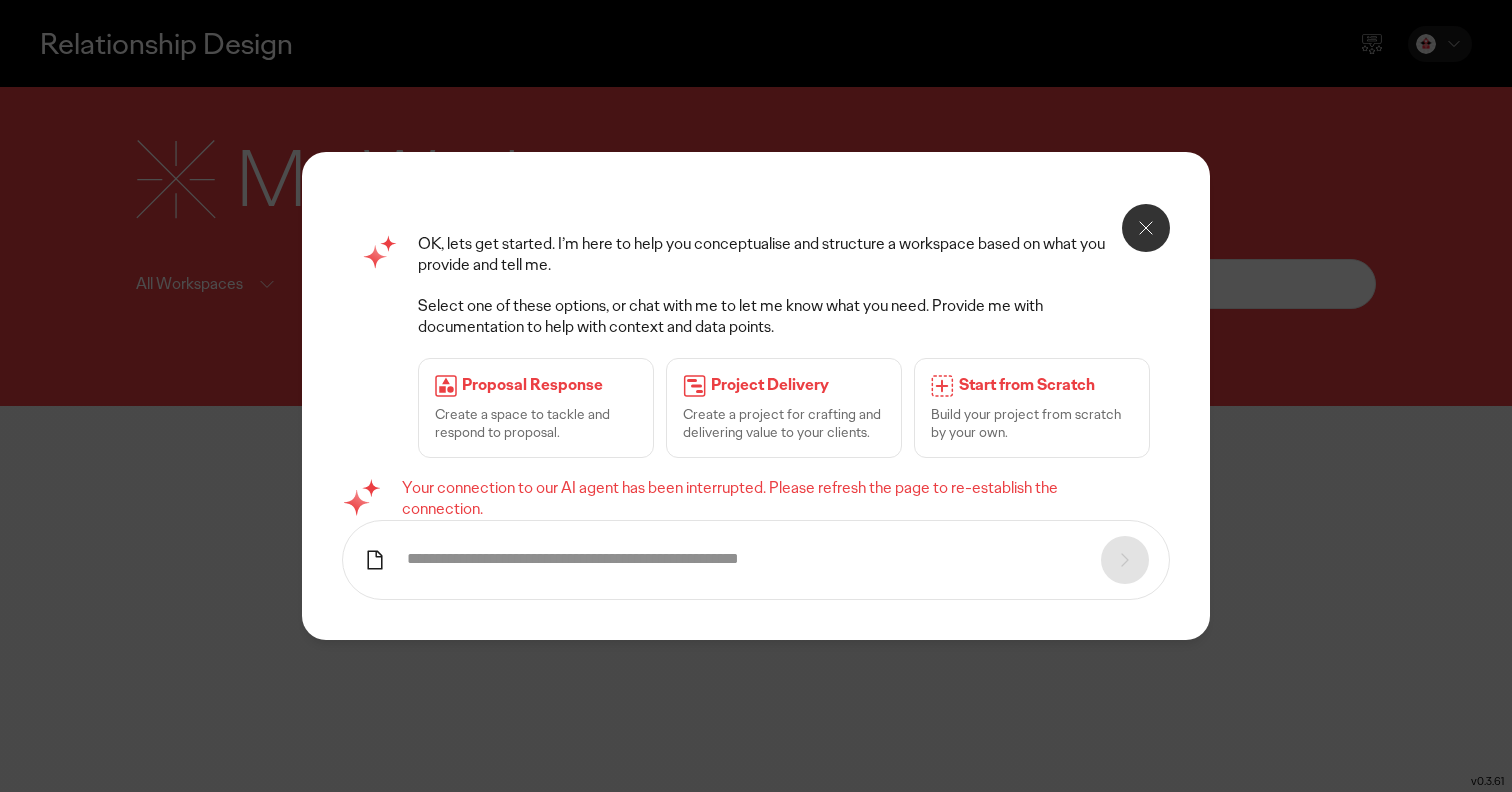 click 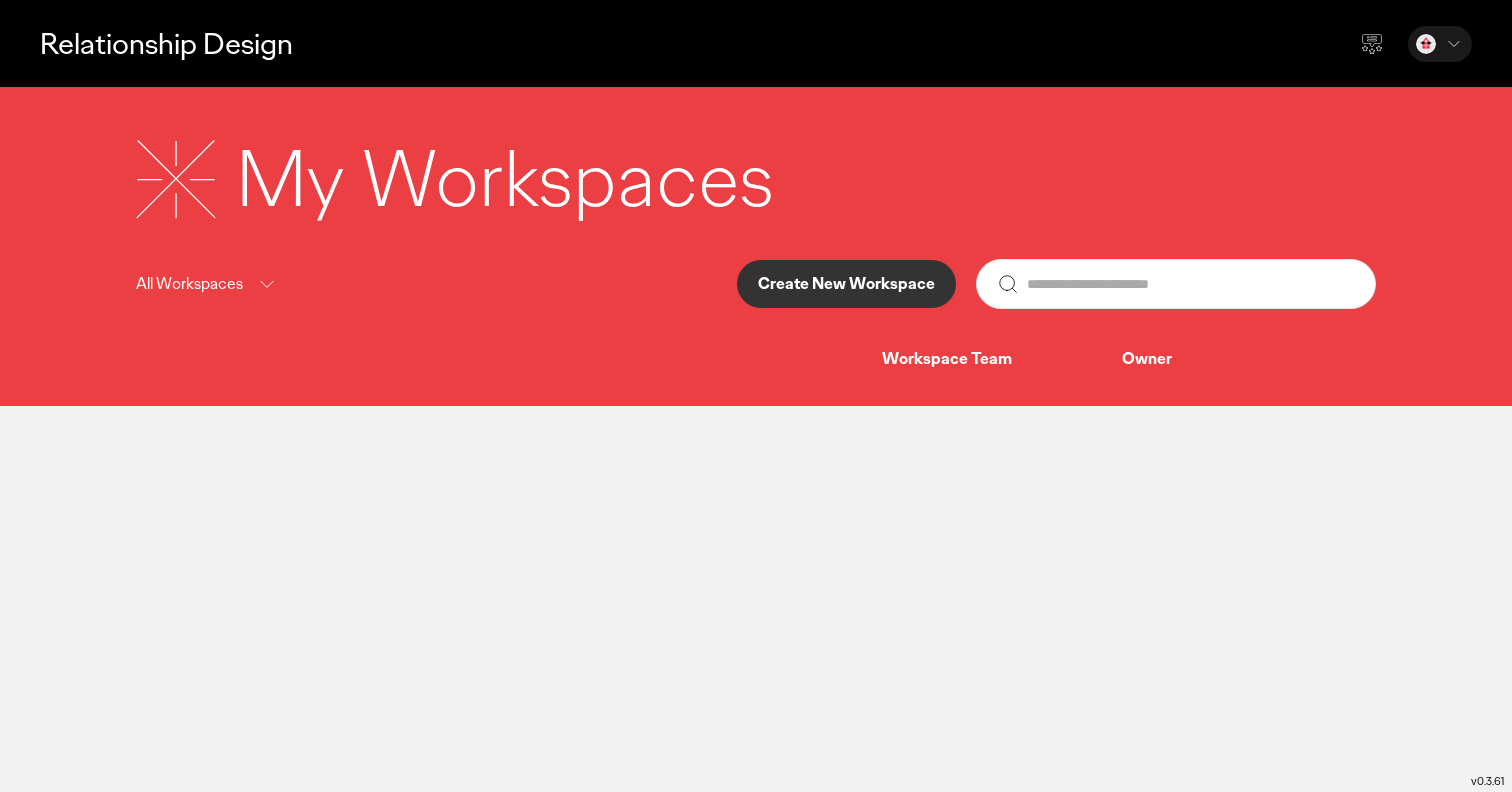 click on "Workspace Team" at bounding box center [1002, 359] 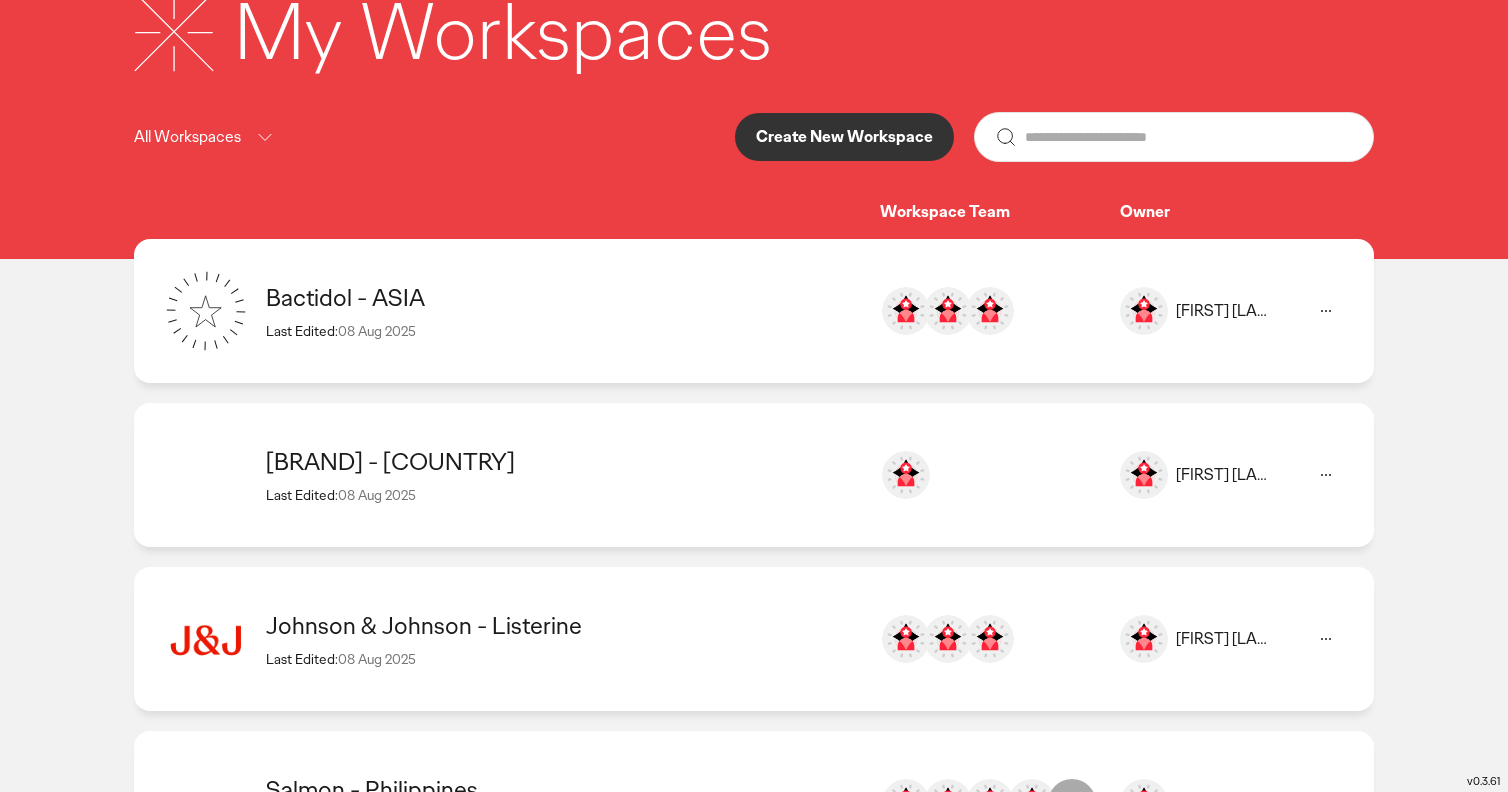 scroll, scrollTop: 270, scrollLeft: 0, axis: vertical 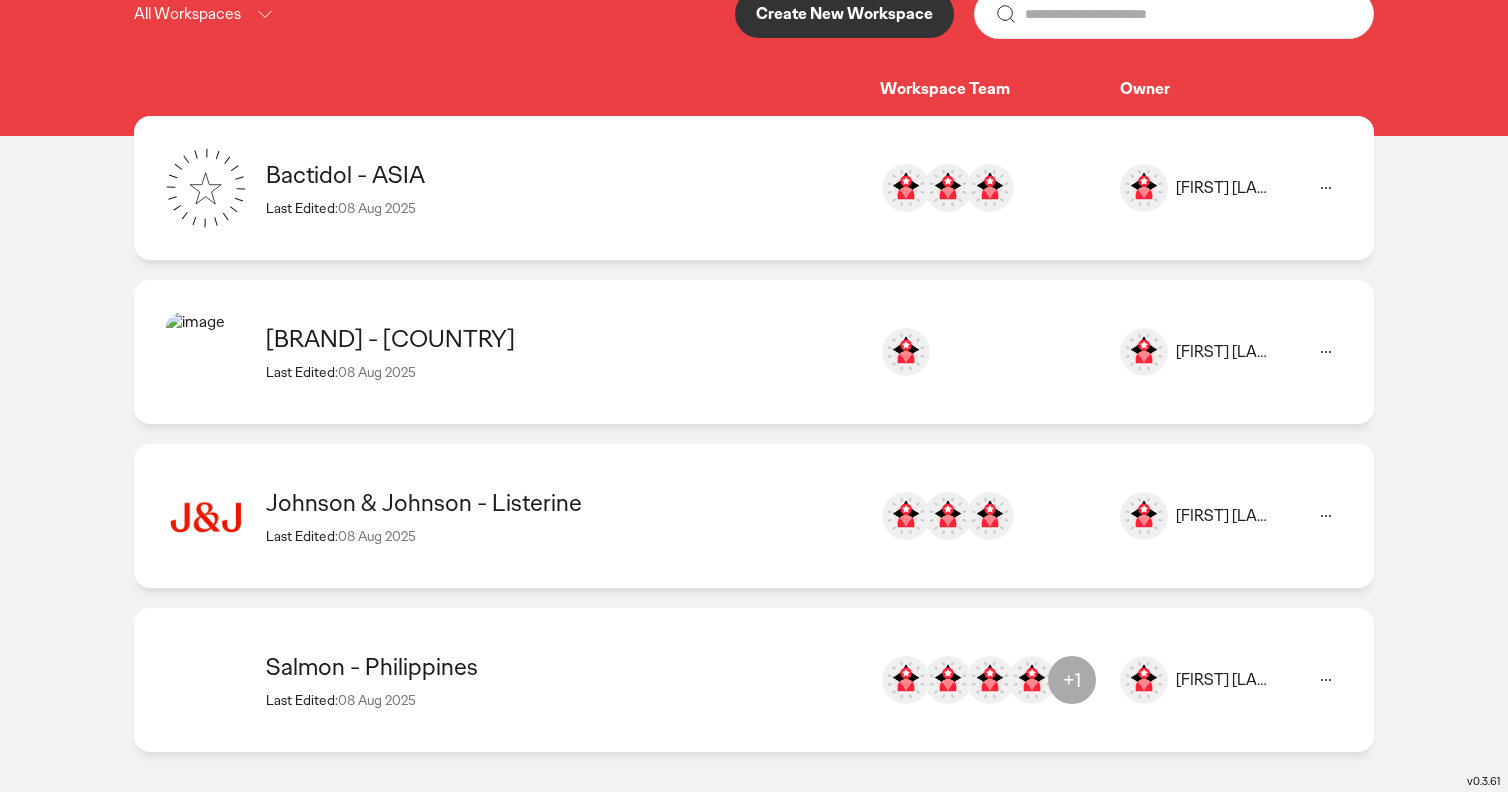 click on "Salmon - Philippines" at bounding box center [563, 666] 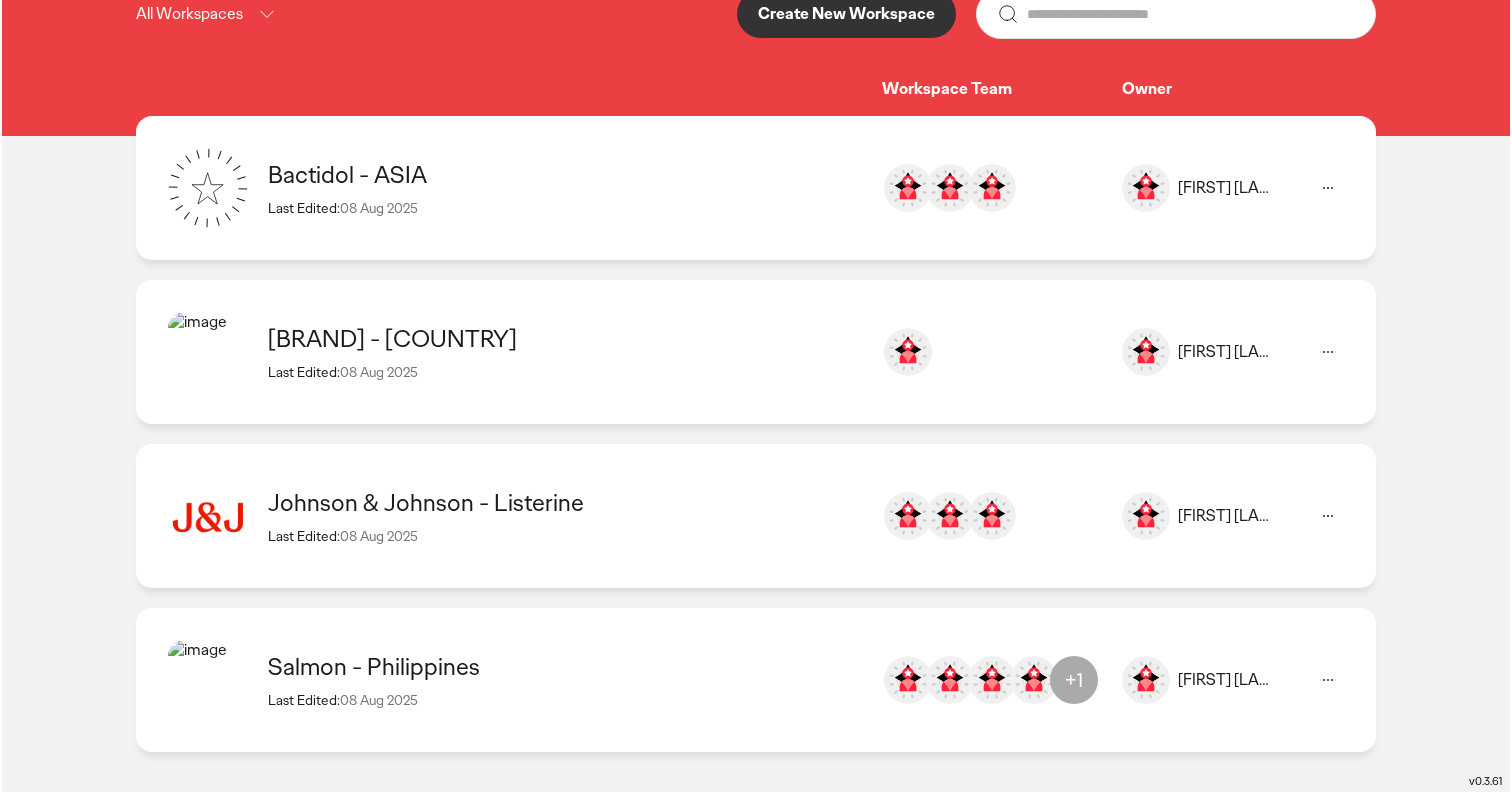 scroll, scrollTop: 0, scrollLeft: 0, axis: both 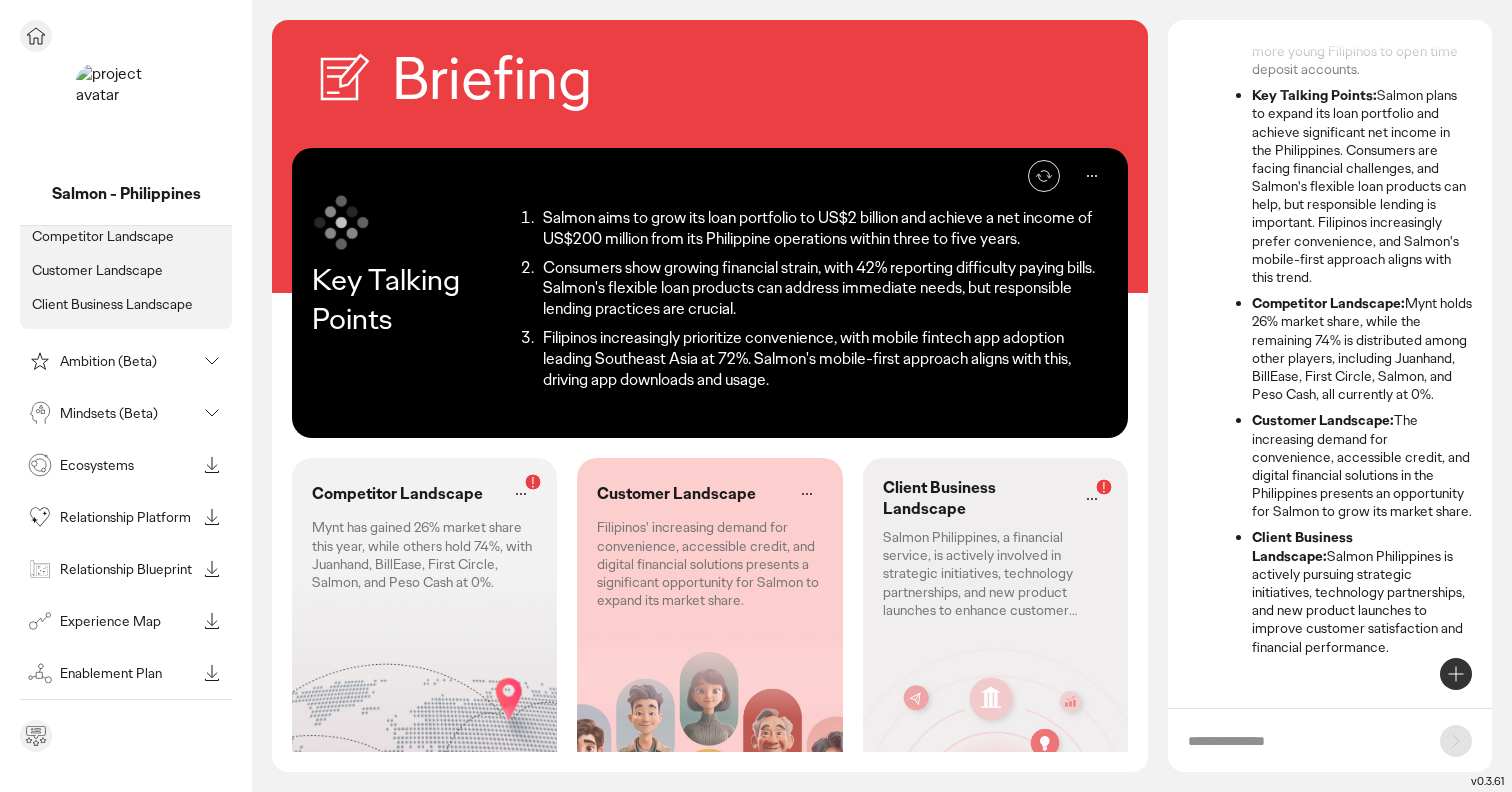click on "Ambition (Beta)" at bounding box center [128, 361] 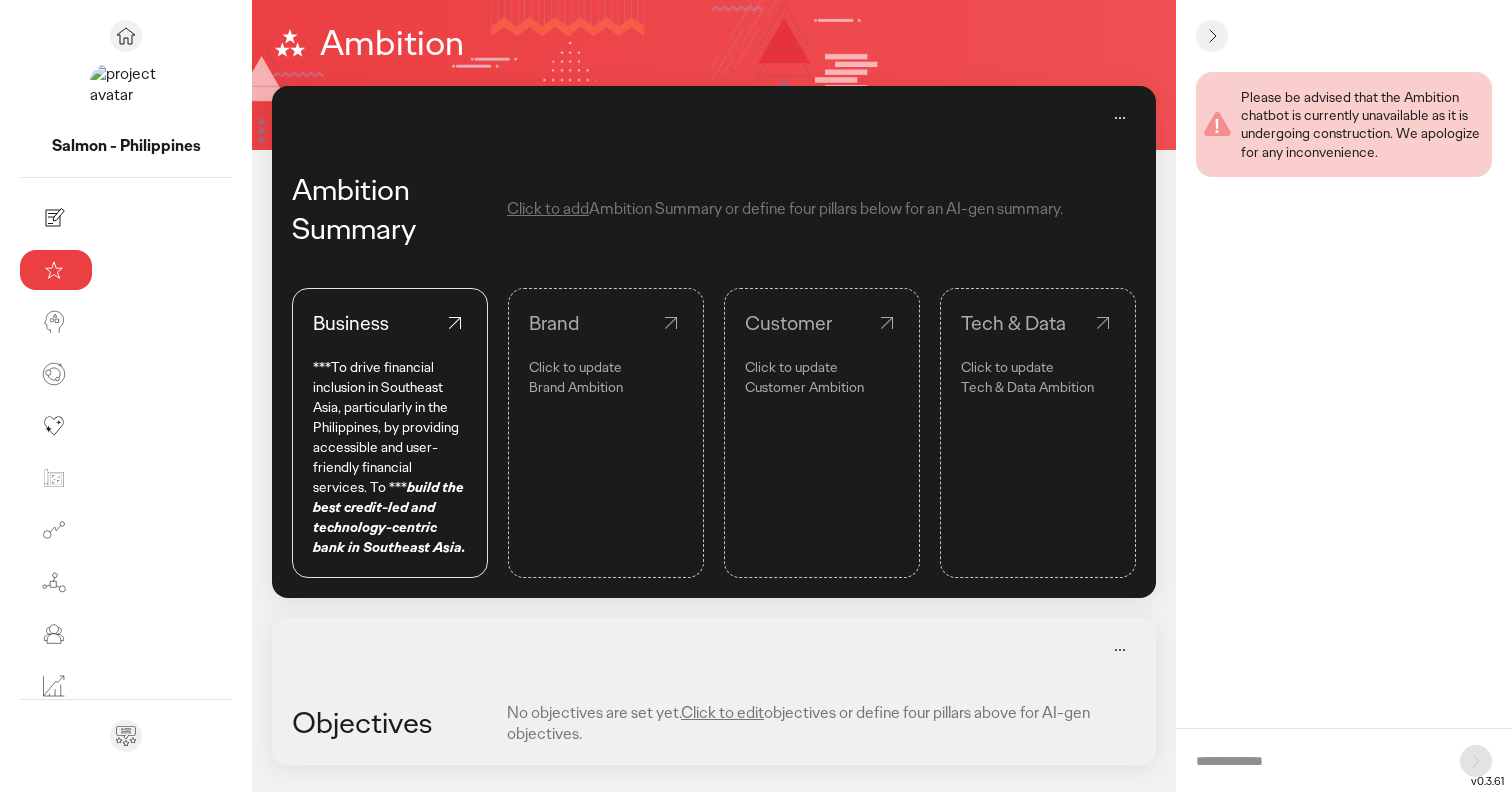 scroll, scrollTop: 10, scrollLeft: 0, axis: vertical 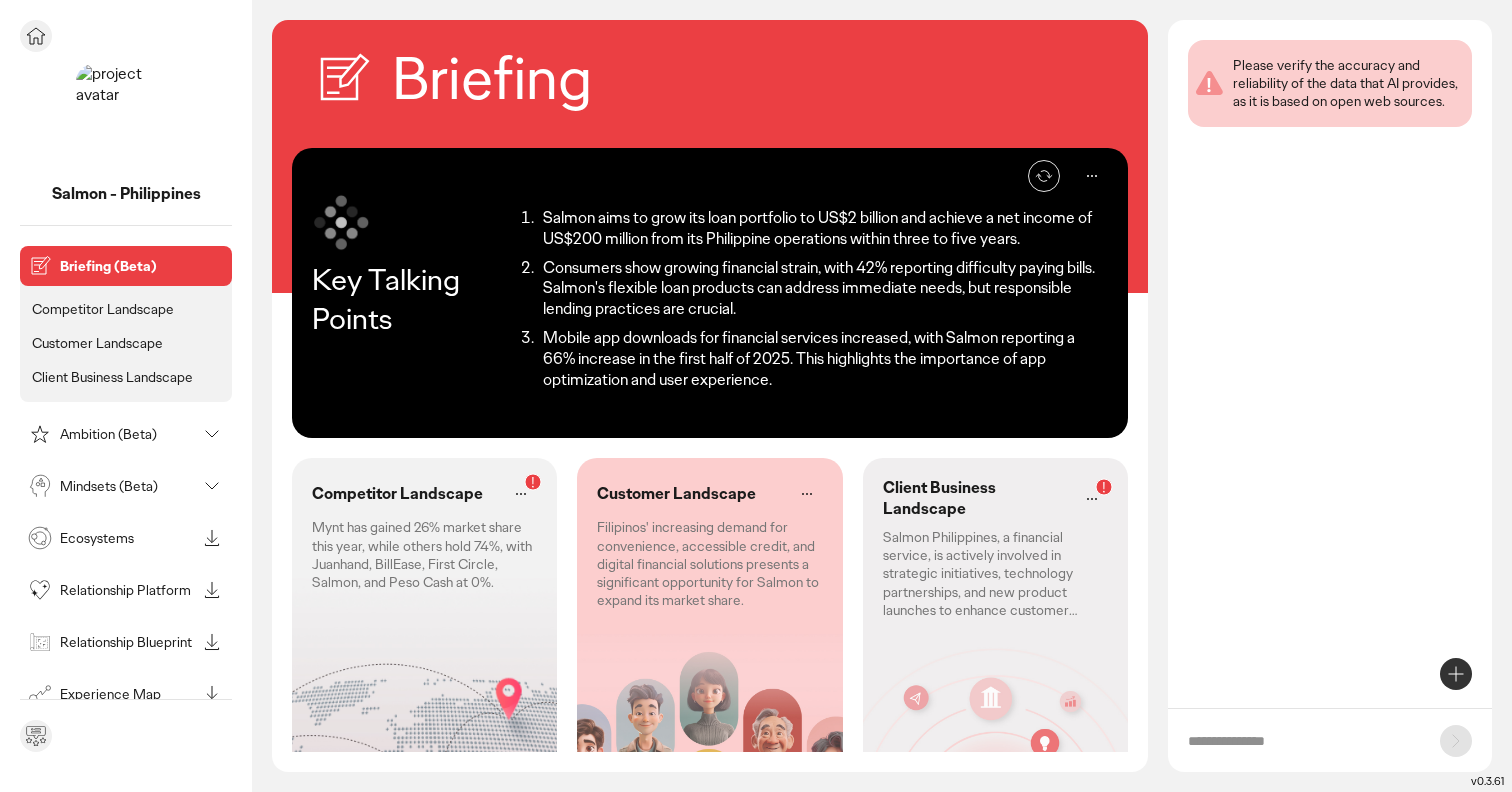 click on "Customer Landscape" at bounding box center (97, 343) 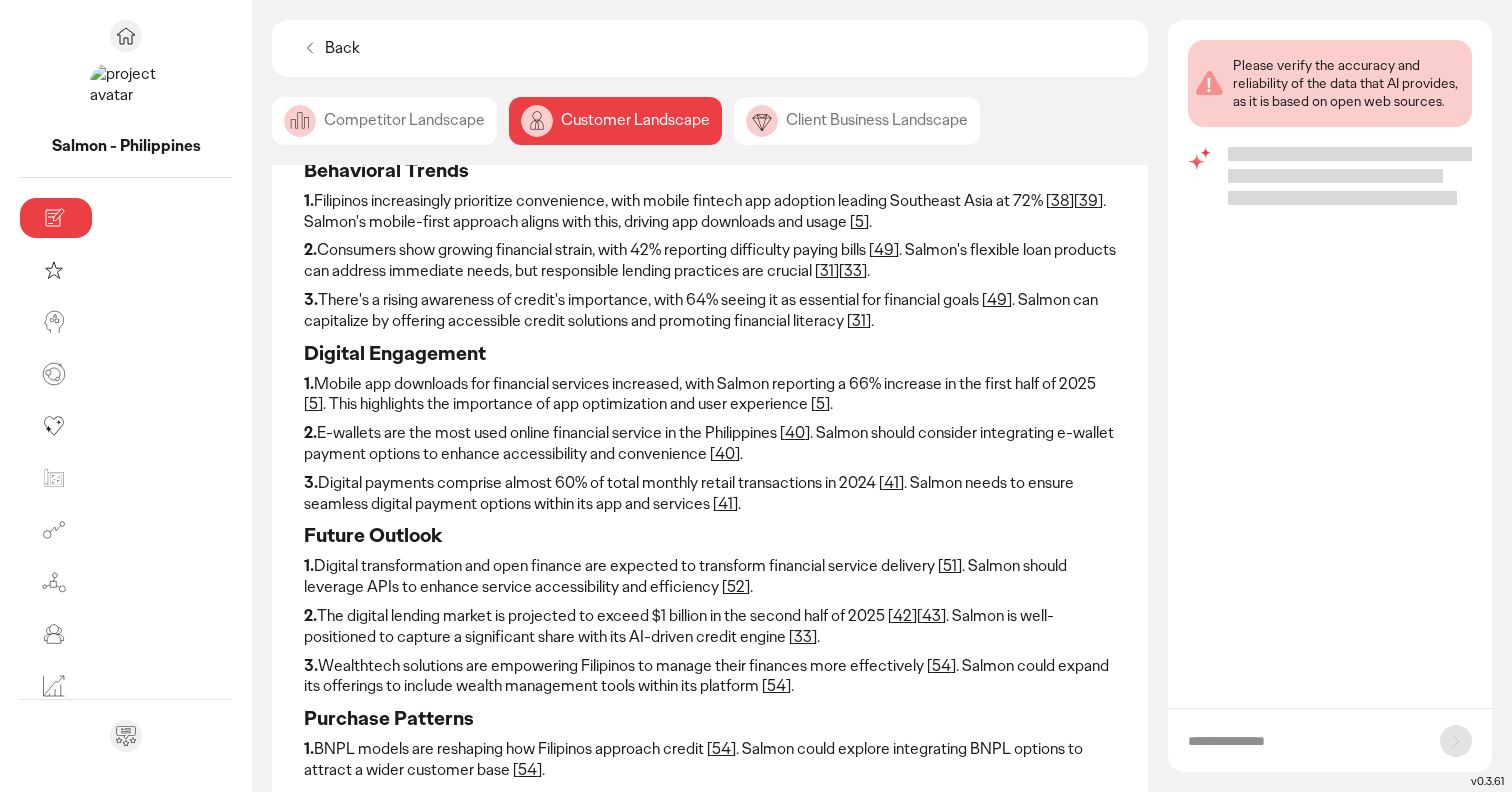 scroll, scrollTop: 129, scrollLeft: 0, axis: vertical 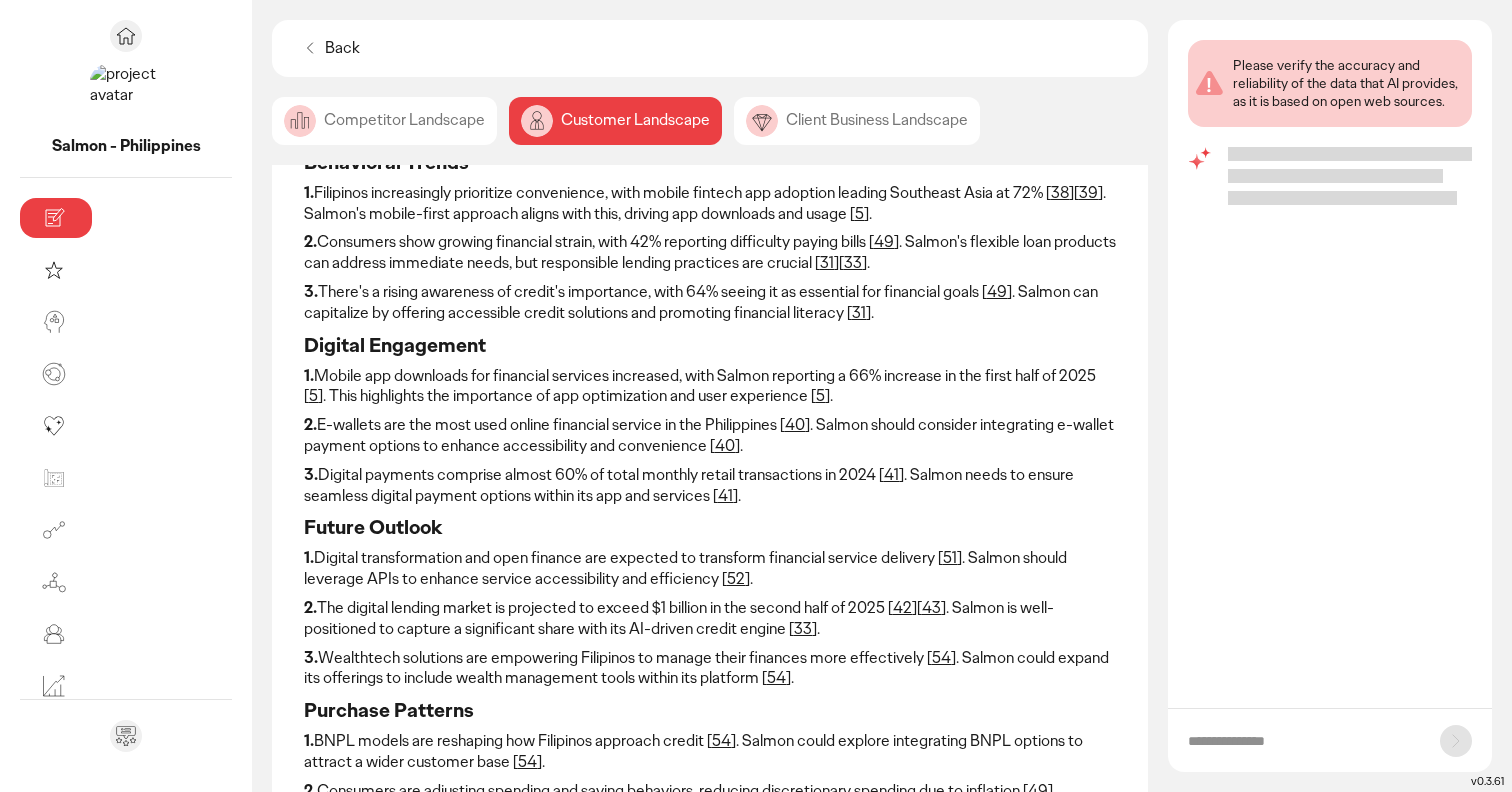 click at bounding box center [1304, 741] 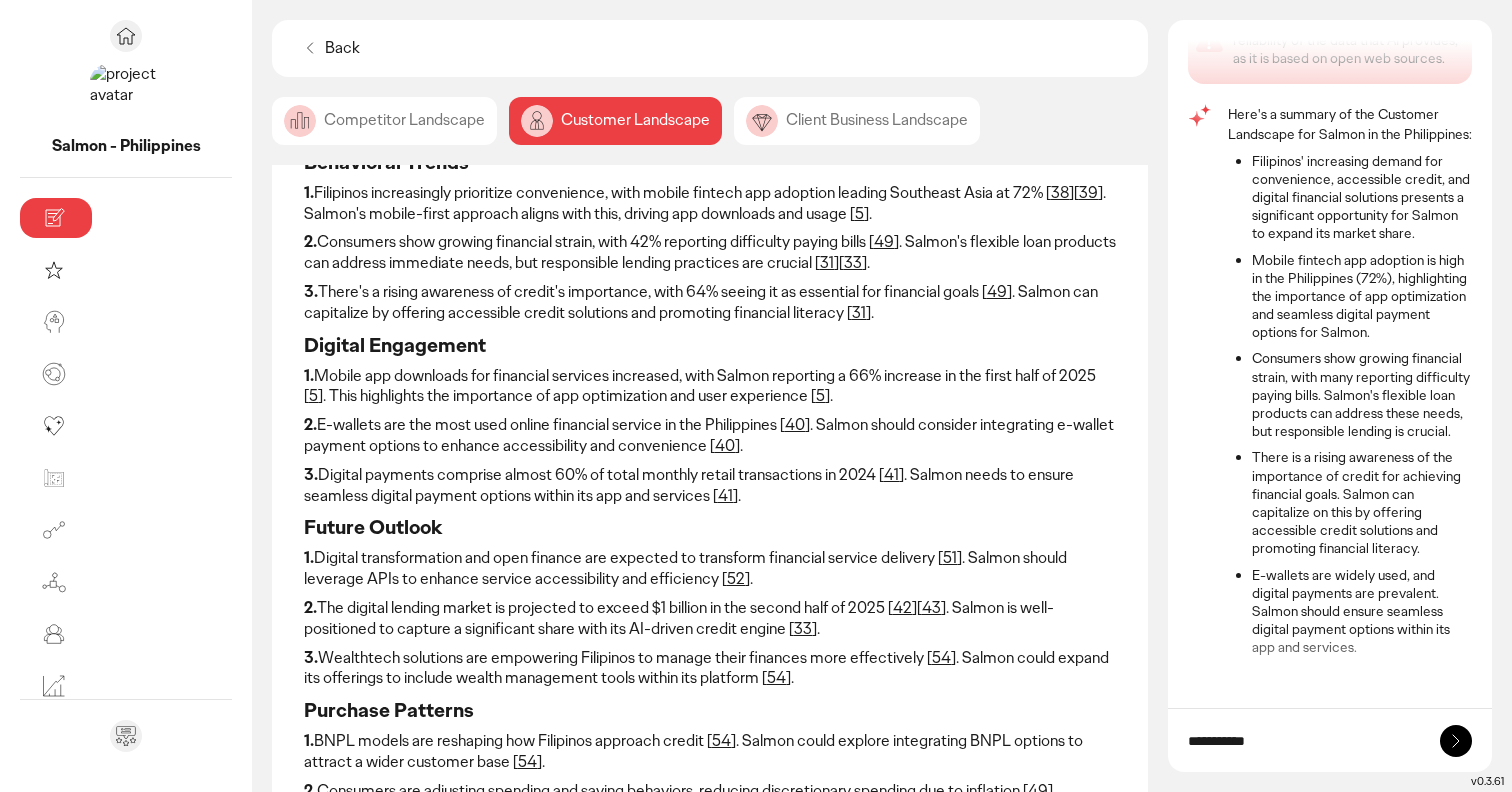 scroll, scrollTop: 82, scrollLeft: 0, axis: vertical 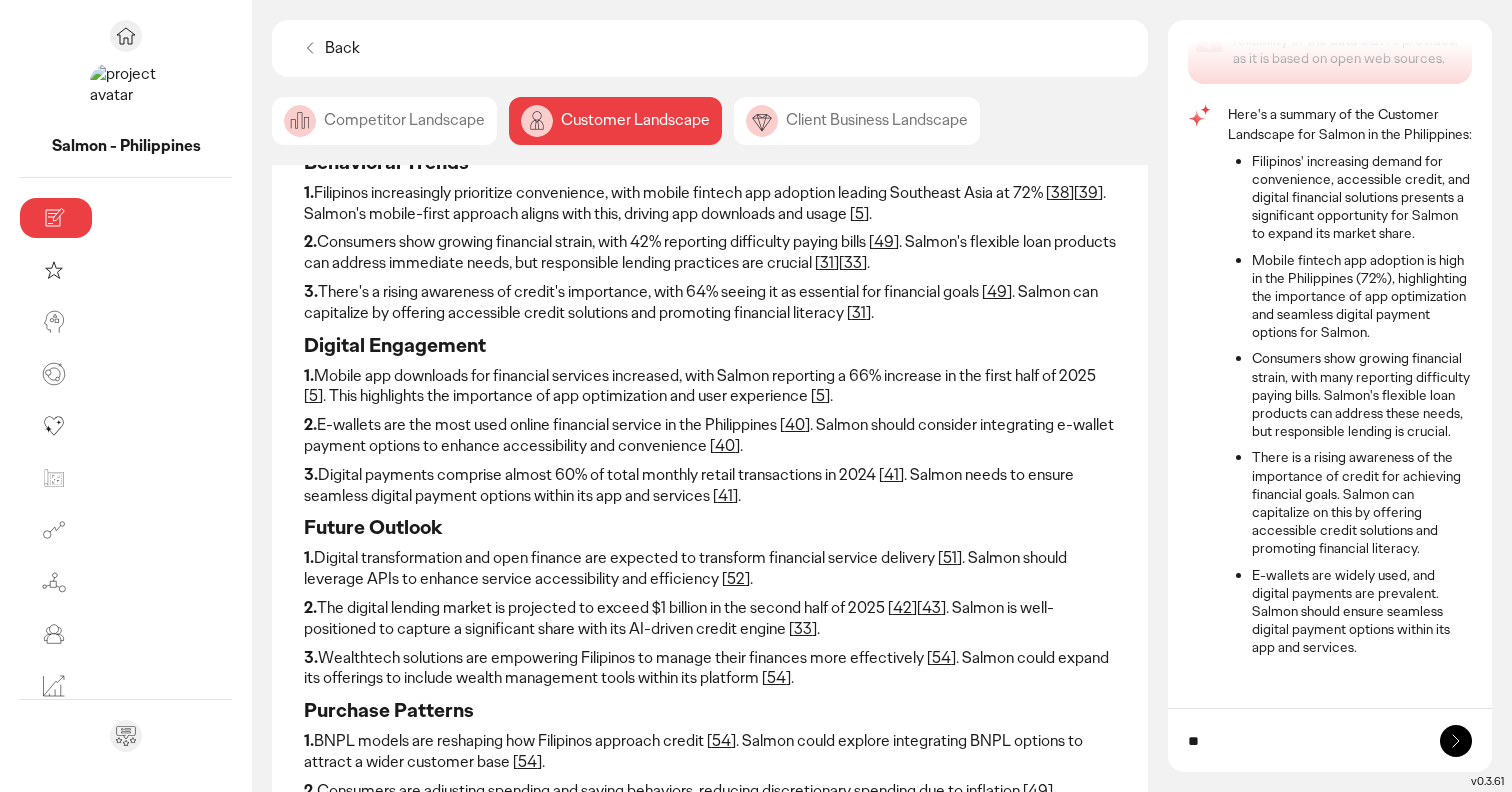 type on "*" 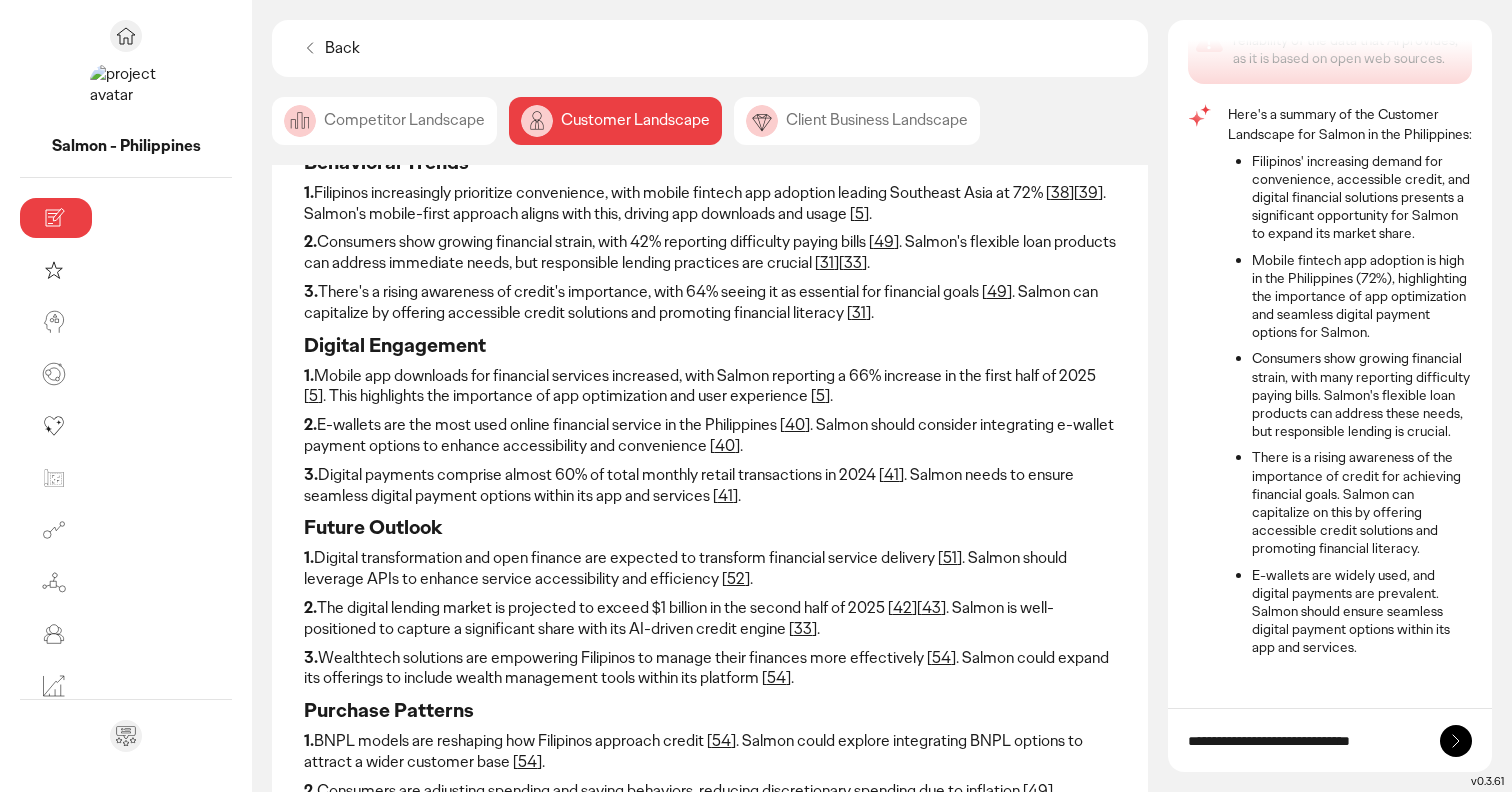 type on "**********" 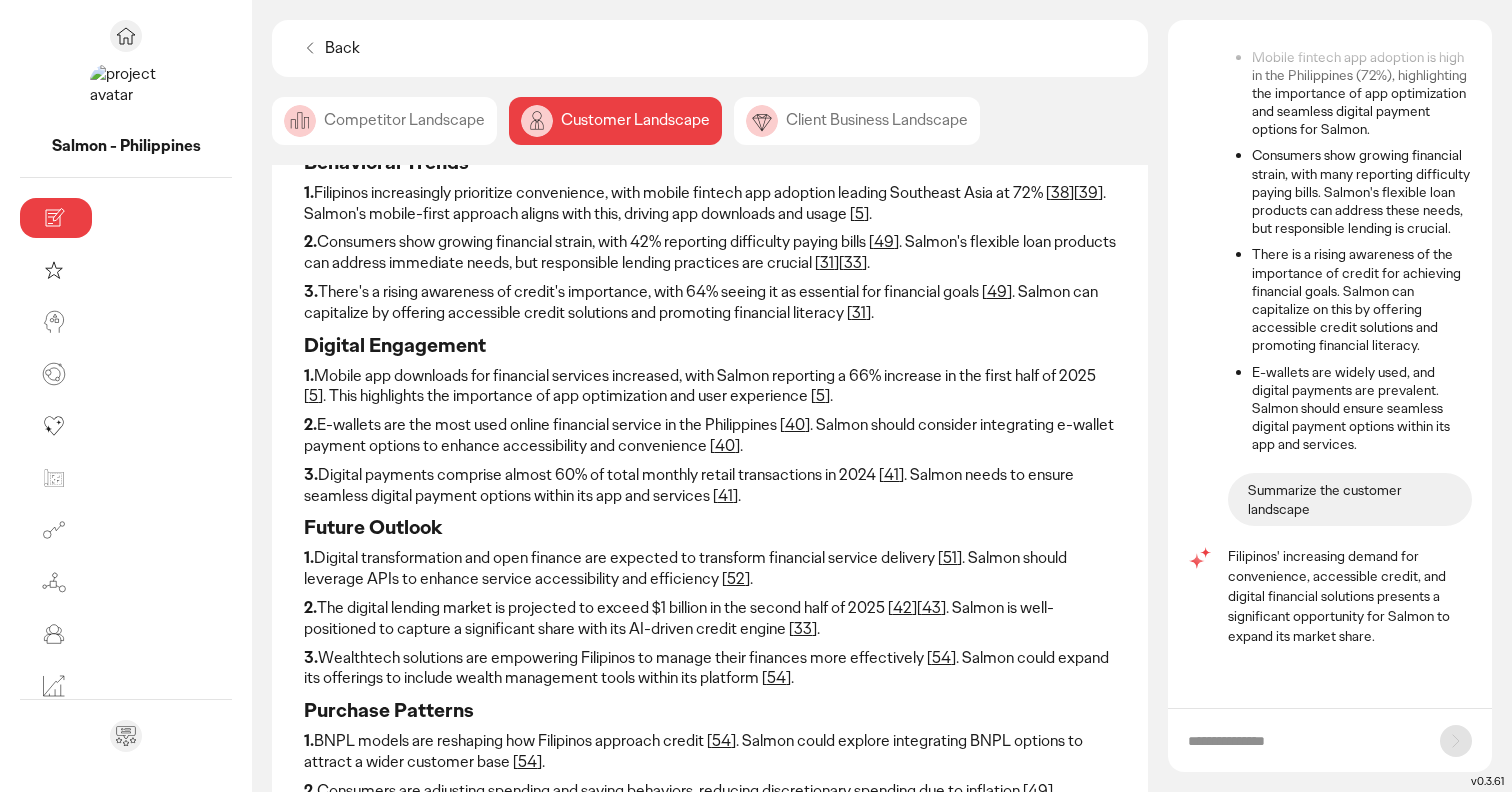scroll, scrollTop: 284, scrollLeft: 0, axis: vertical 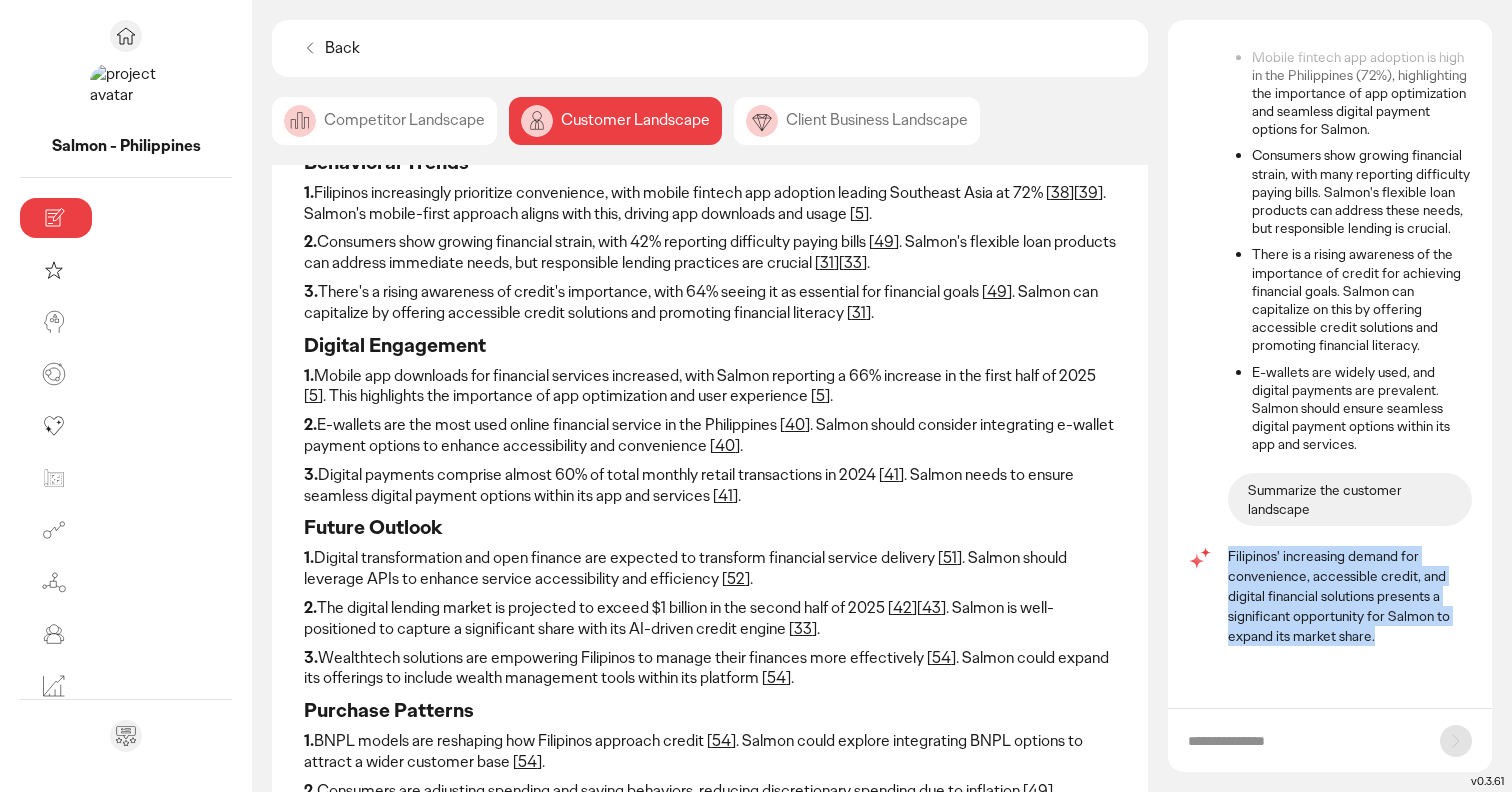 drag, startPoint x: 1231, startPoint y: 561, endPoint x: 1381, endPoint y: 630, distance: 165.10905 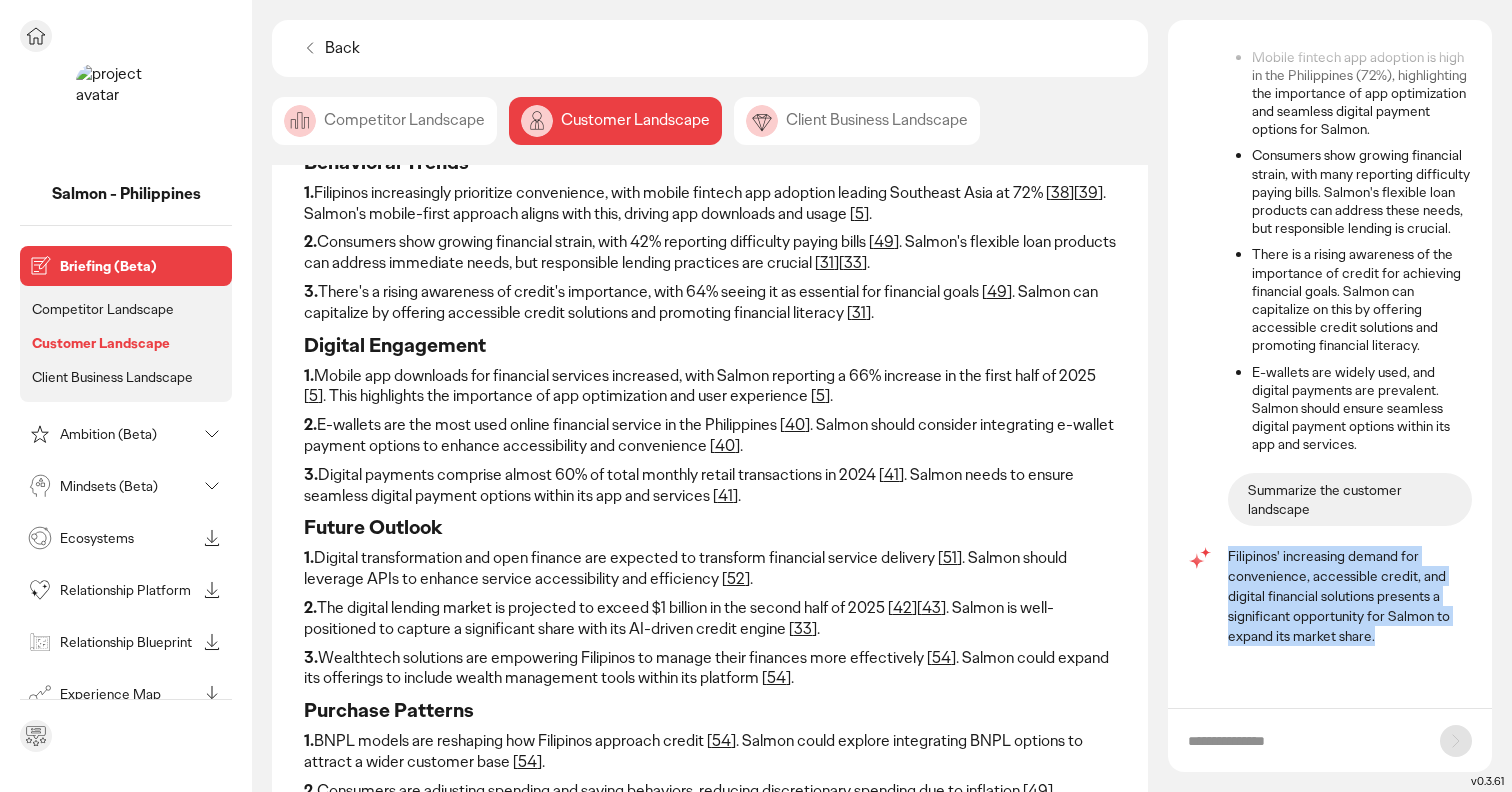 click on "Ambition (Beta)" at bounding box center [128, 434] 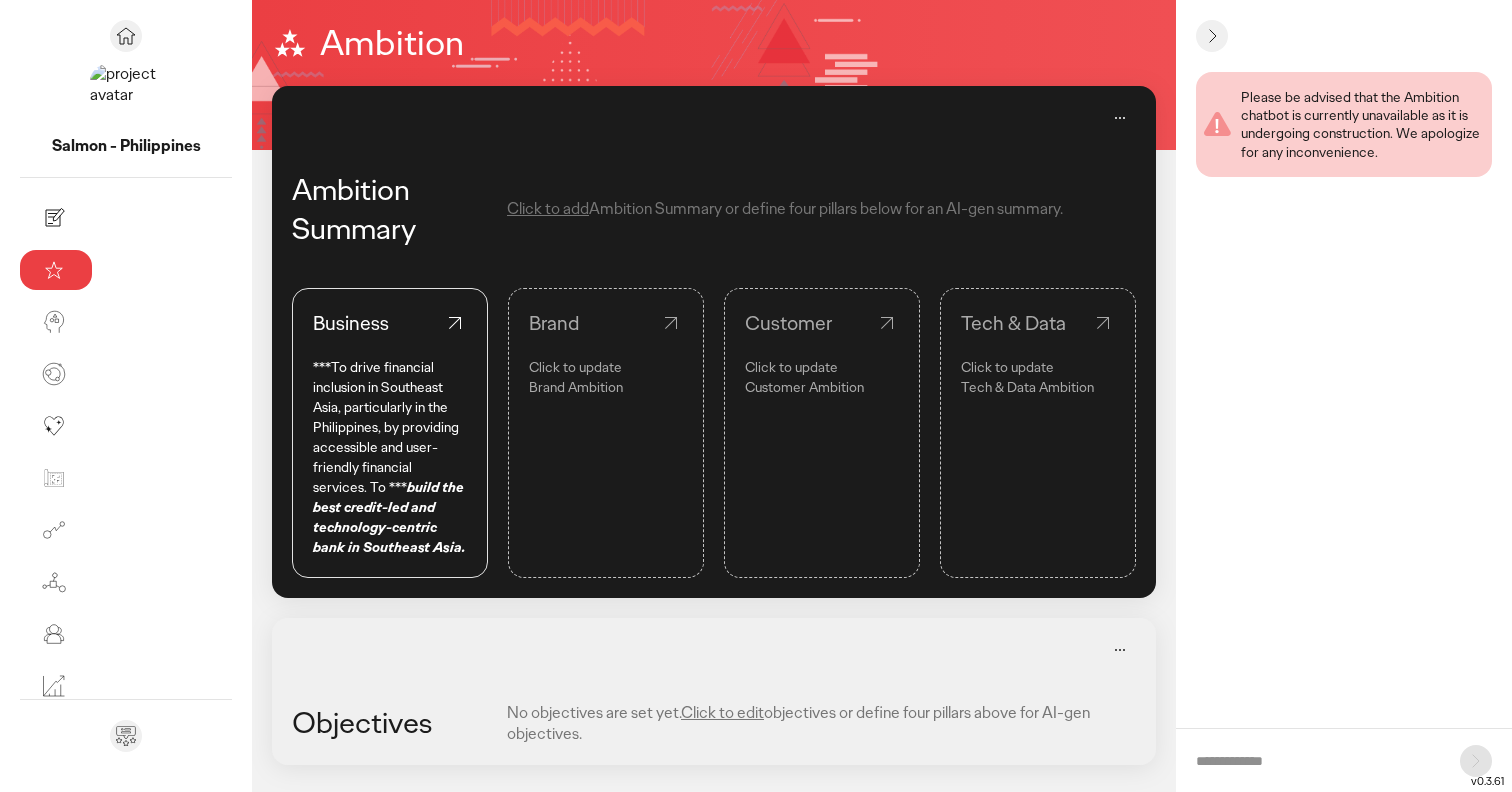 click on "Customer Ambition" at bounding box center [822, 387] 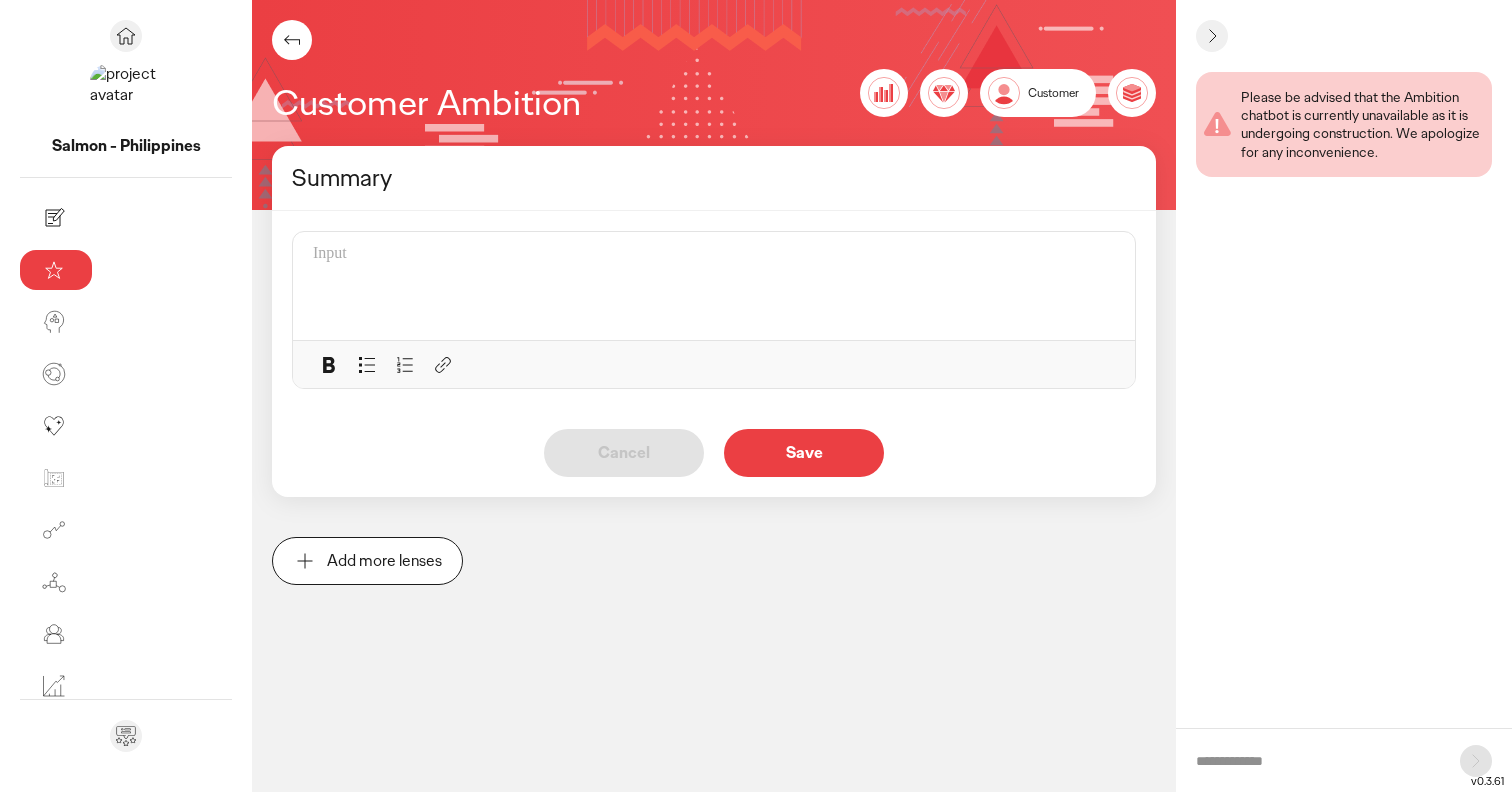 click at bounding box center (720, 286) 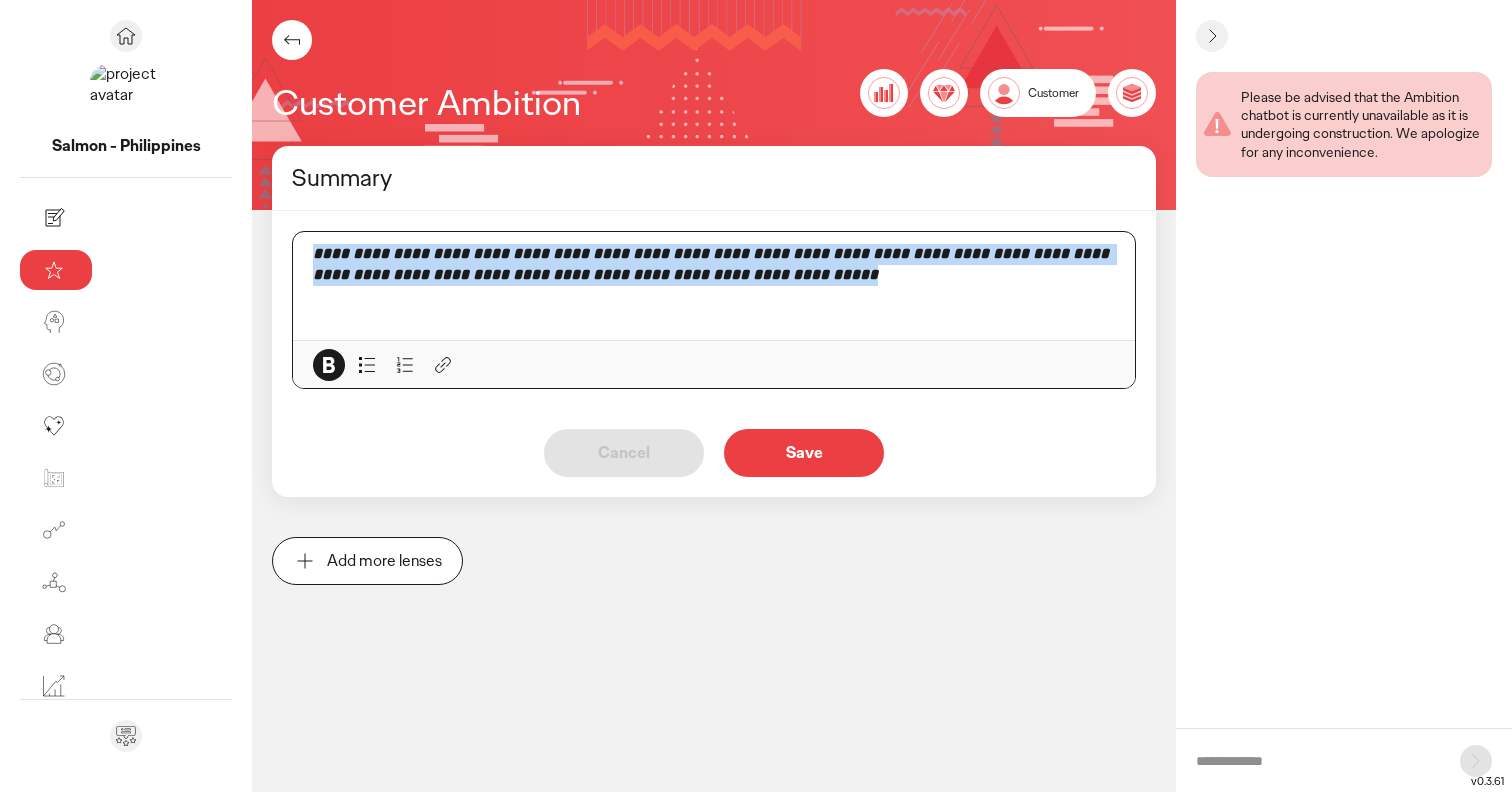 drag, startPoint x: 464, startPoint y: 273, endPoint x: 155, endPoint y: 228, distance: 312.25952 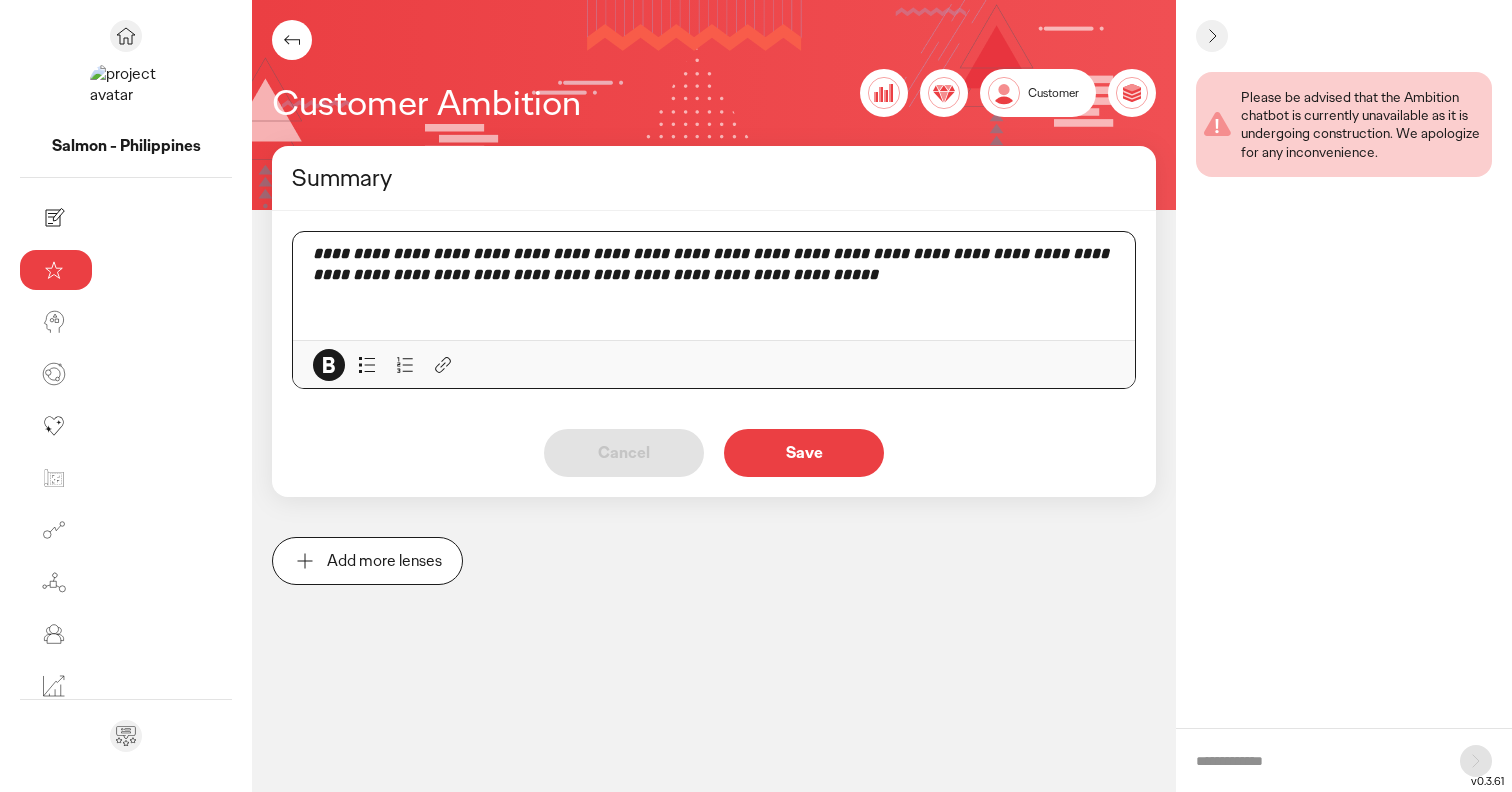 click 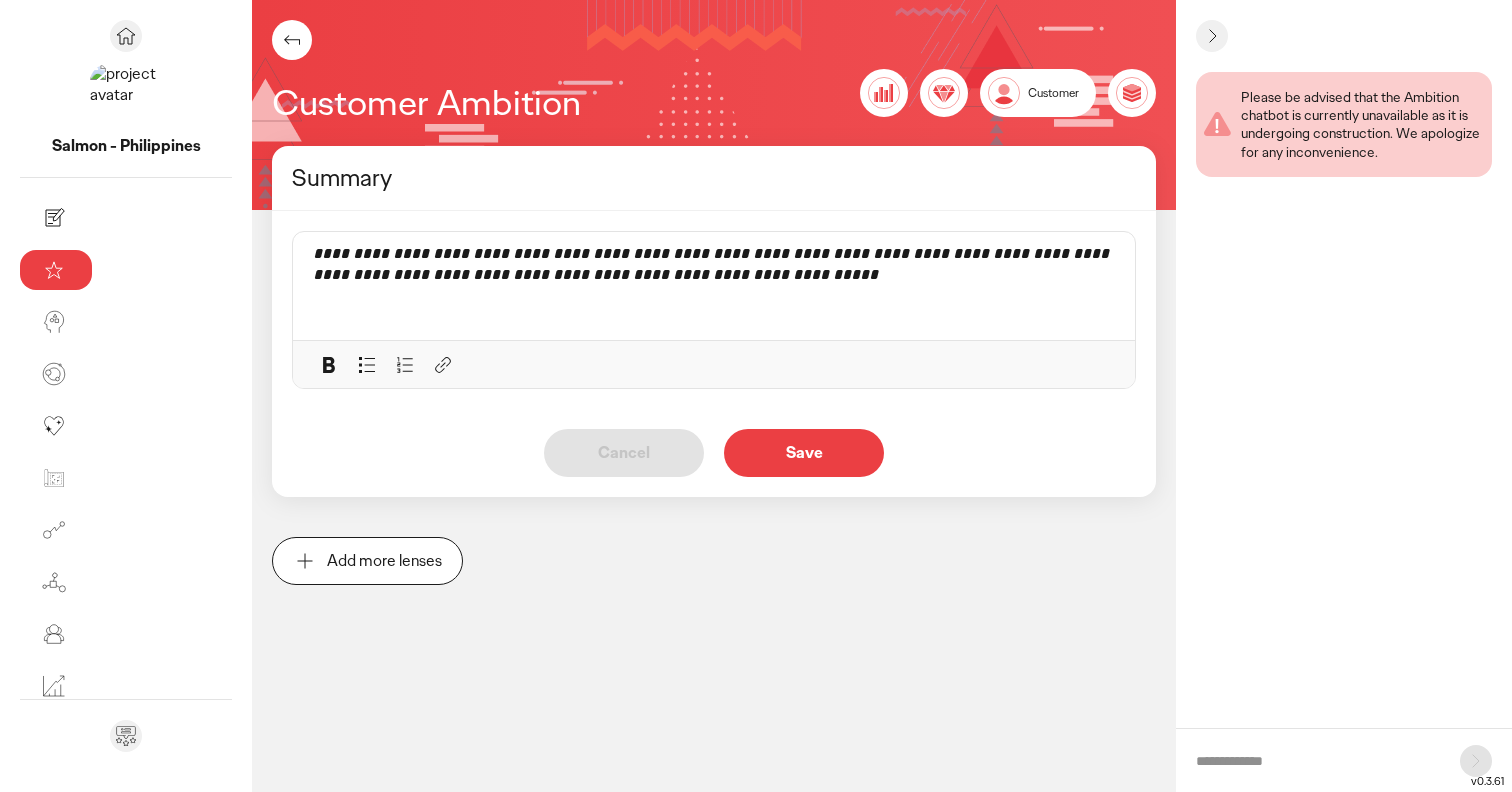 click on "Save" at bounding box center [804, 453] 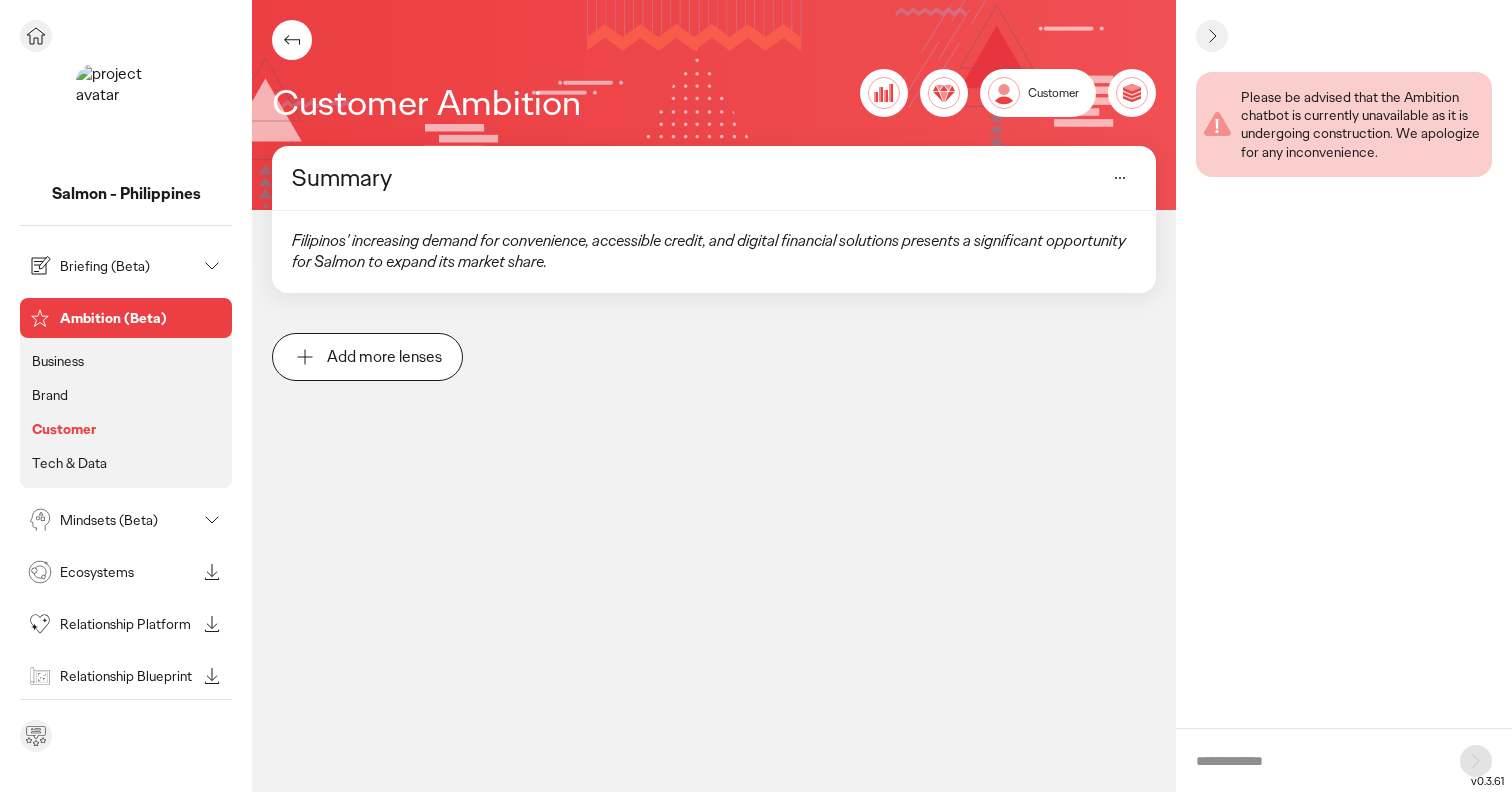 click on "Ambition (Beta)" at bounding box center (142, 318) 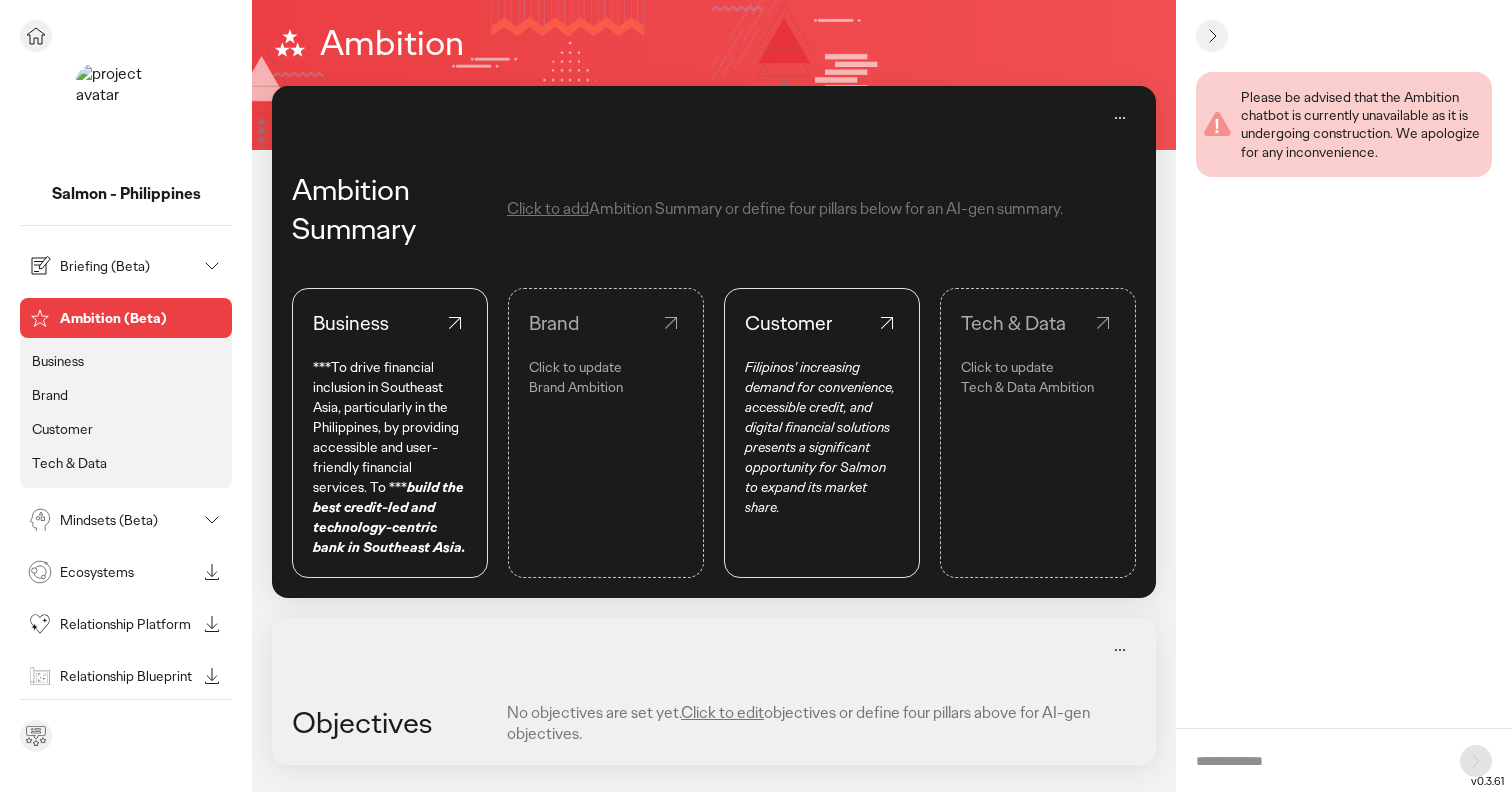 click on "Tech & Data" at bounding box center (69, 463) 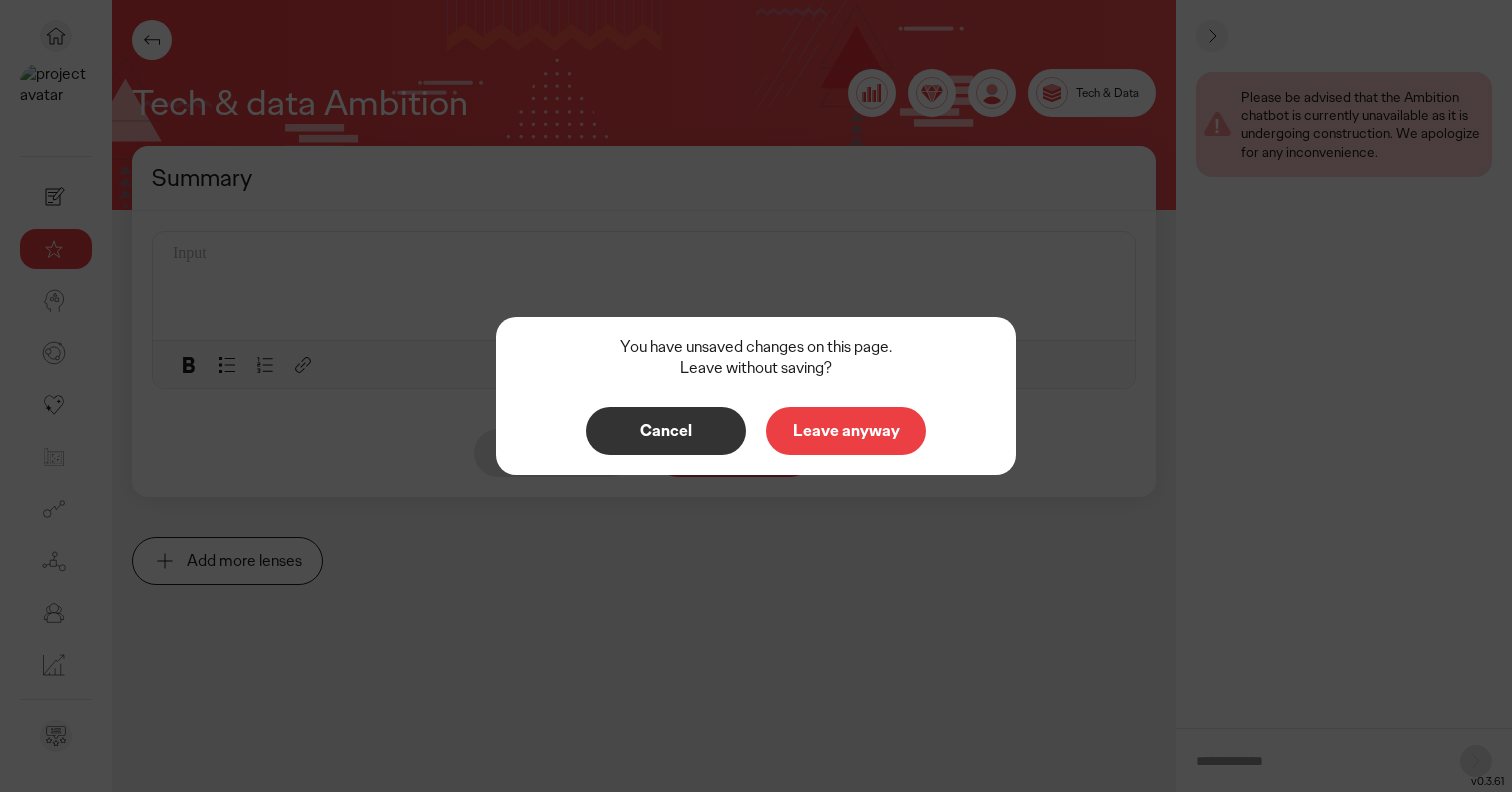 click on "Cancel" at bounding box center (666, 431) 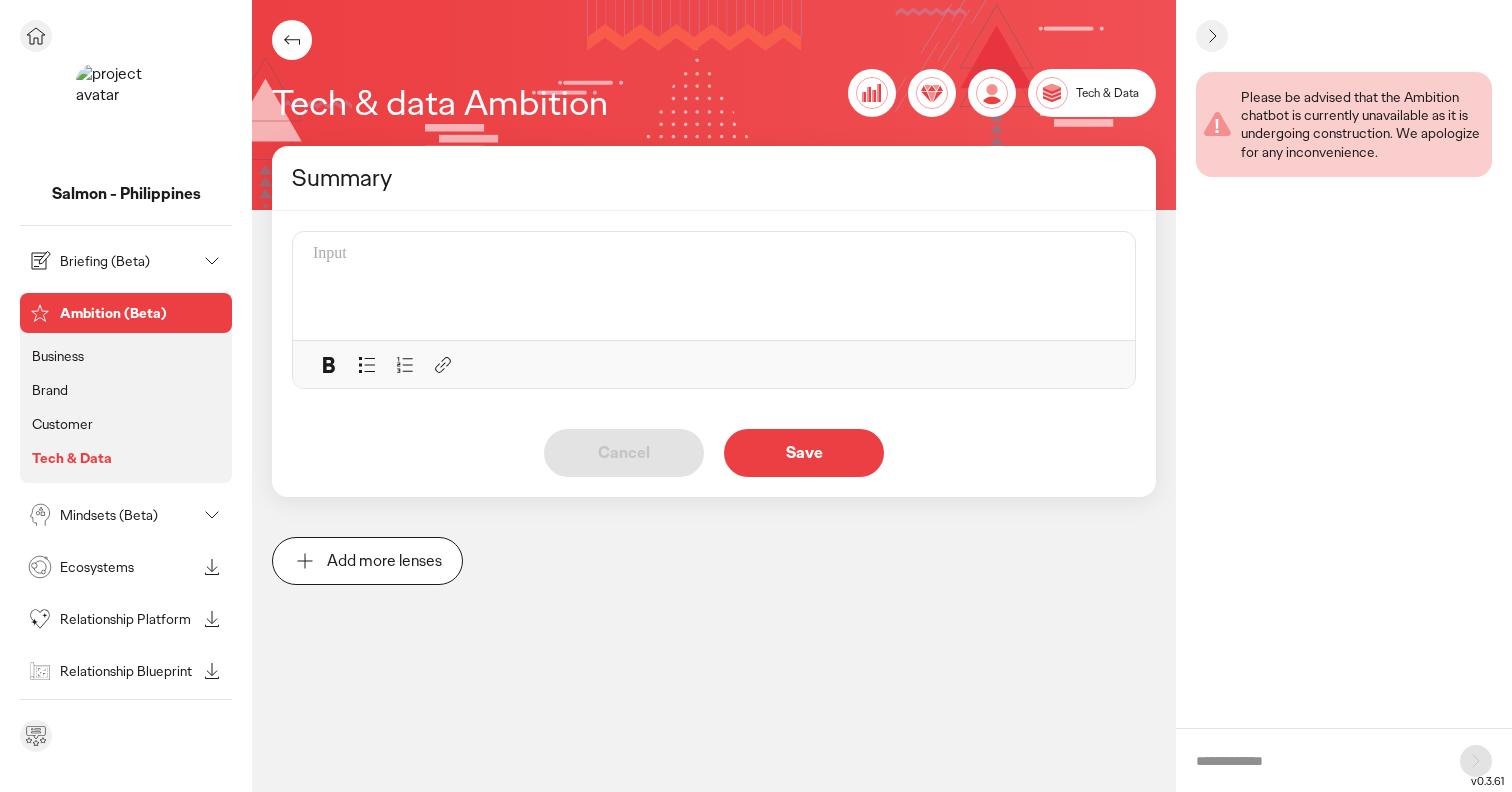 scroll, scrollTop: 0, scrollLeft: 0, axis: both 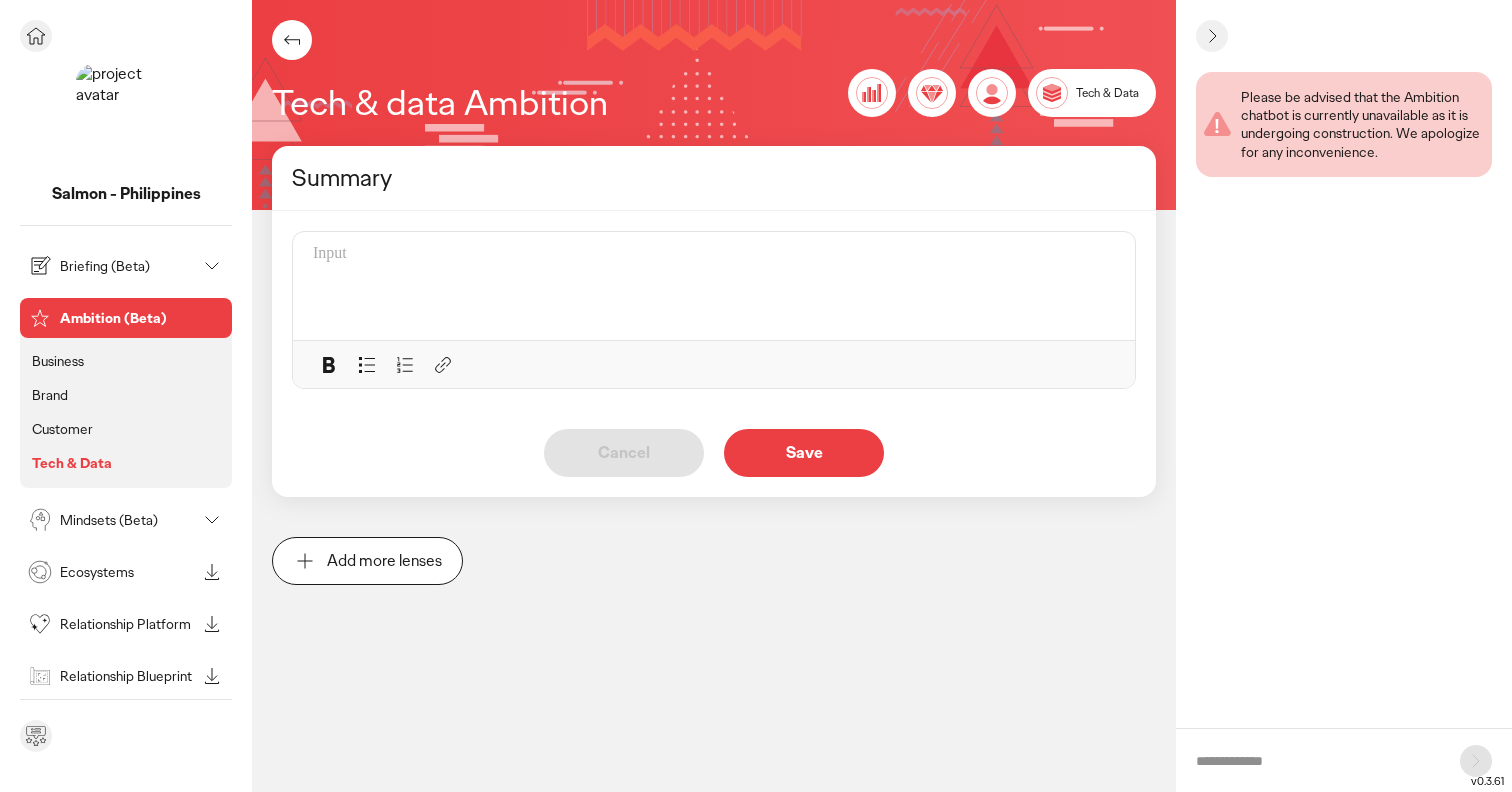 click on "Briefing (Beta)" at bounding box center (128, 266) 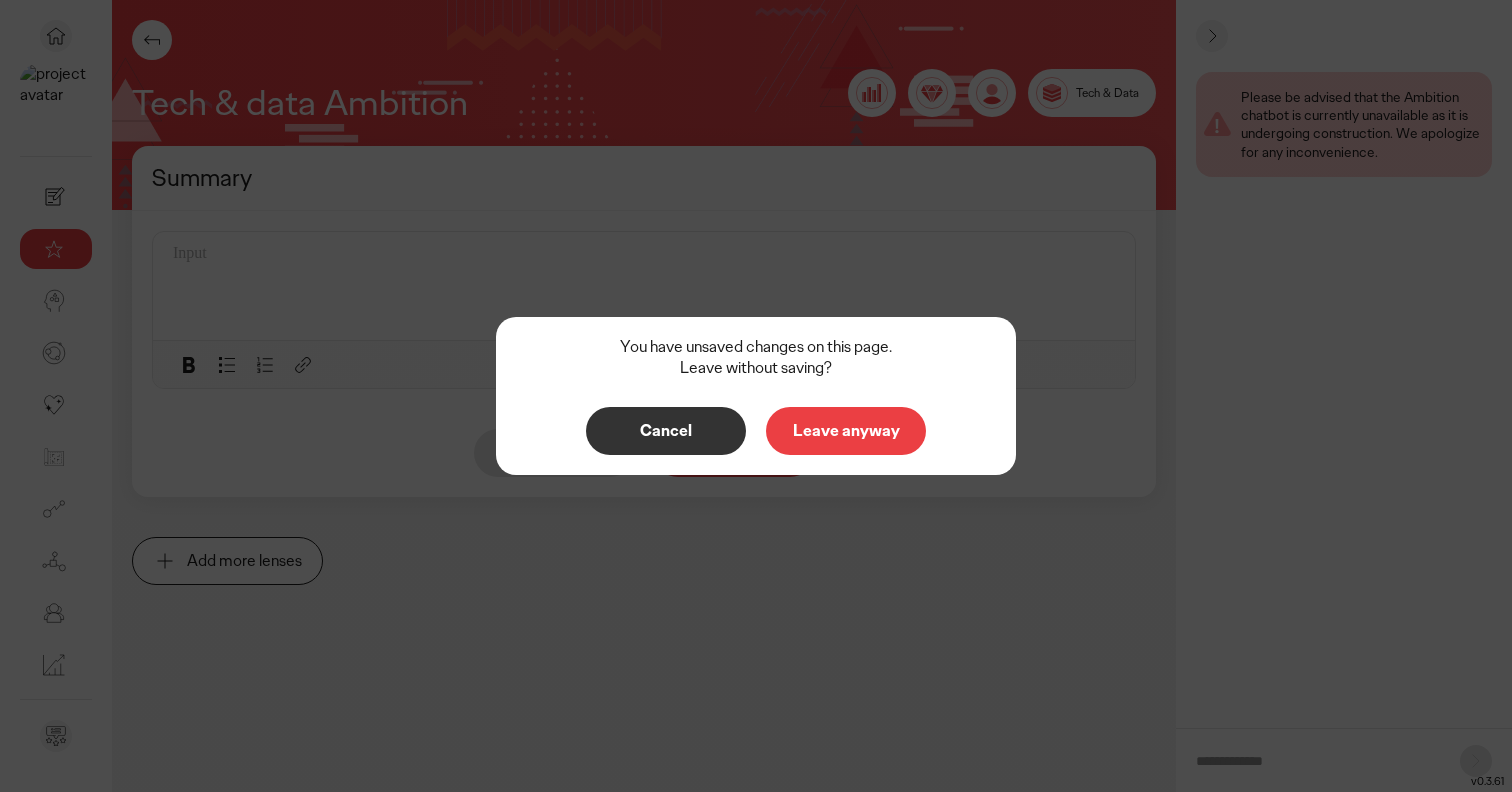click on "Leave anyway" at bounding box center [846, 431] 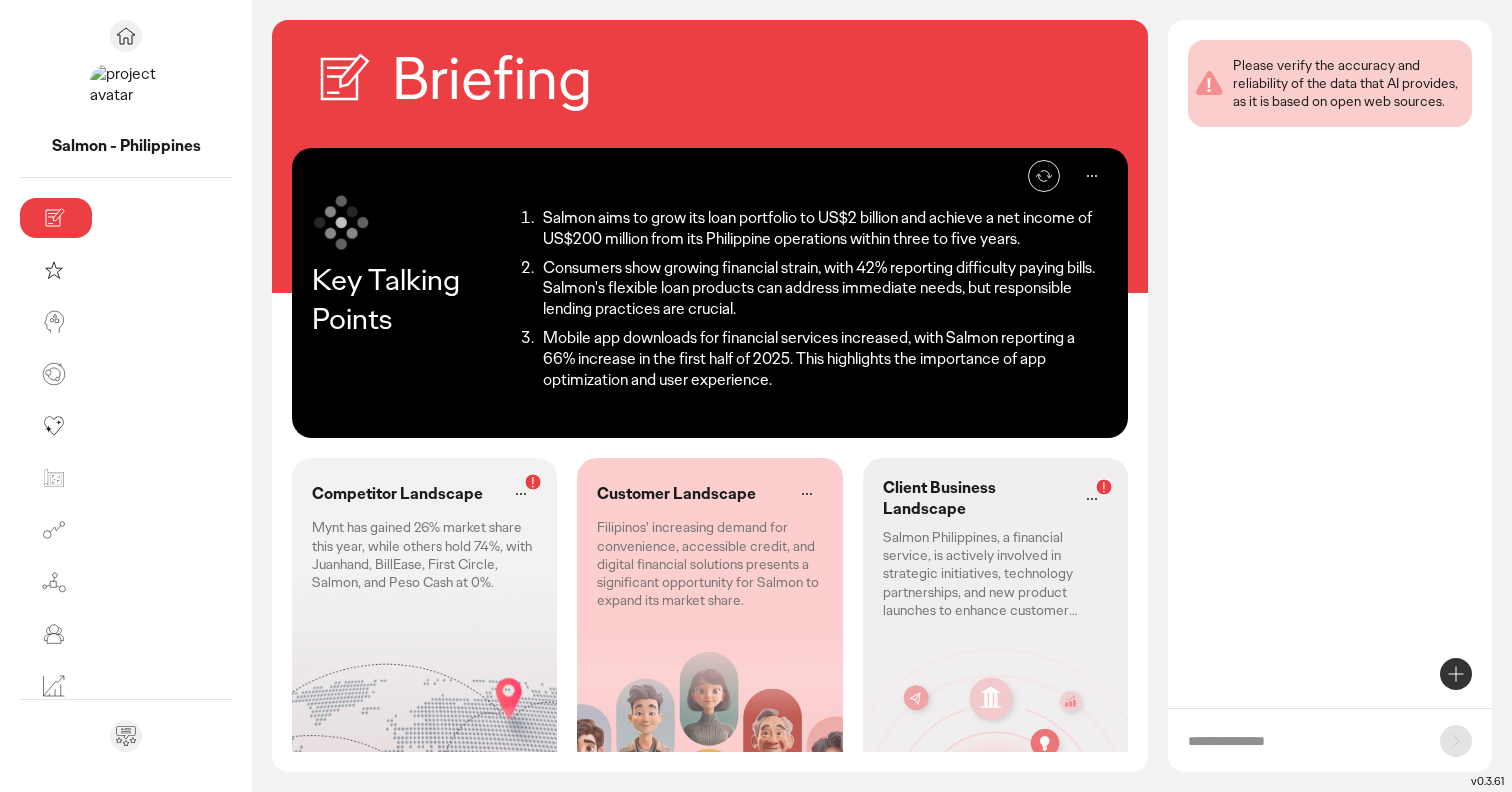 click on "Salmon Philippines, a financial service, is actively involved in strategic initiatives, technology partnerships, and new product launches to enhance customer satisfaction and financial performance." 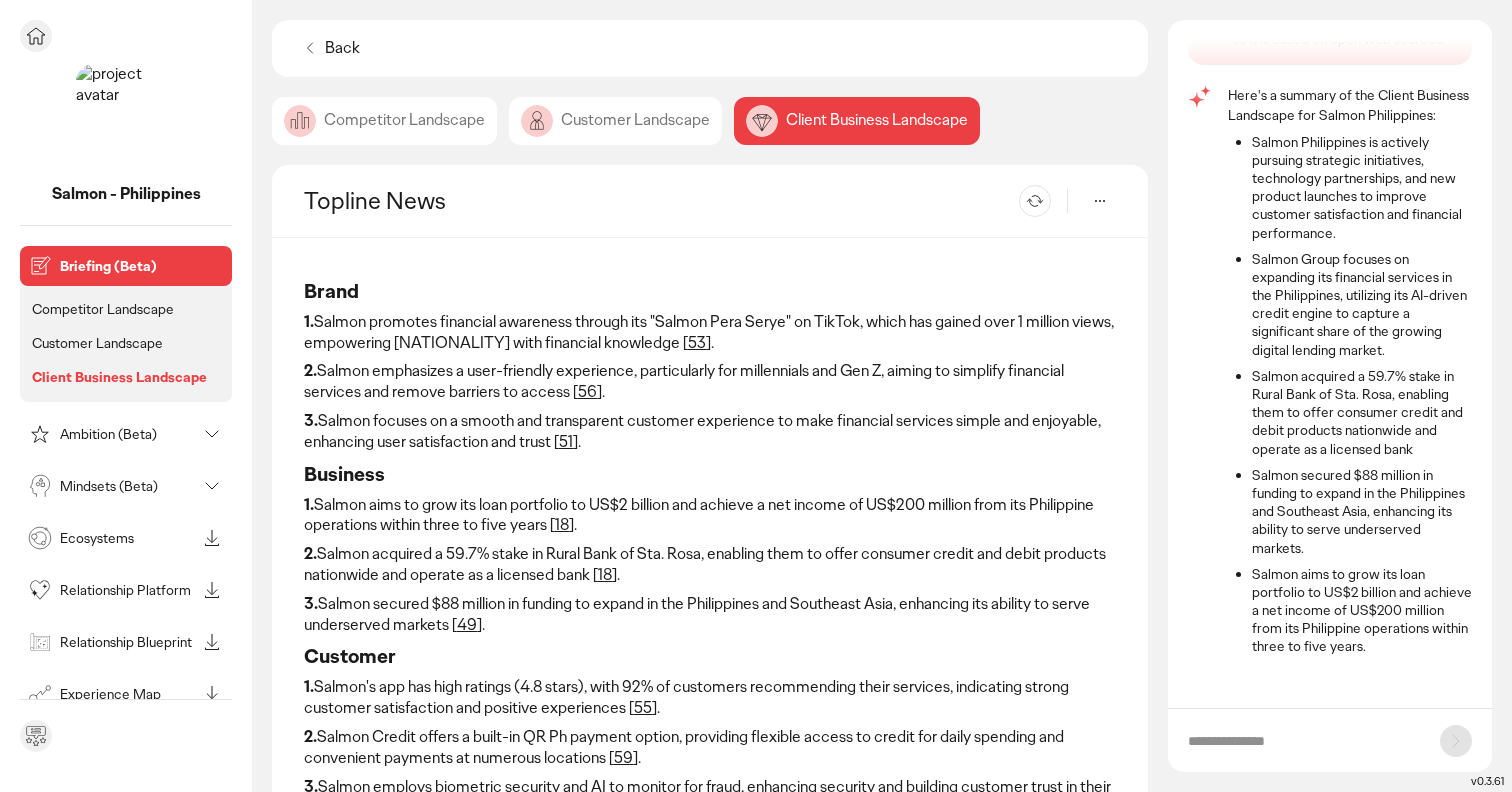 scroll, scrollTop: 100, scrollLeft: 0, axis: vertical 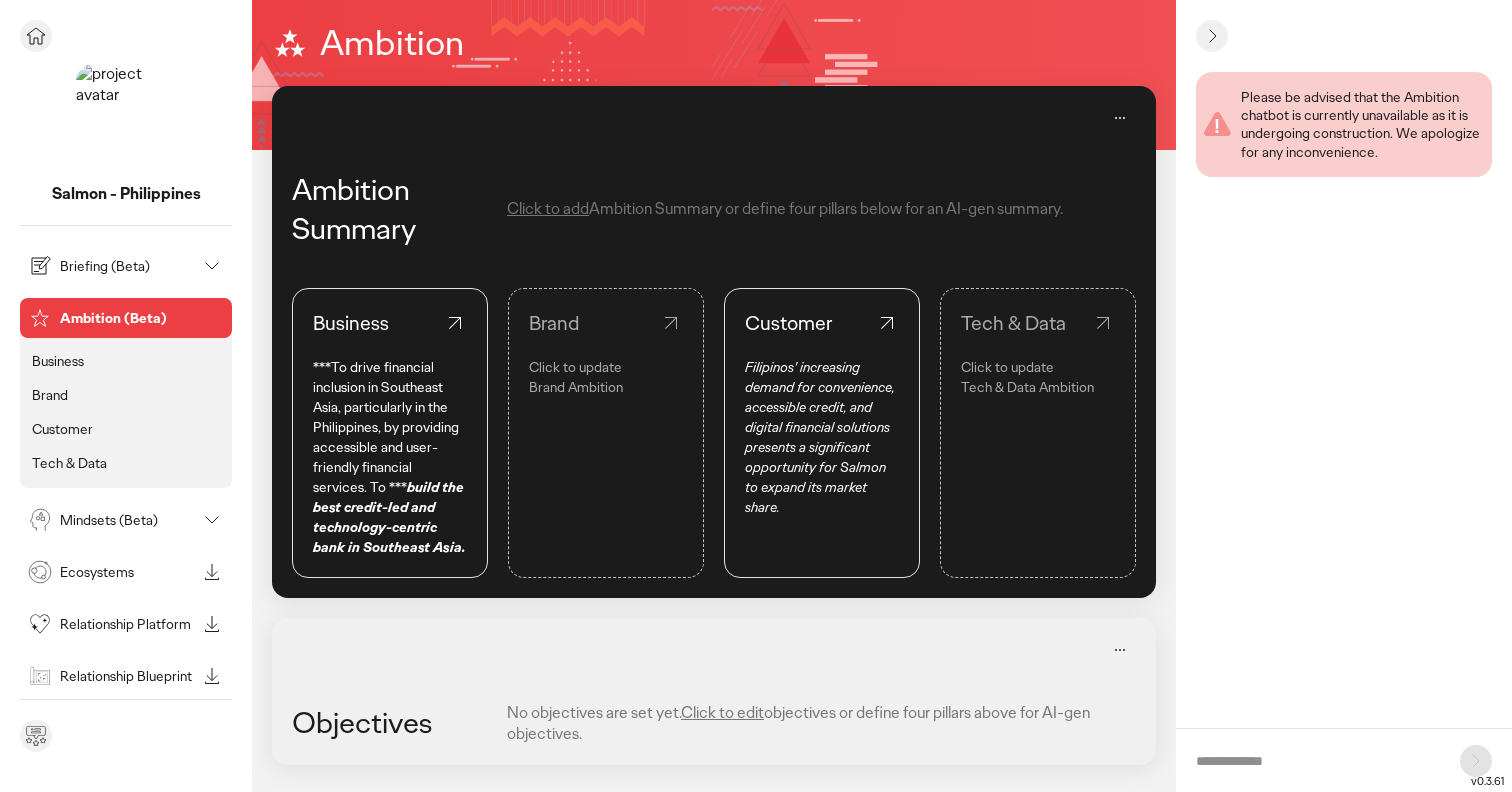 click 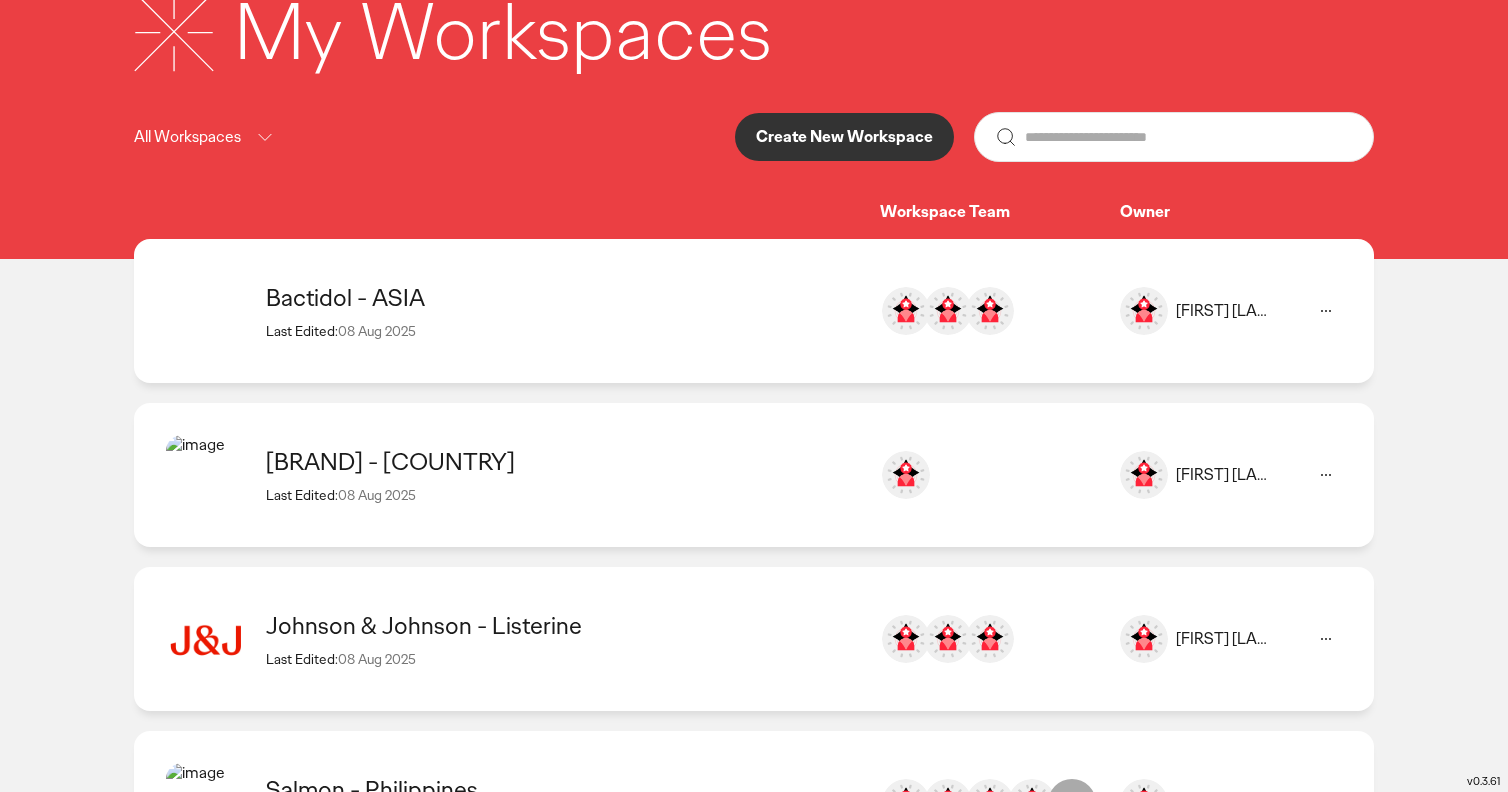 scroll, scrollTop: 270, scrollLeft: 0, axis: vertical 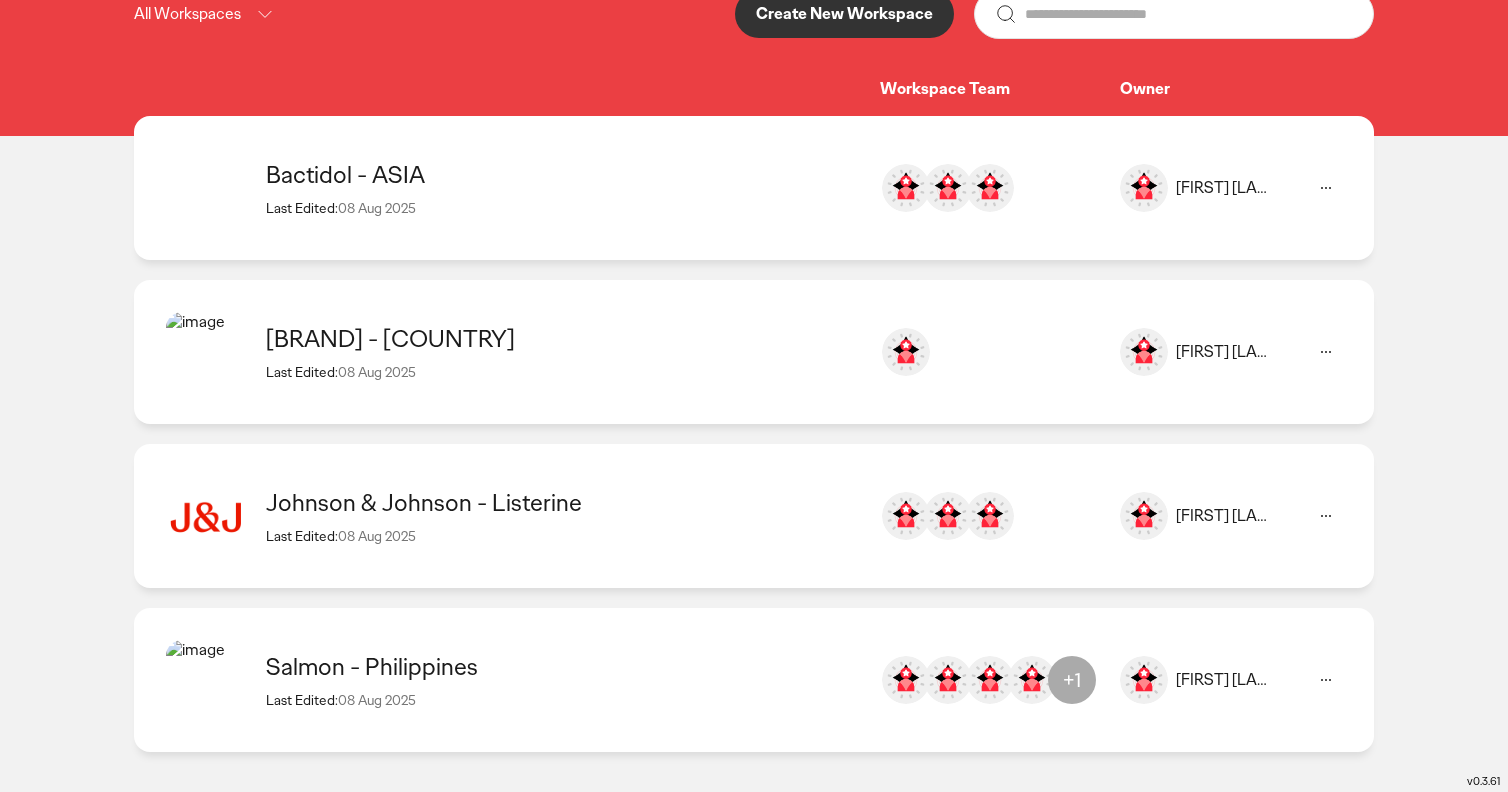 click on "Salmon - Philippines" at bounding box center [563, 666] 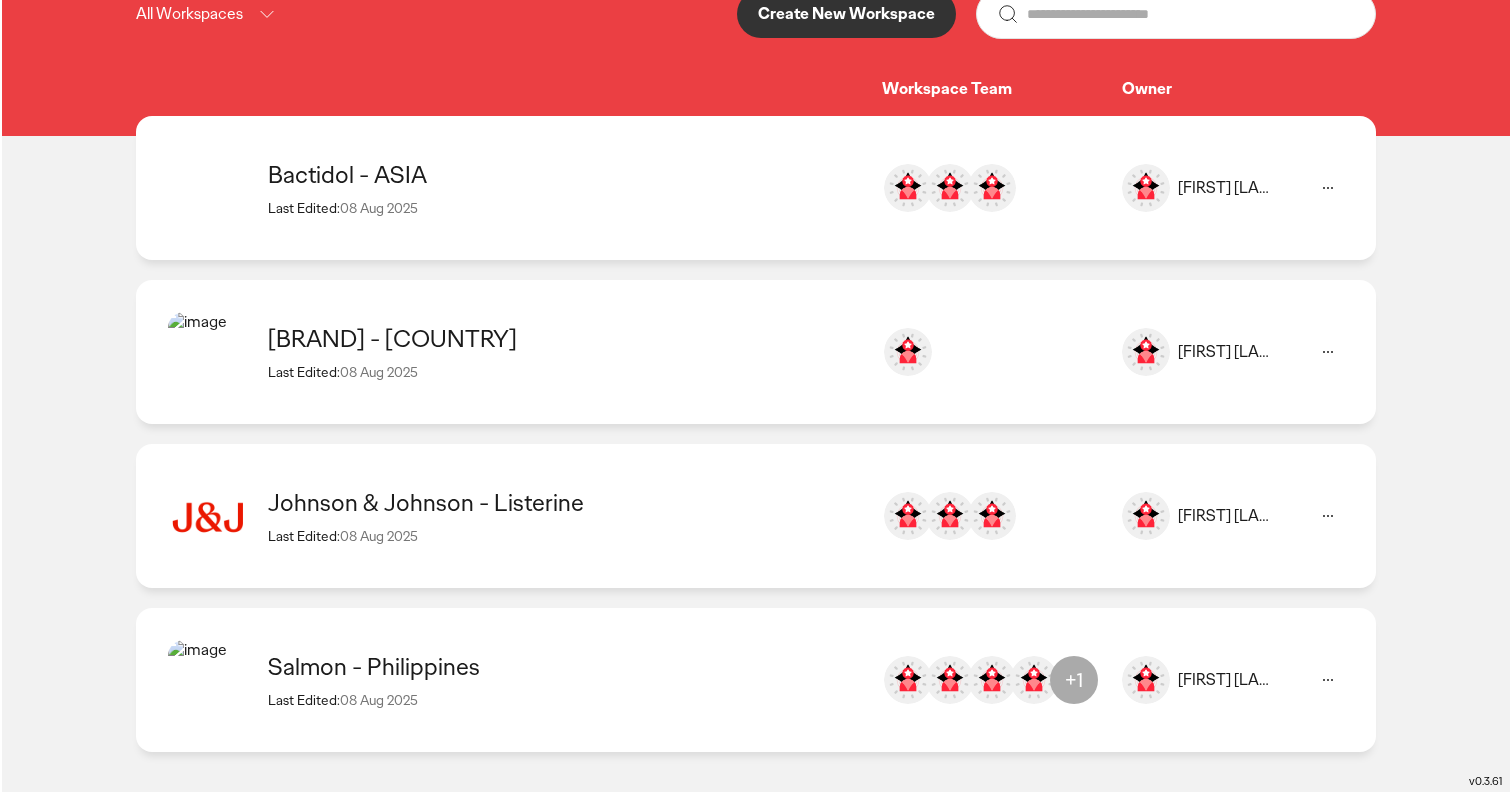 scroll, scrollTop: 0, scrollLeft: 0, axis: both 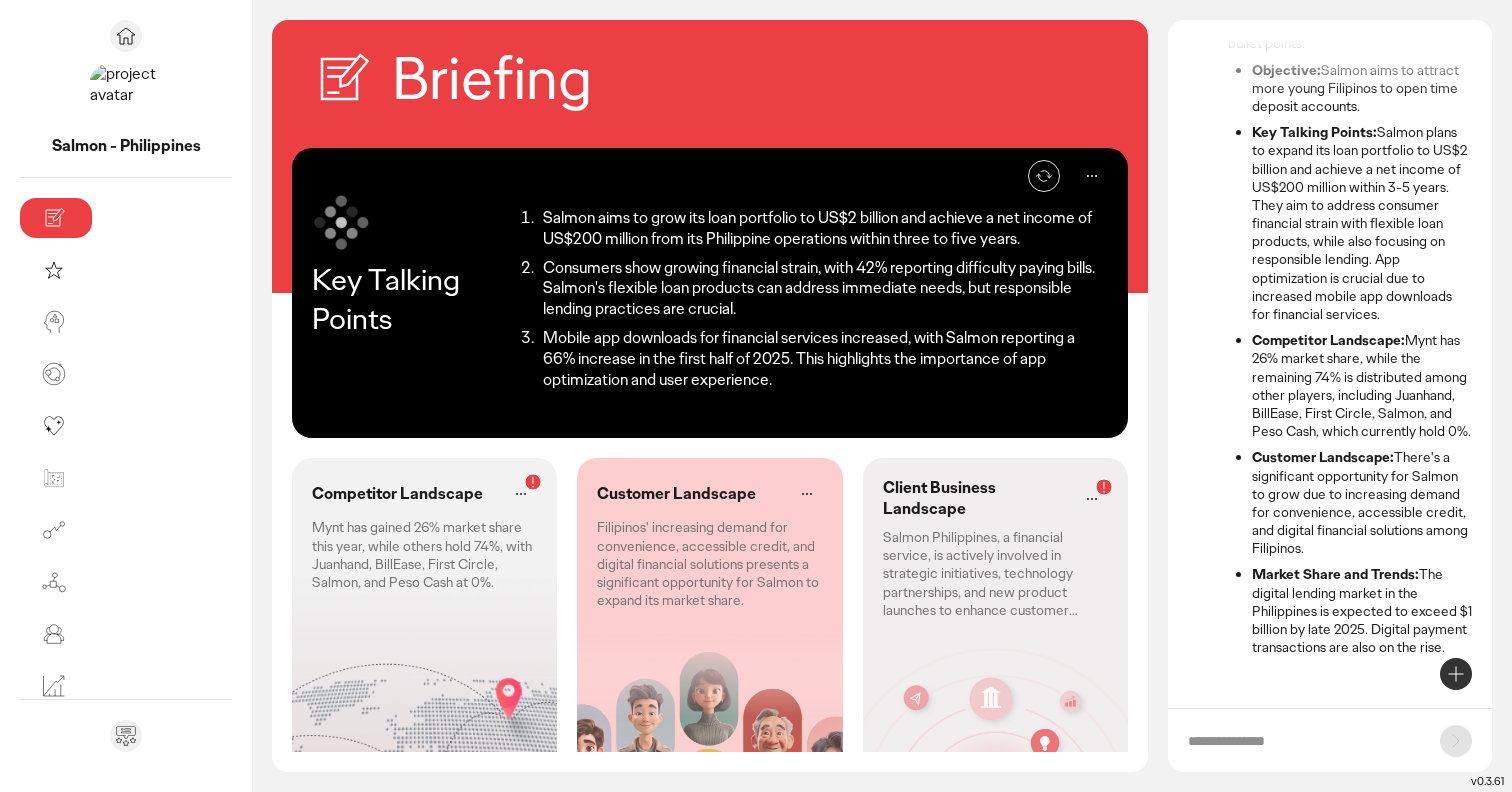 click on "Client Business Landscape" at bounding box center (975, 499) 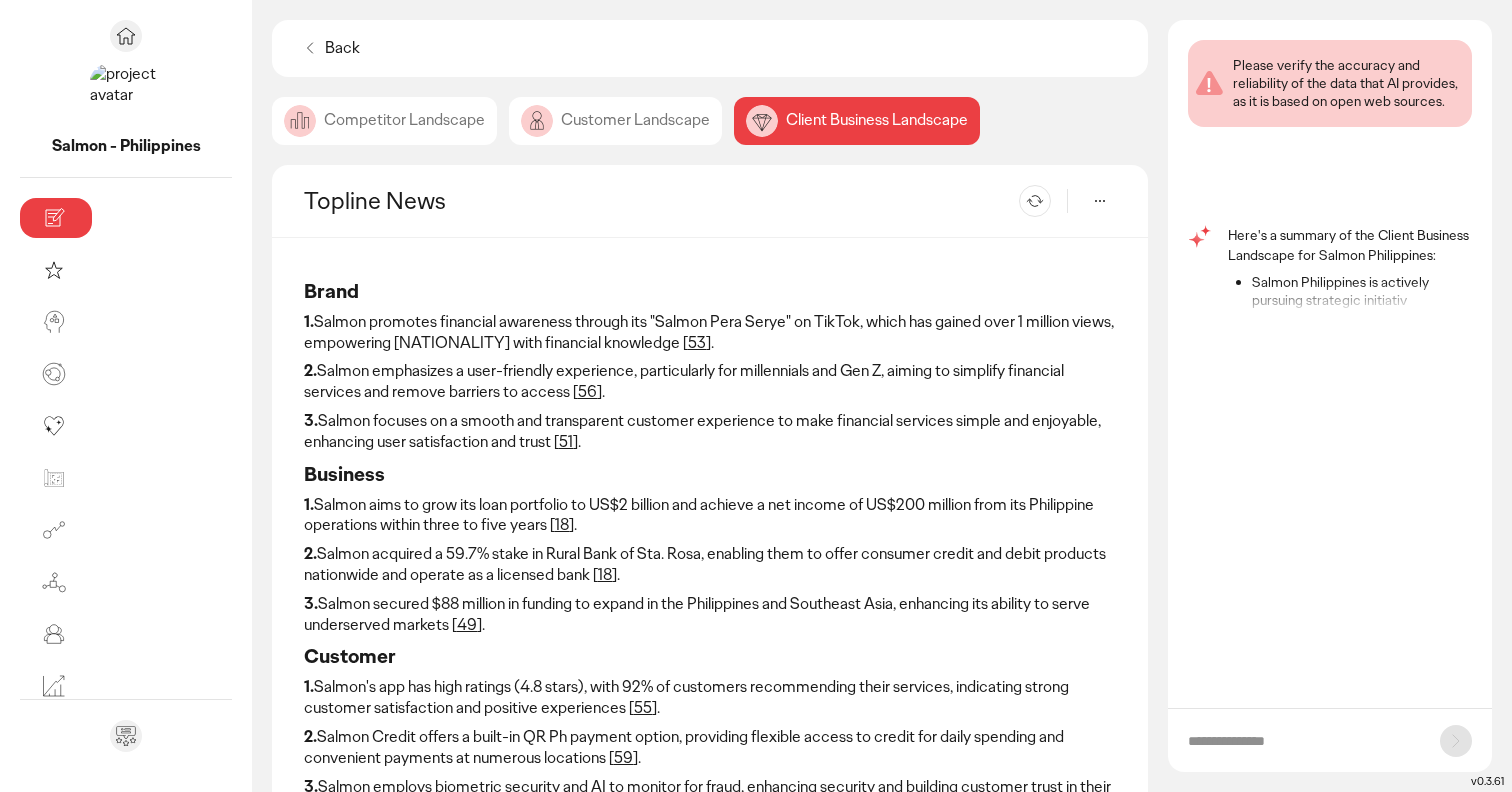 scroll, scrollTop: 0, scrollLeft: 0, axis: both 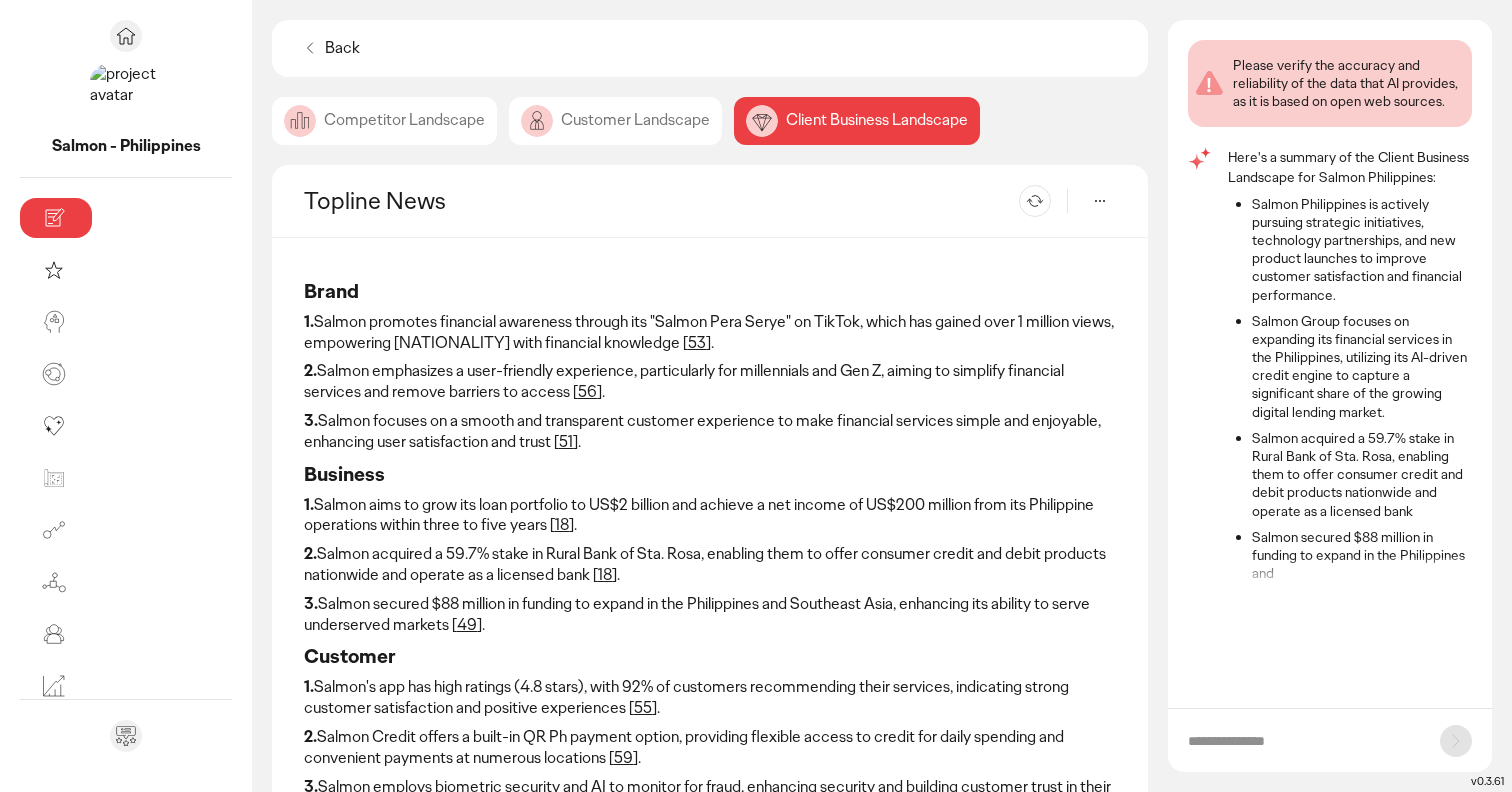 click at bounding box center [1330, 740] 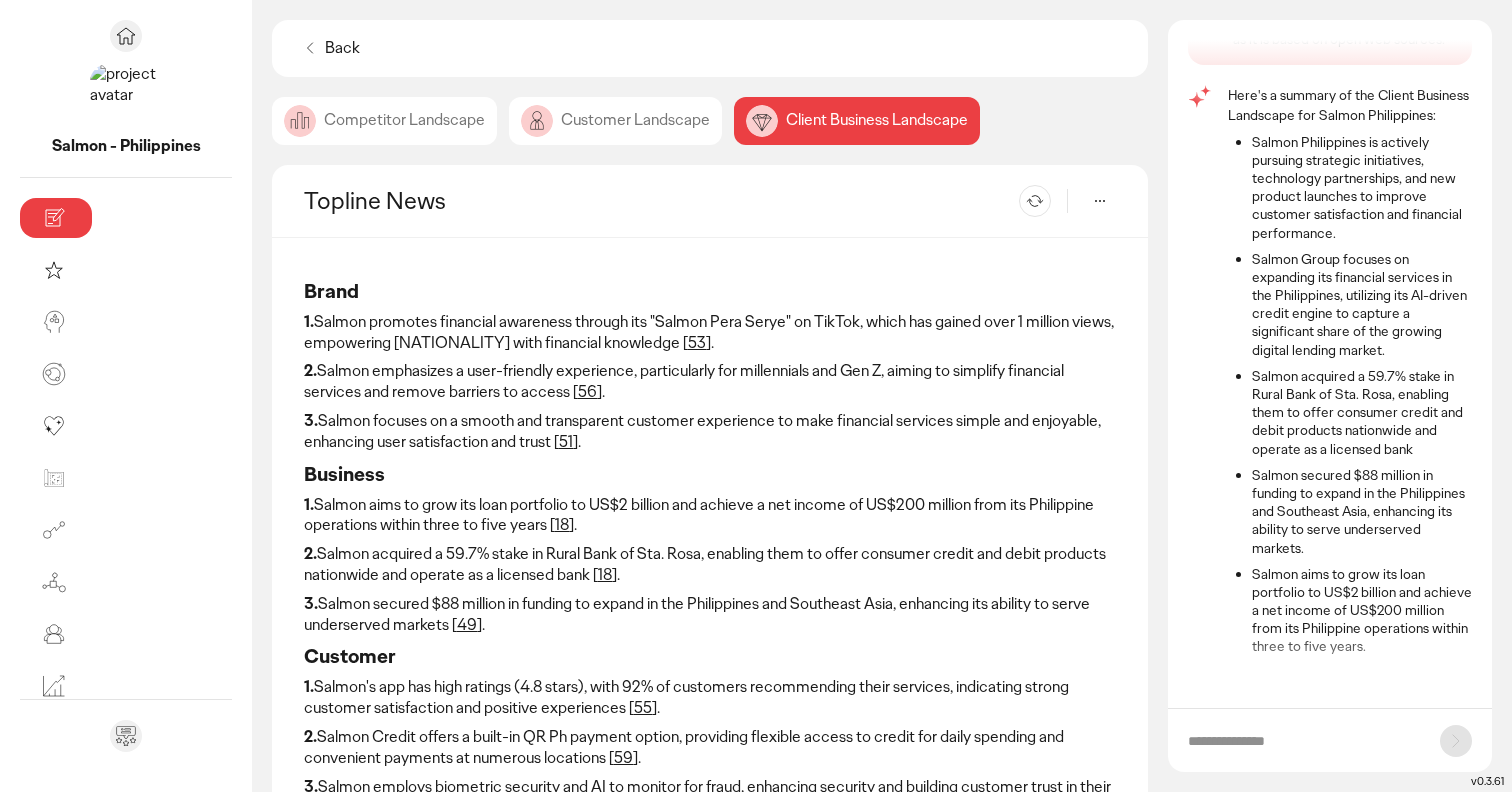 scroll, scrollTop: 100, scrollLeft: 0, axis: vertical 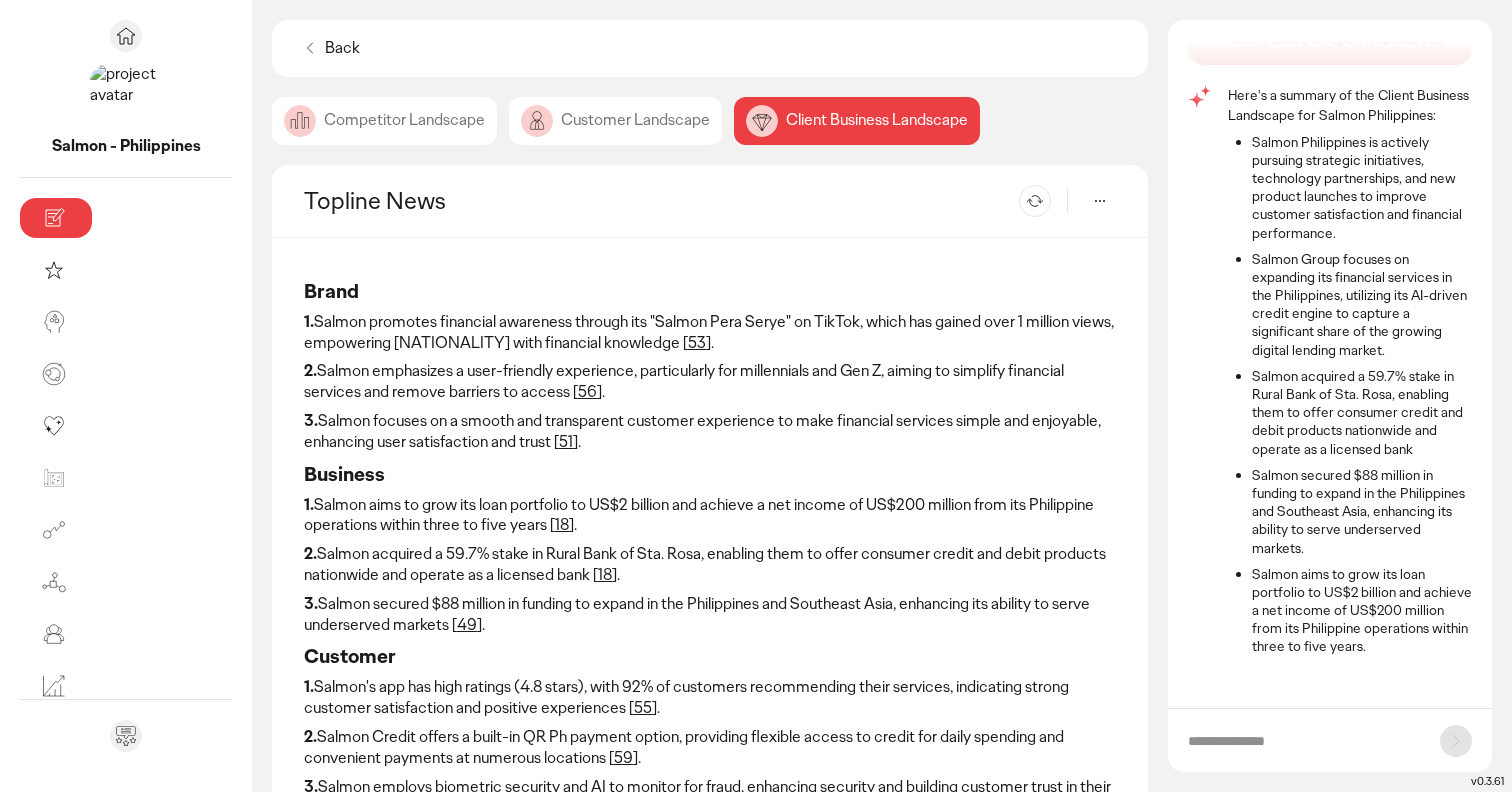 click at bounding box center [1304, 741] 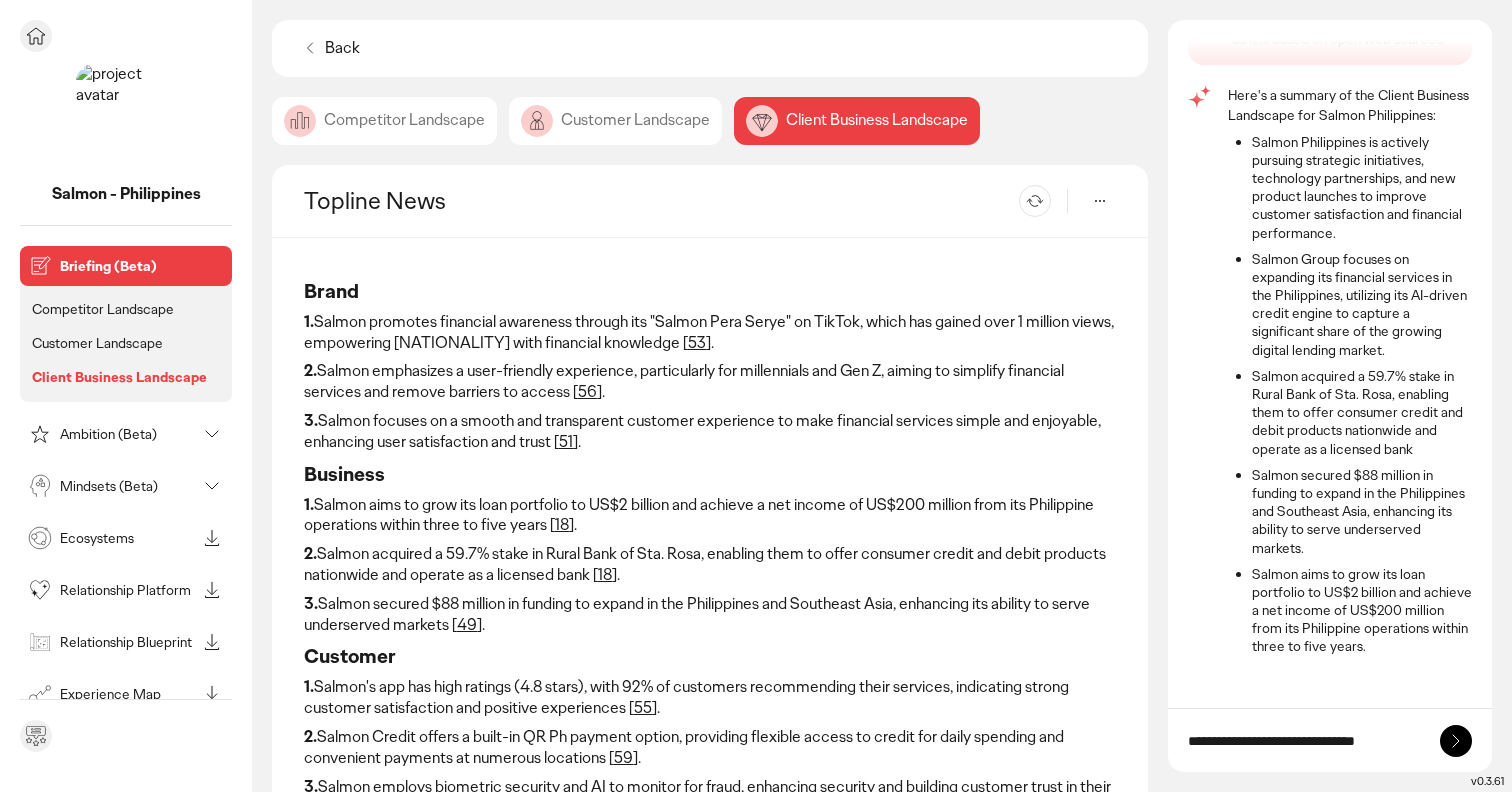 type on "**********" 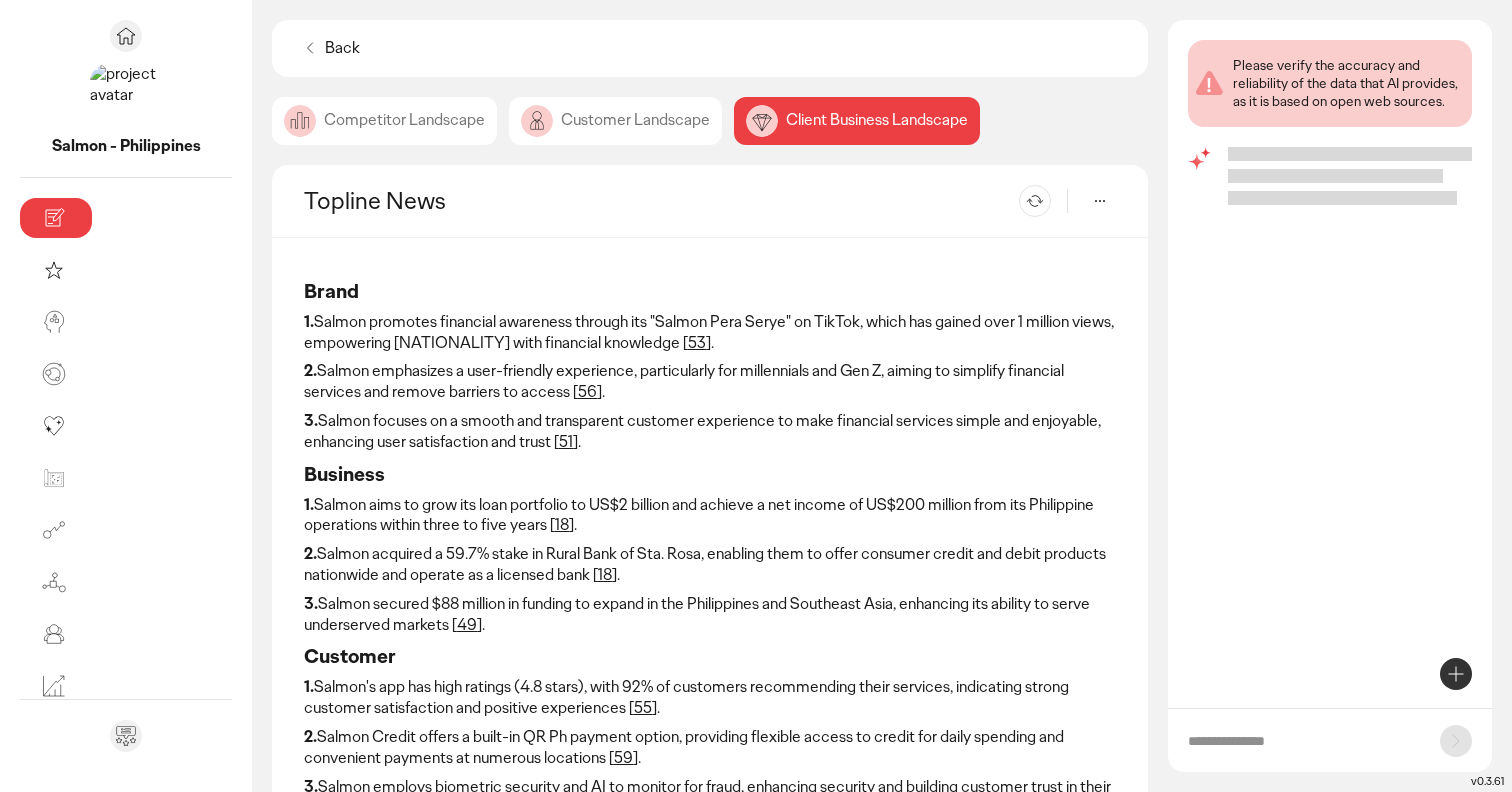 click at bounding box center [1330, 740] 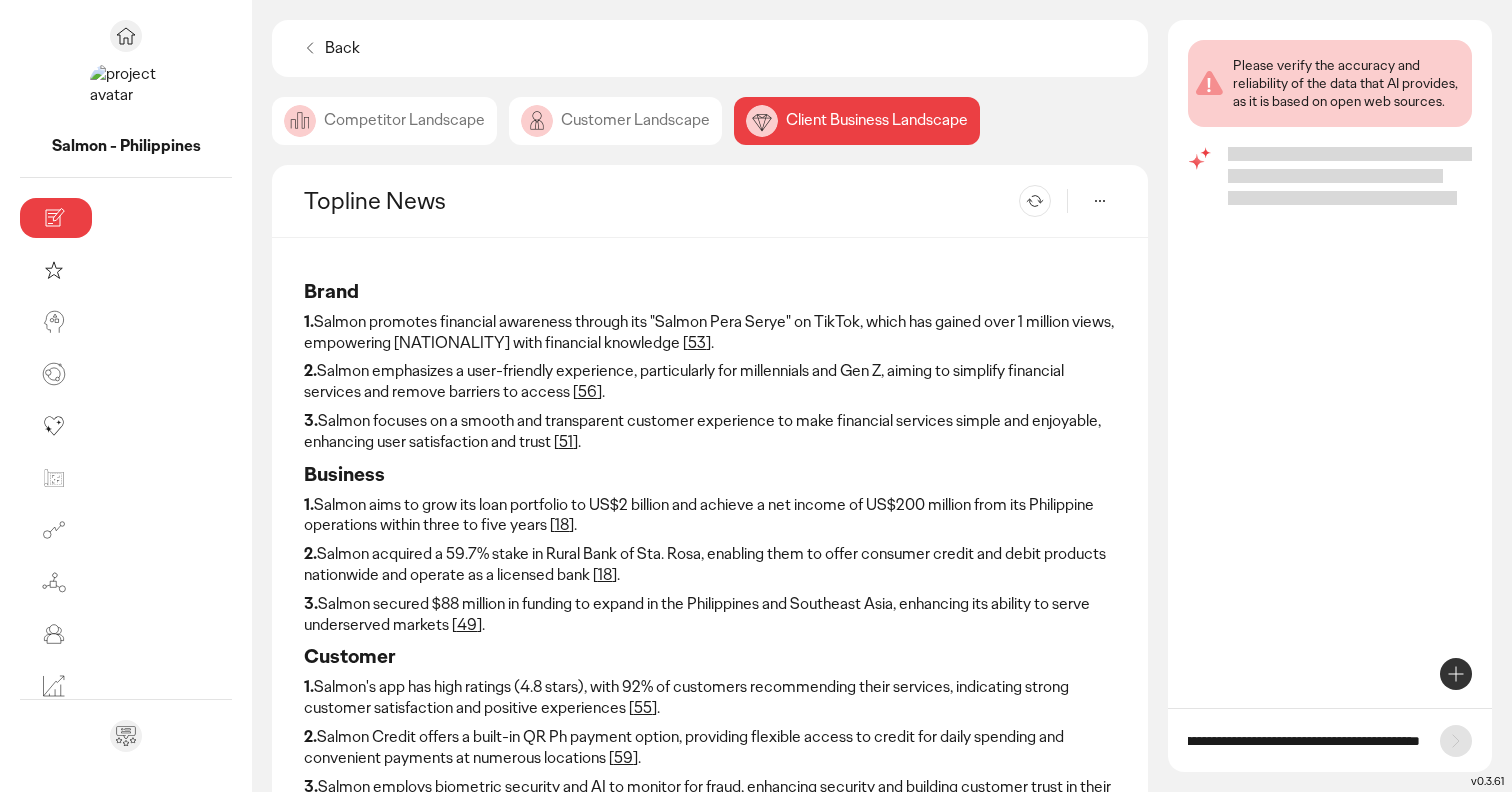 scroll, scrollTop: 0, scrollLeft: 106, axis: horizontal 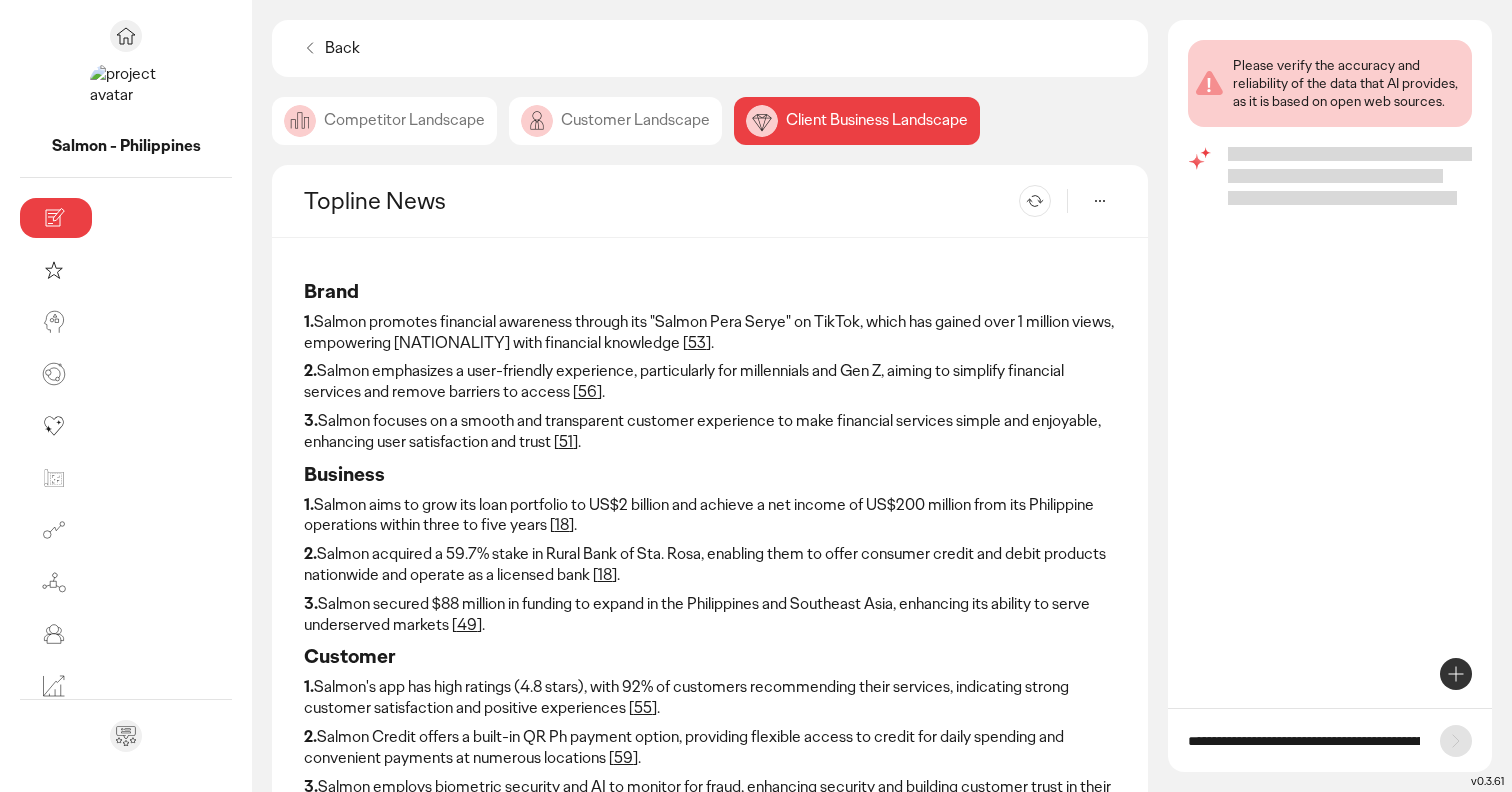 click on "**********" at bounding box center [1304, 741] 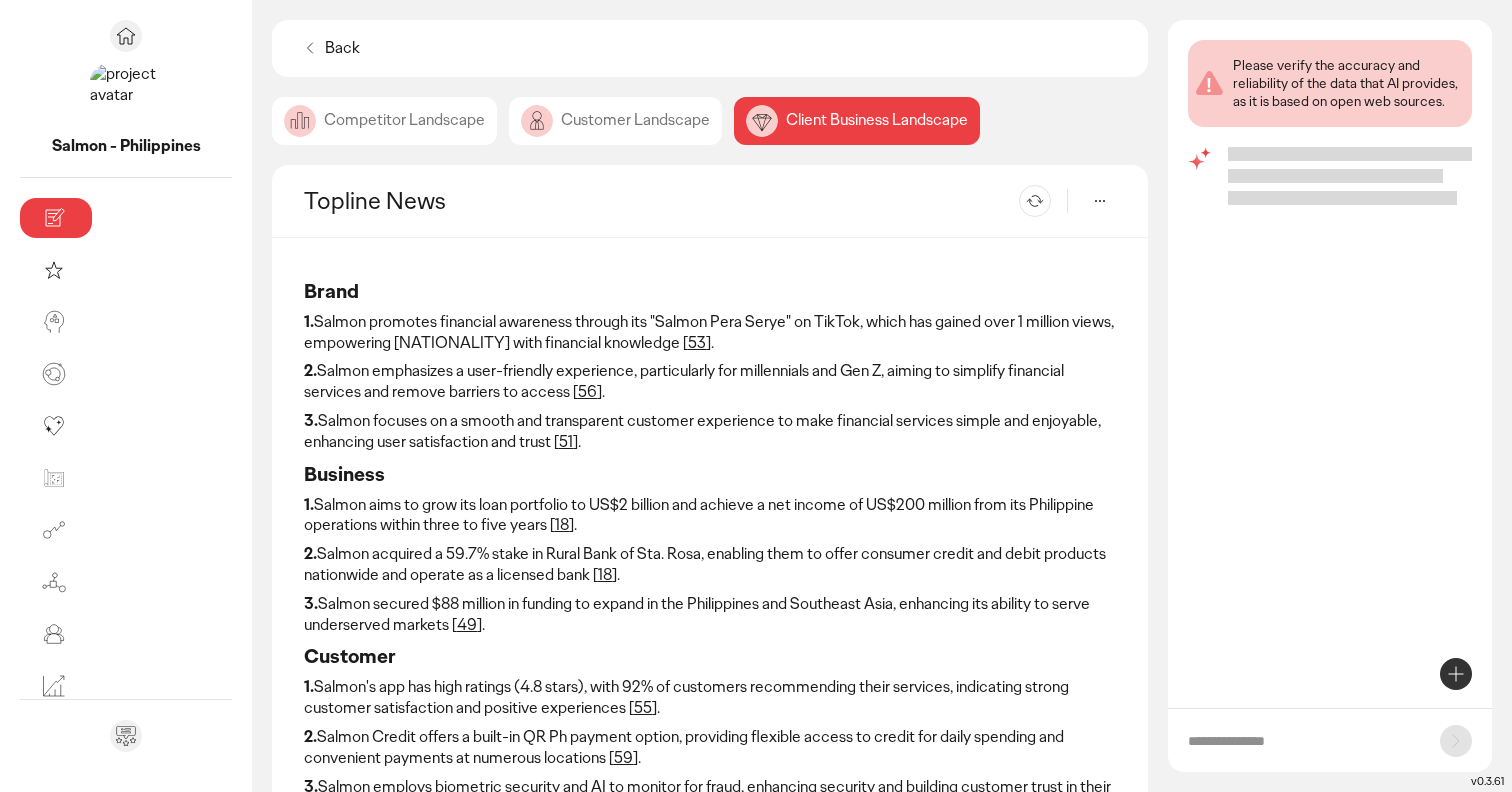 click on "Customer Landscape" 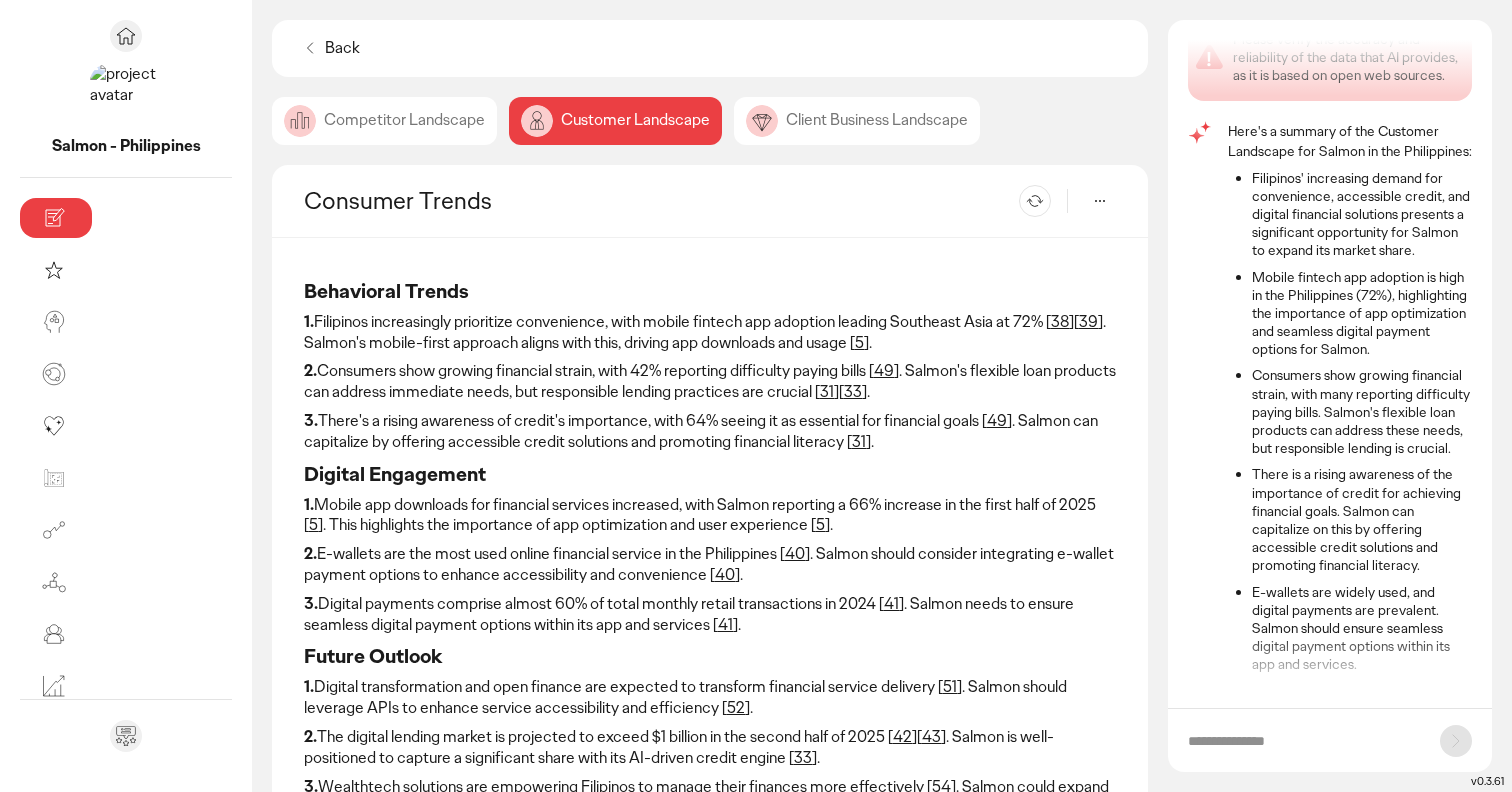 scroll, scrollTop: 82, scrollLeft: 0, axis: vertical 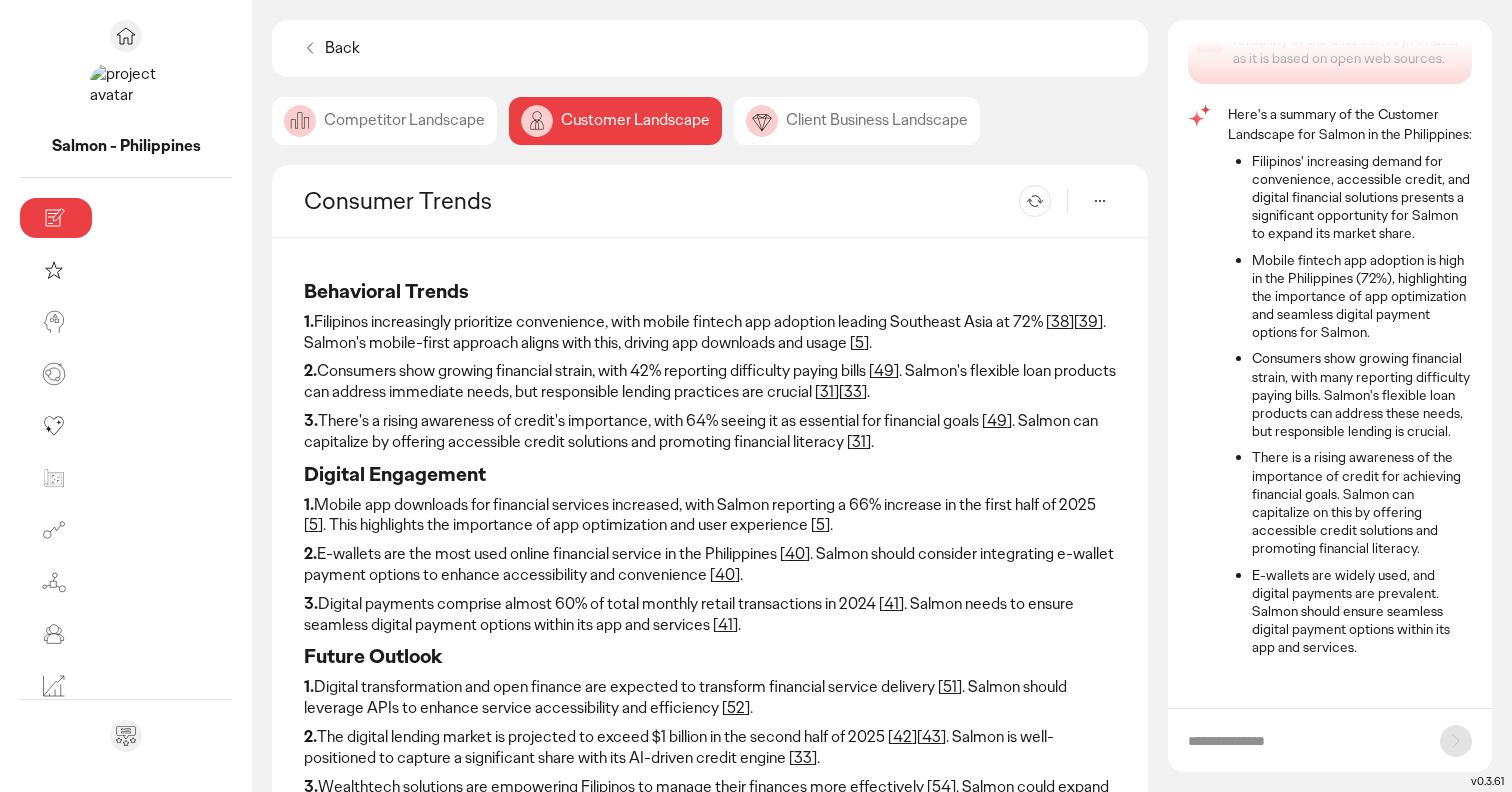 click on "Client Business Landscape" 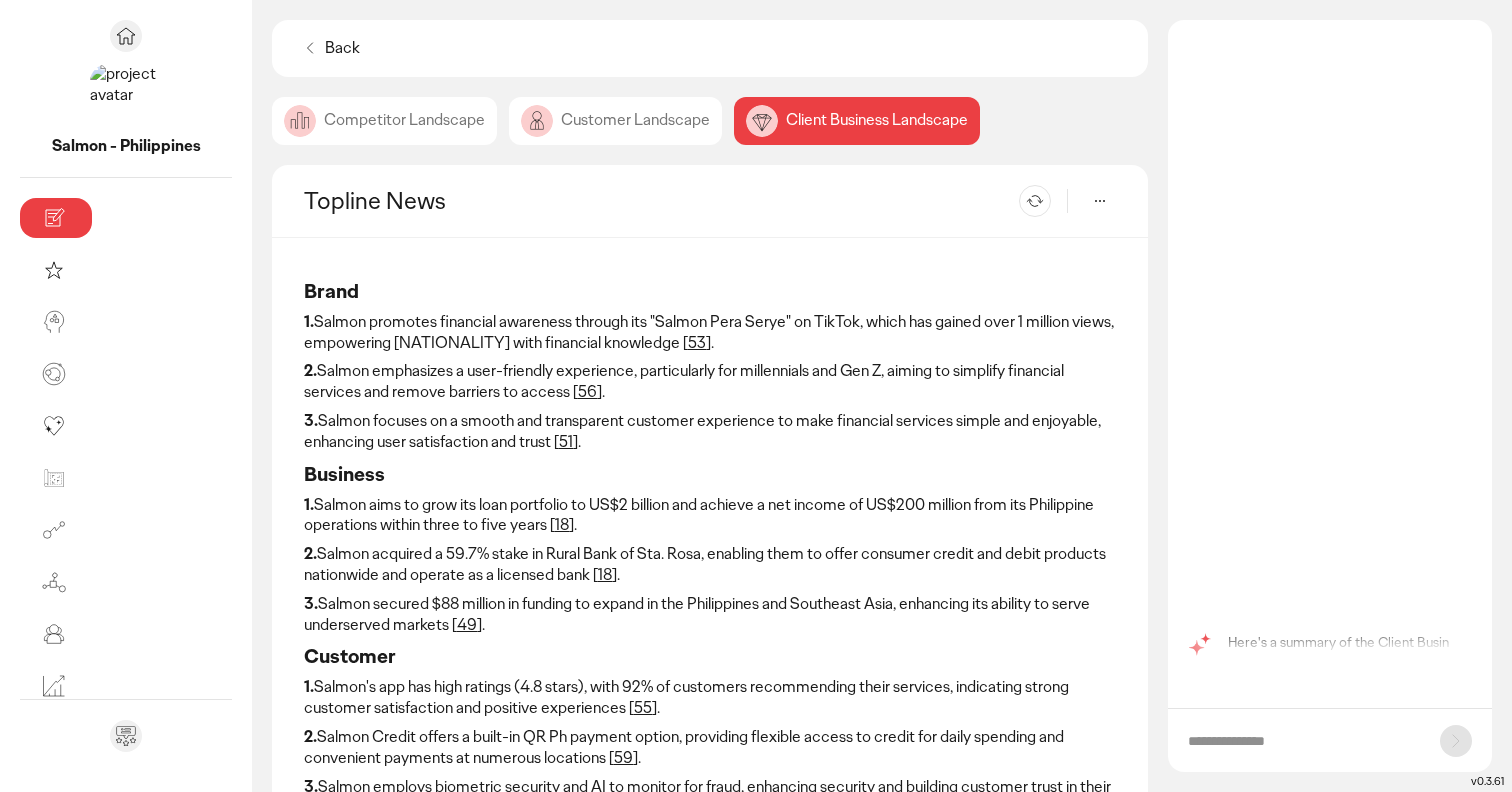 scroll, scrollTop: 0, scrollLeft: 0, axis: both 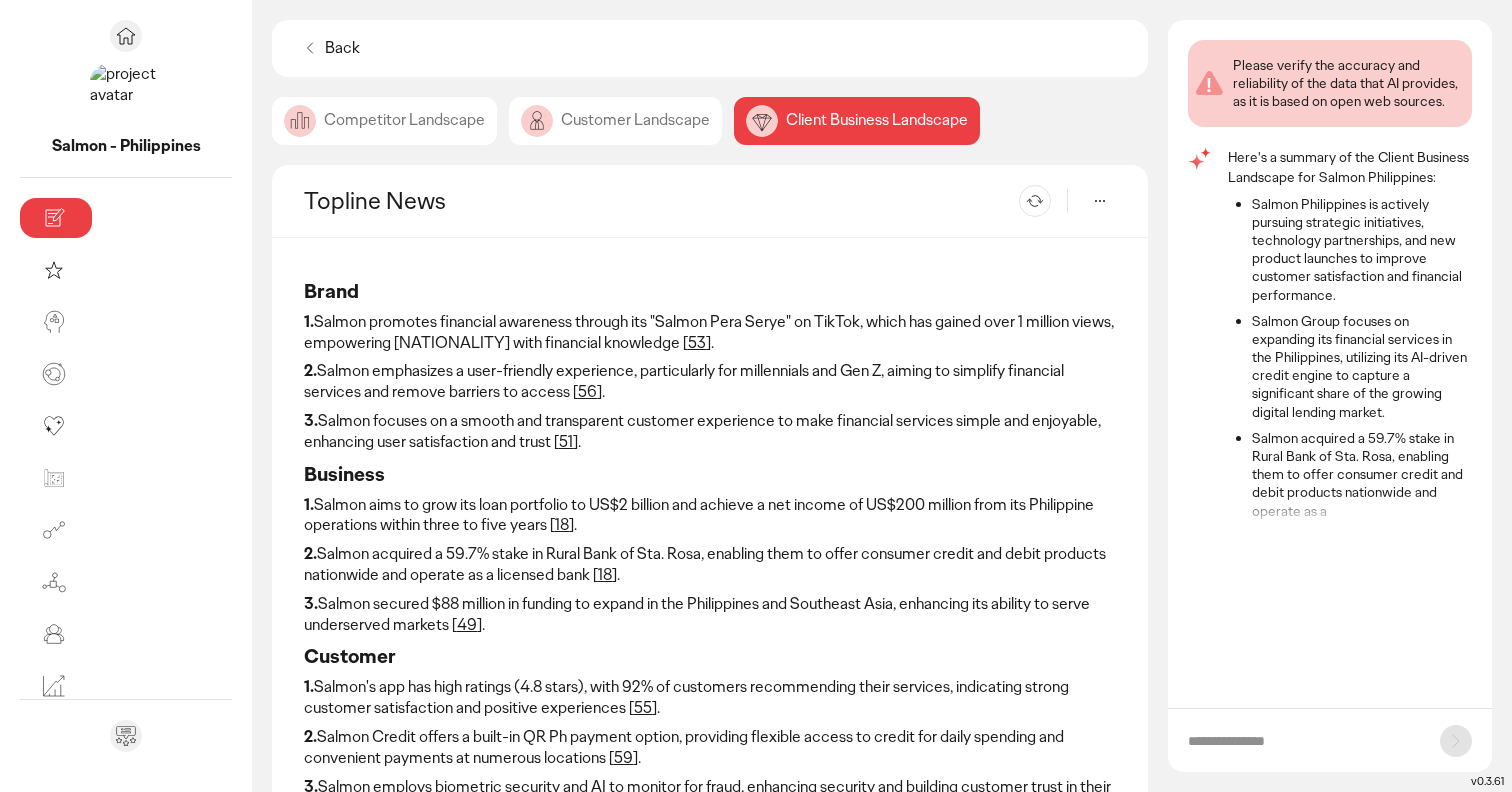 click at bounding box center (1304, 741) 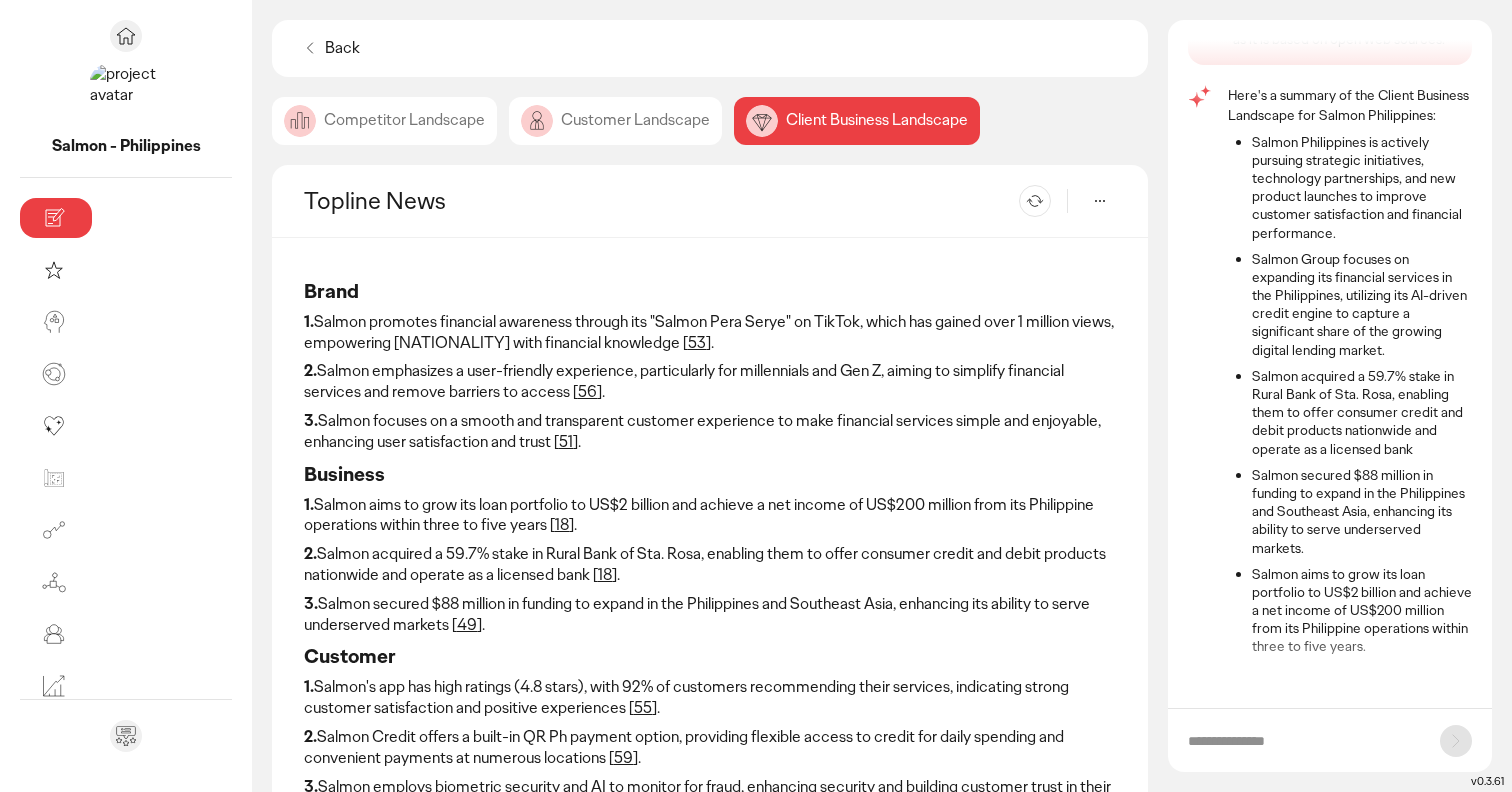 paste on "**********" 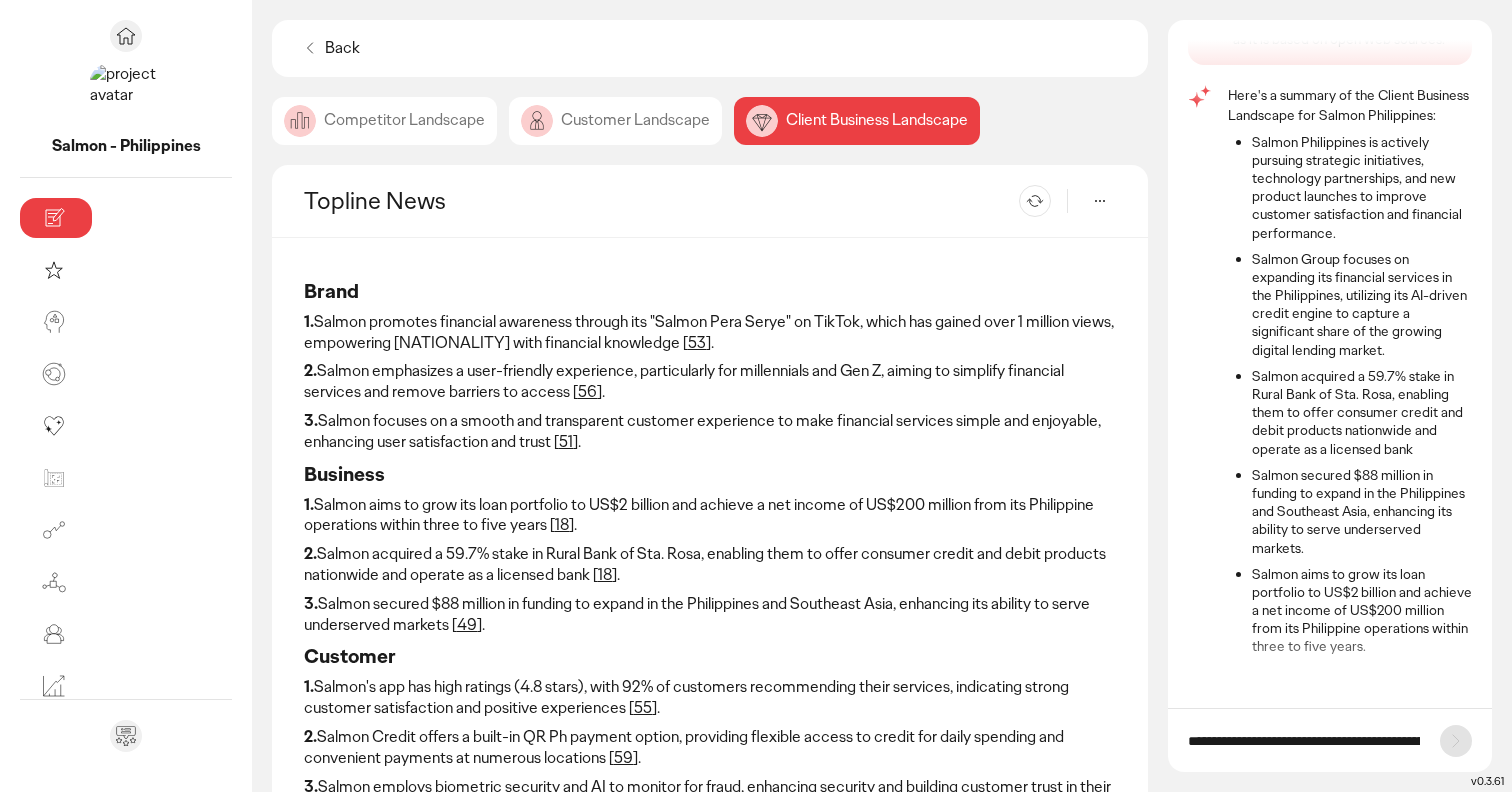scroll, scrollTop: 100, scrollLeft: 0, axis: vertical 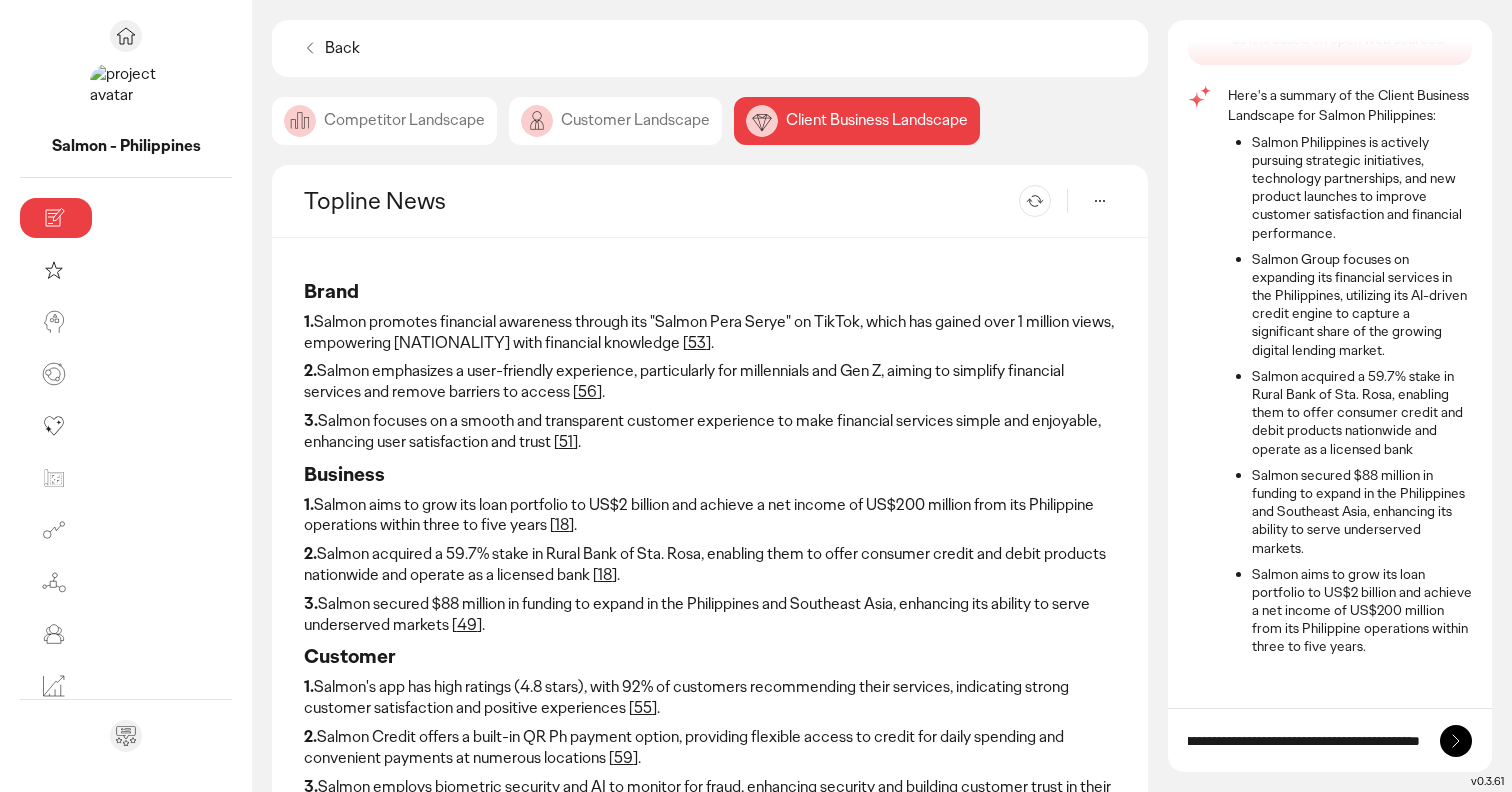 type on "**********" 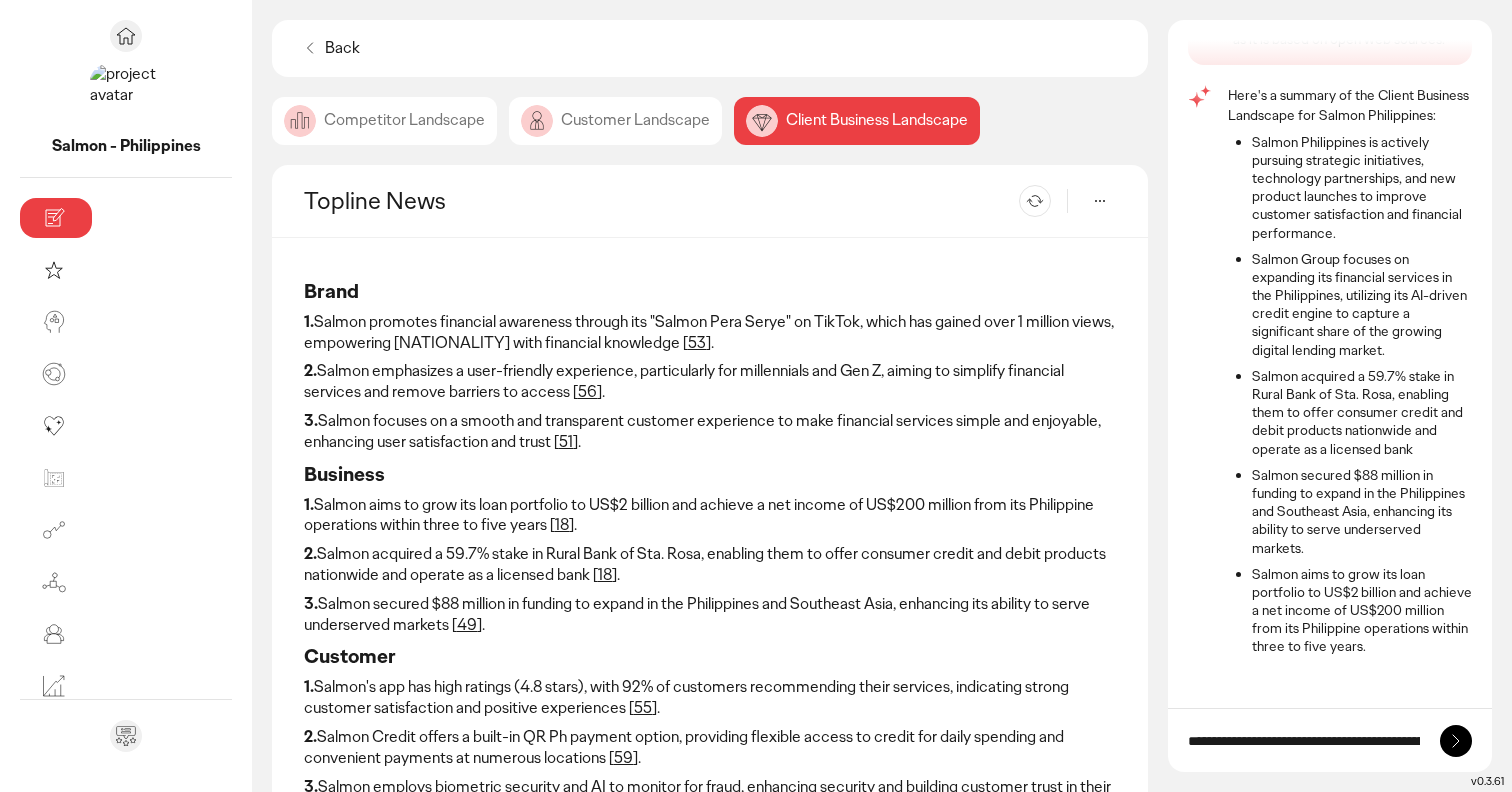 click 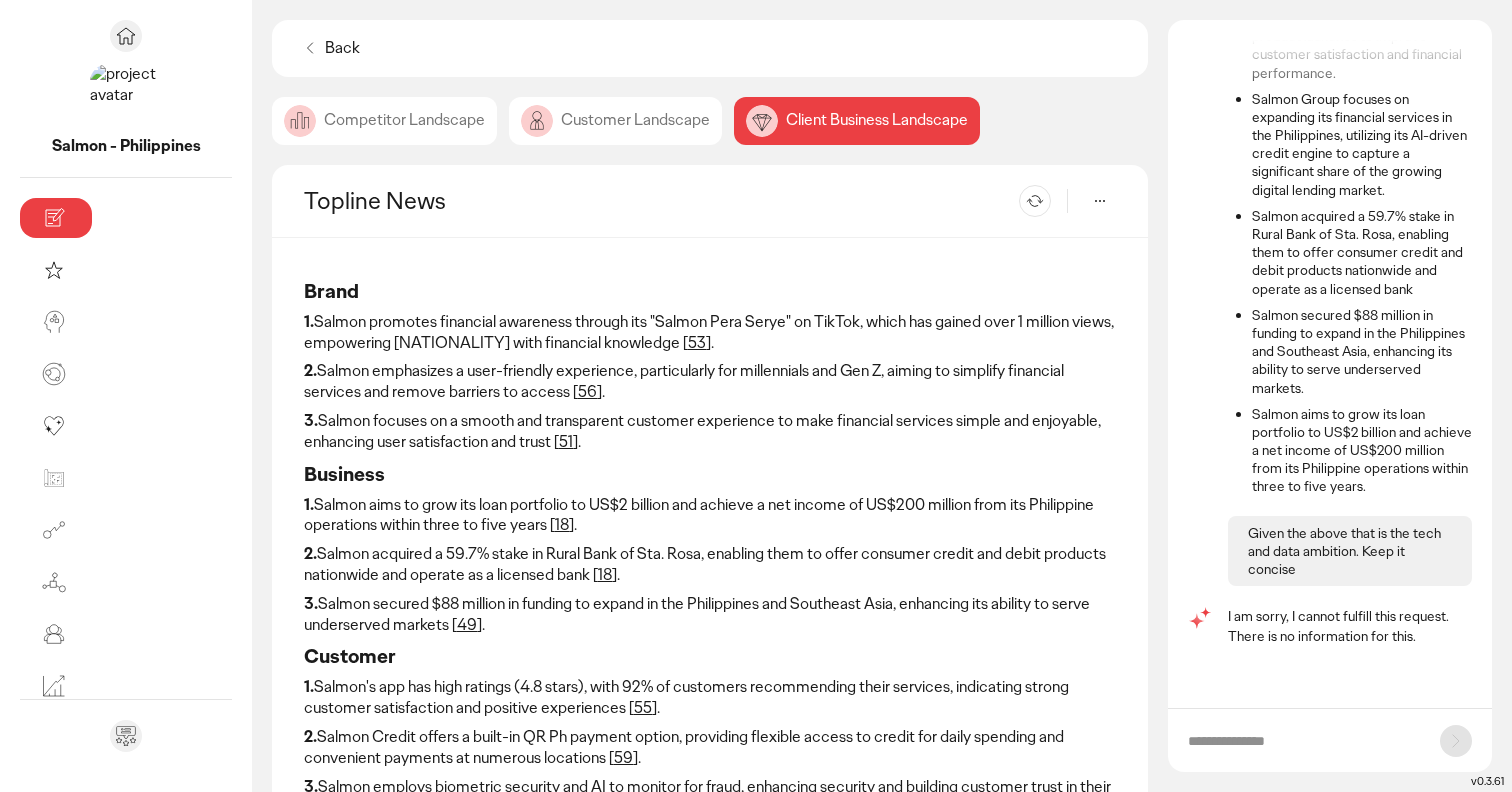 scroll, scrollTop: 260, scrollLeft: 0, axis: vertical 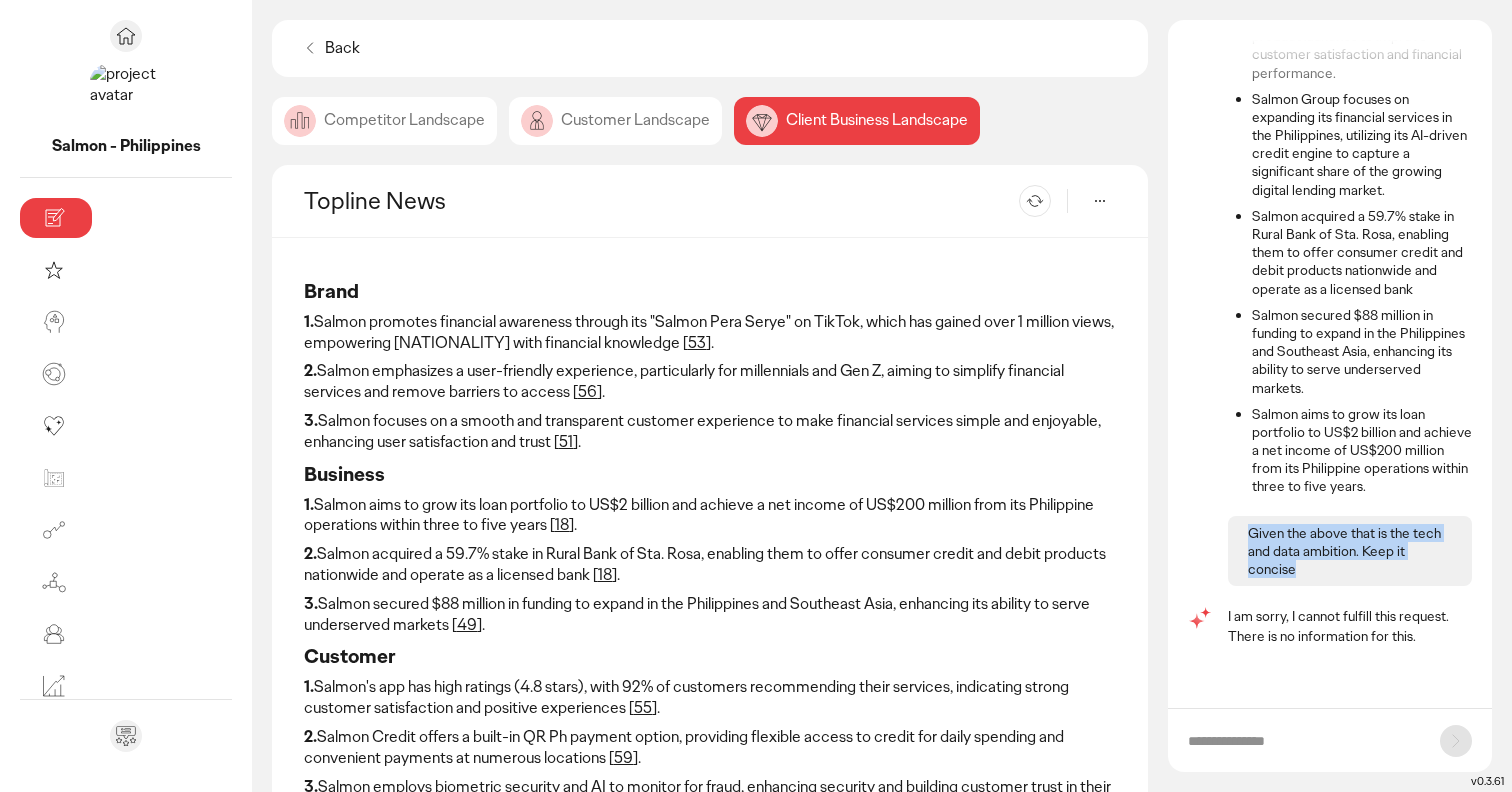 drag, startPoint x: 1320, startPoint y: 565, endPoint x: 1219, endPoint y: 527, distance: 107.912 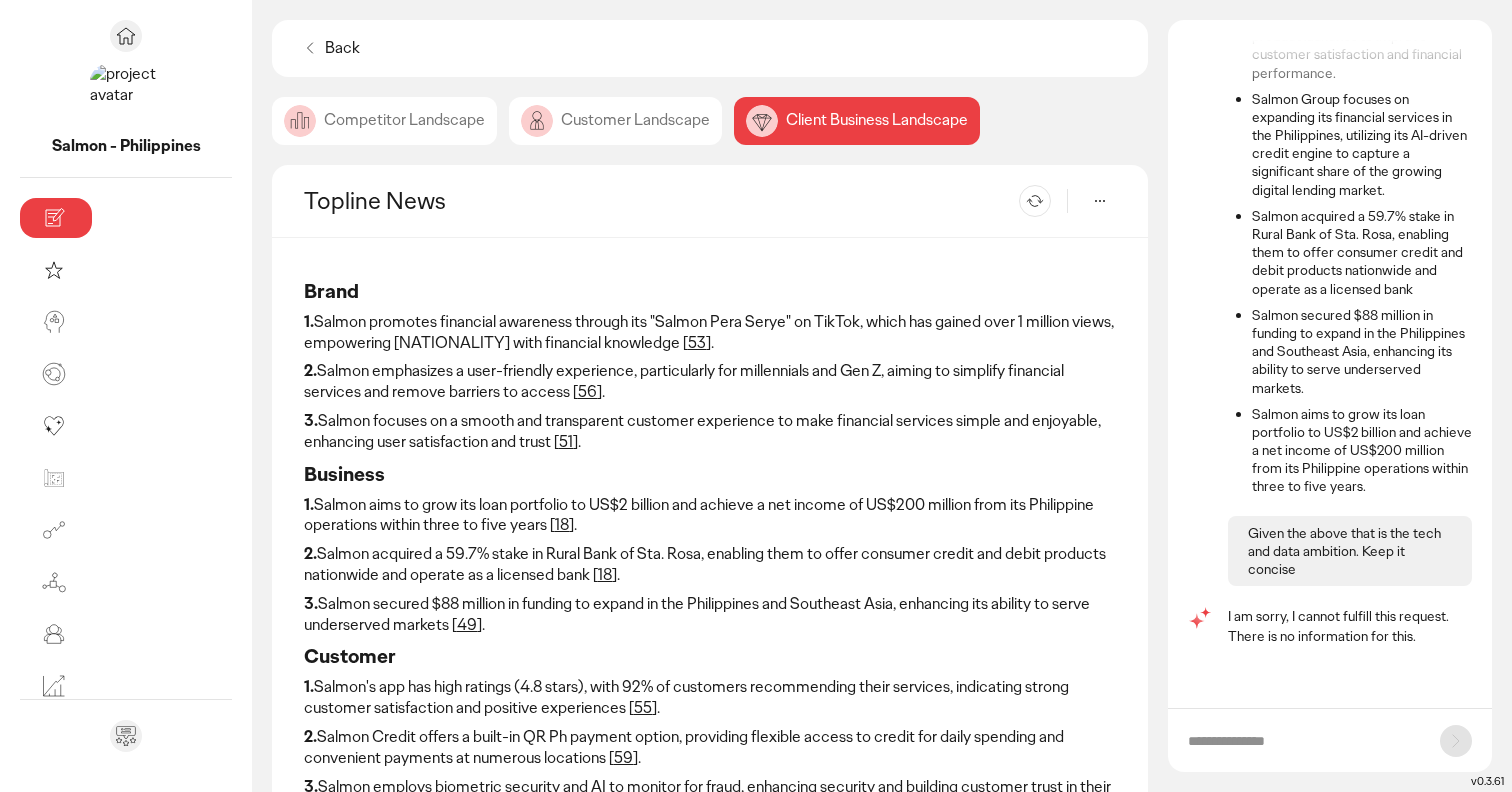 click on "Customer Landscape" 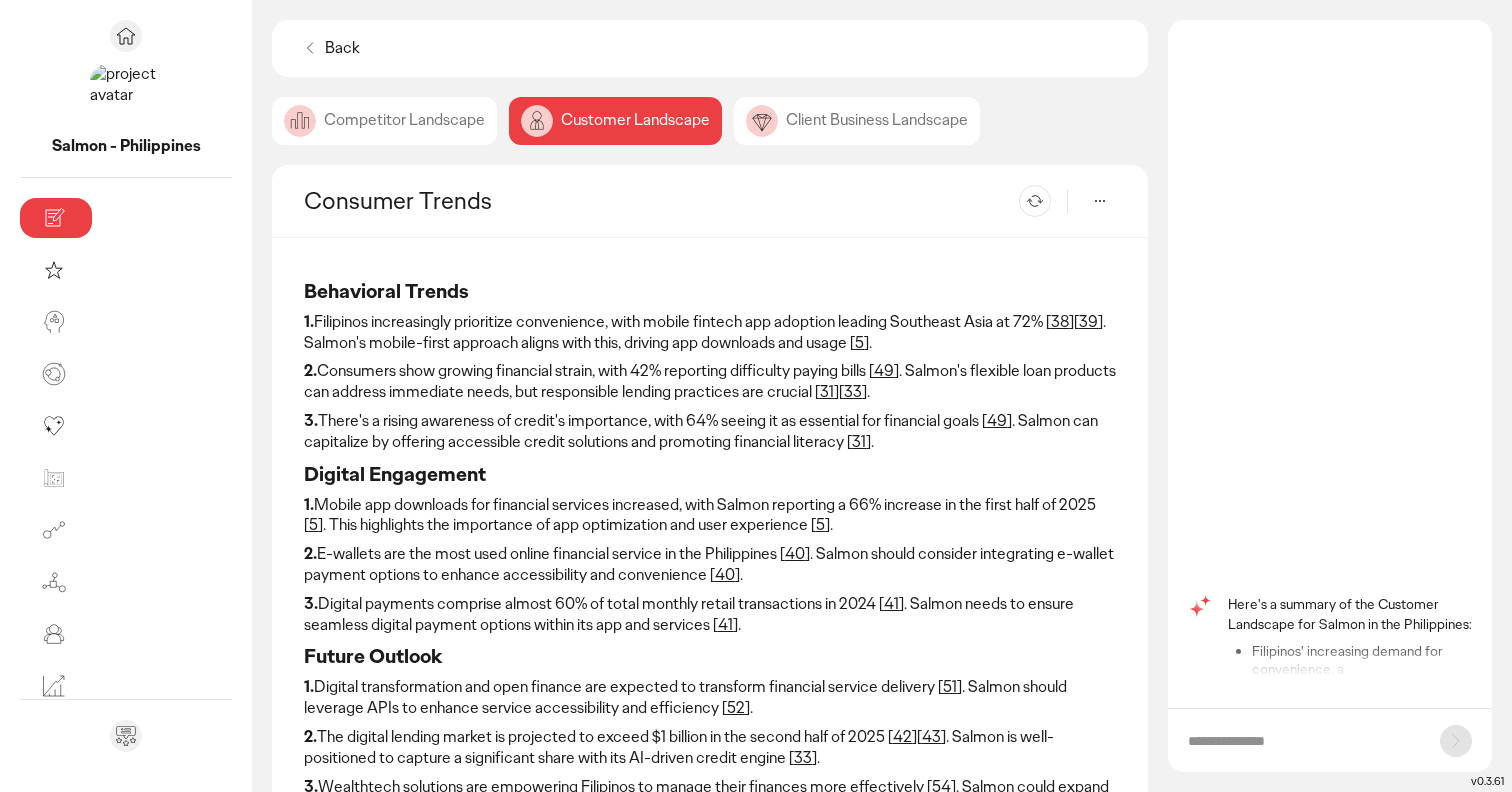 scroll, scrollTop: 0, scrollLeft: 0, axis: both 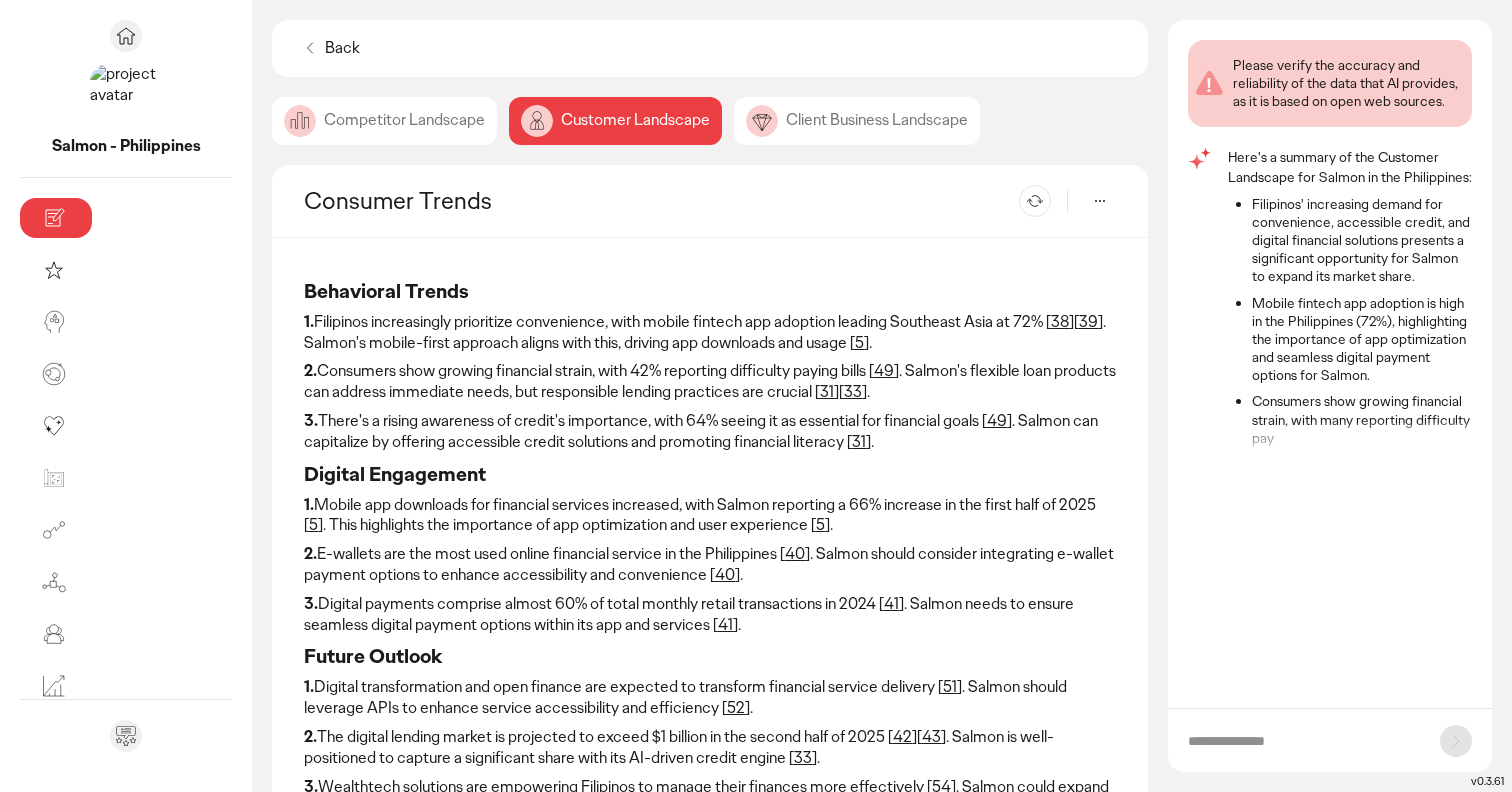click at bounding box center [1304, 741] 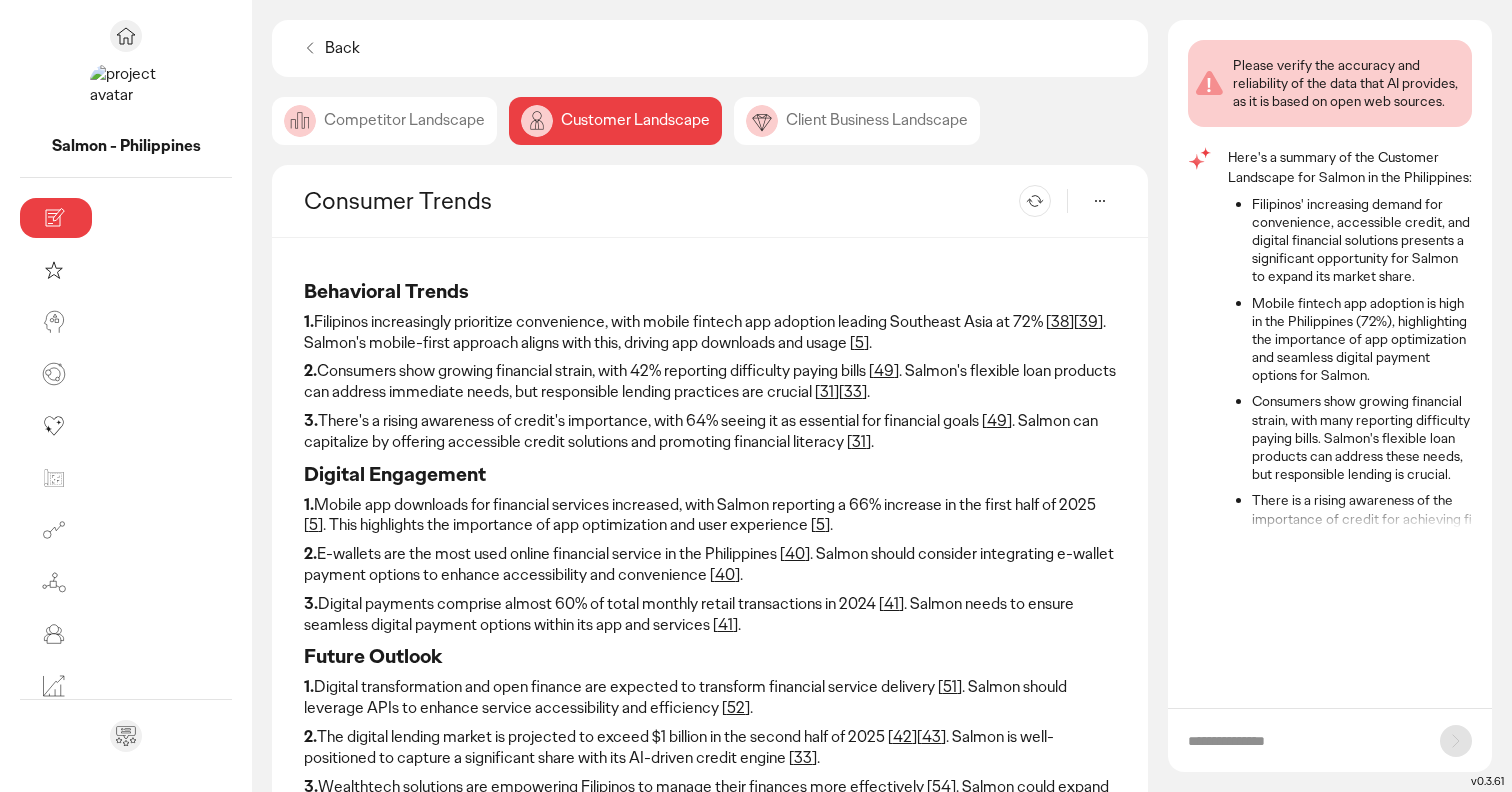 paste on "**********" 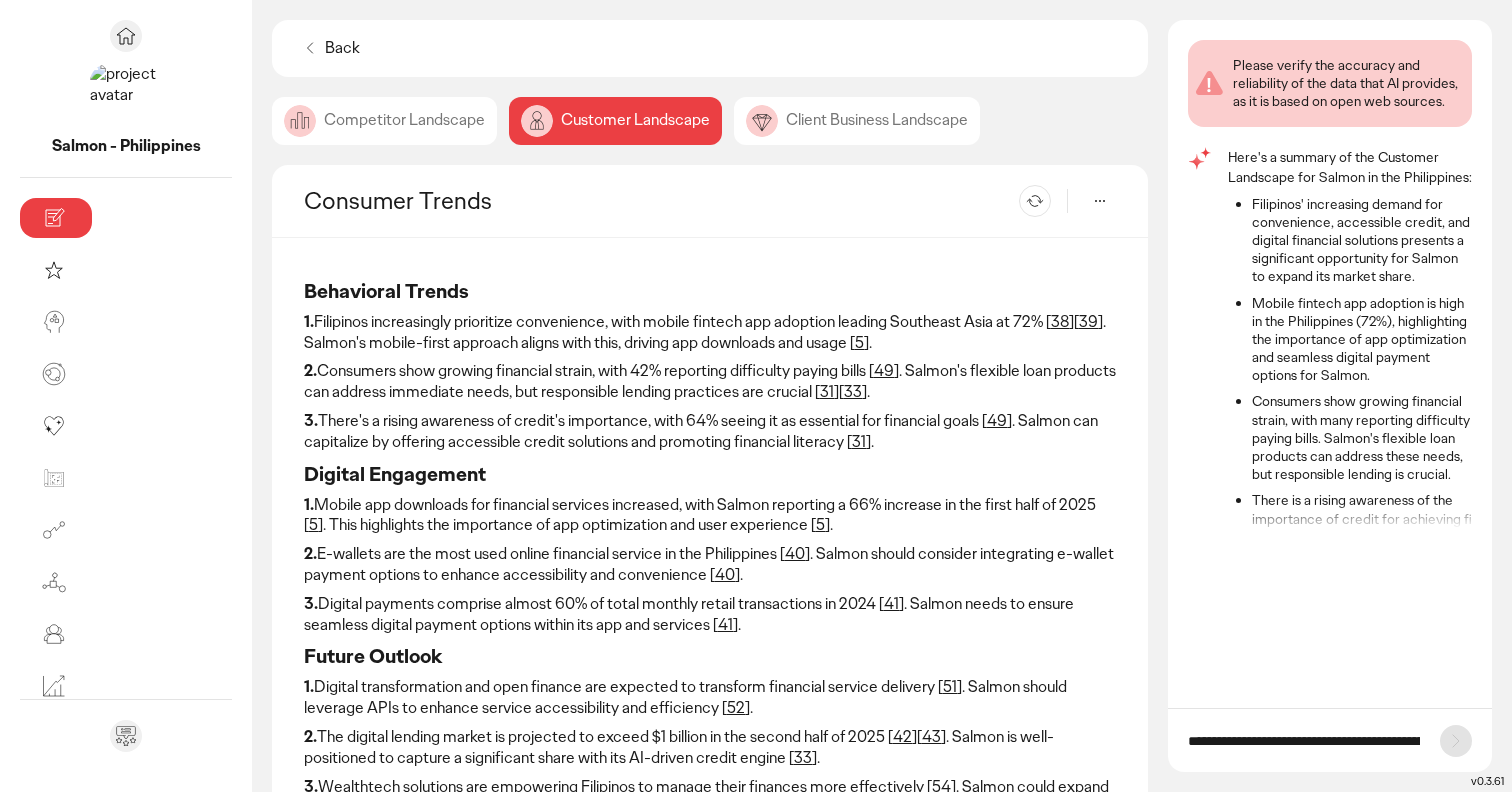scroll, scrollTop: 0, scrollLeft: 169, axis: horizontal 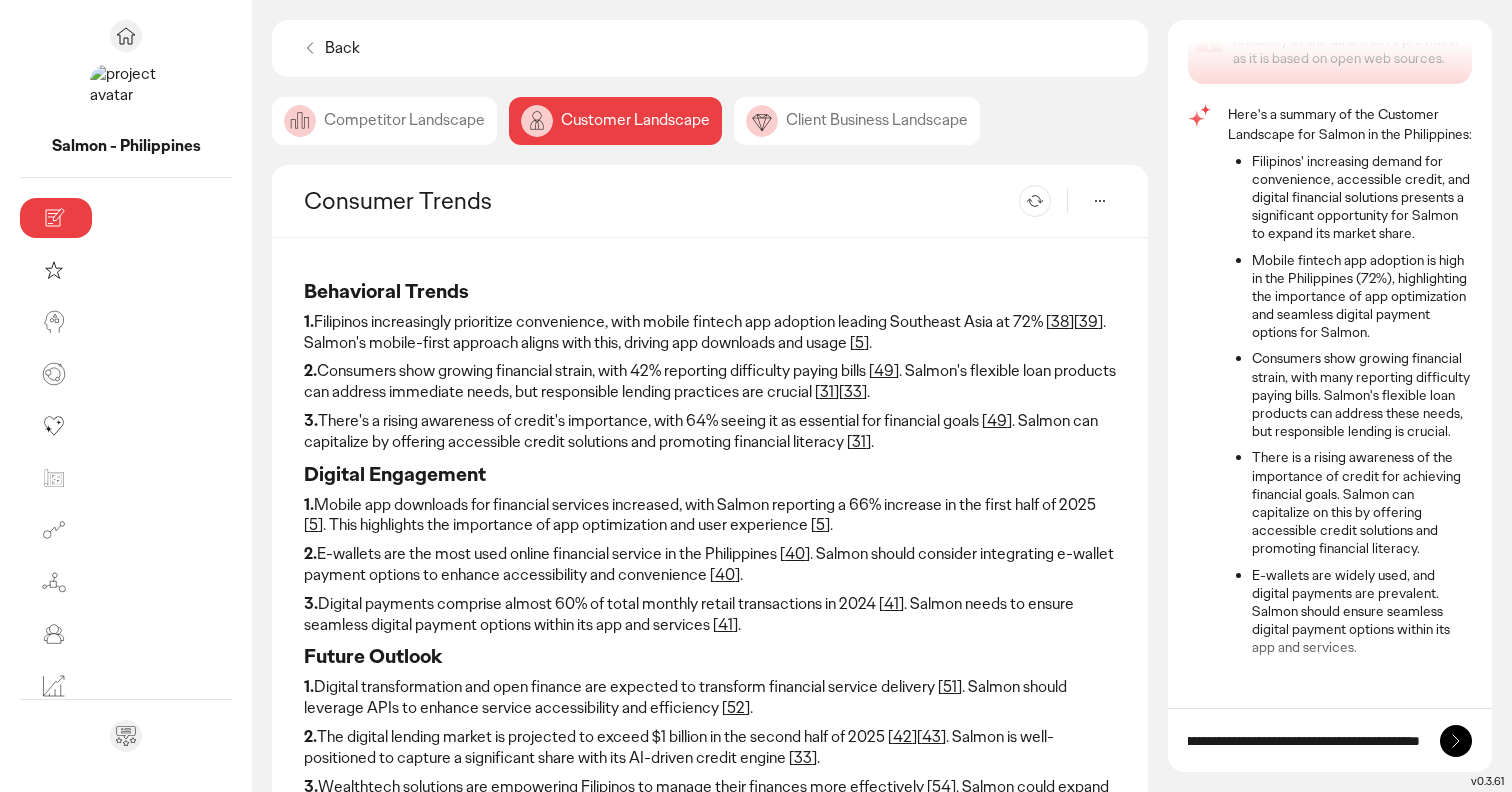 type on "**********" 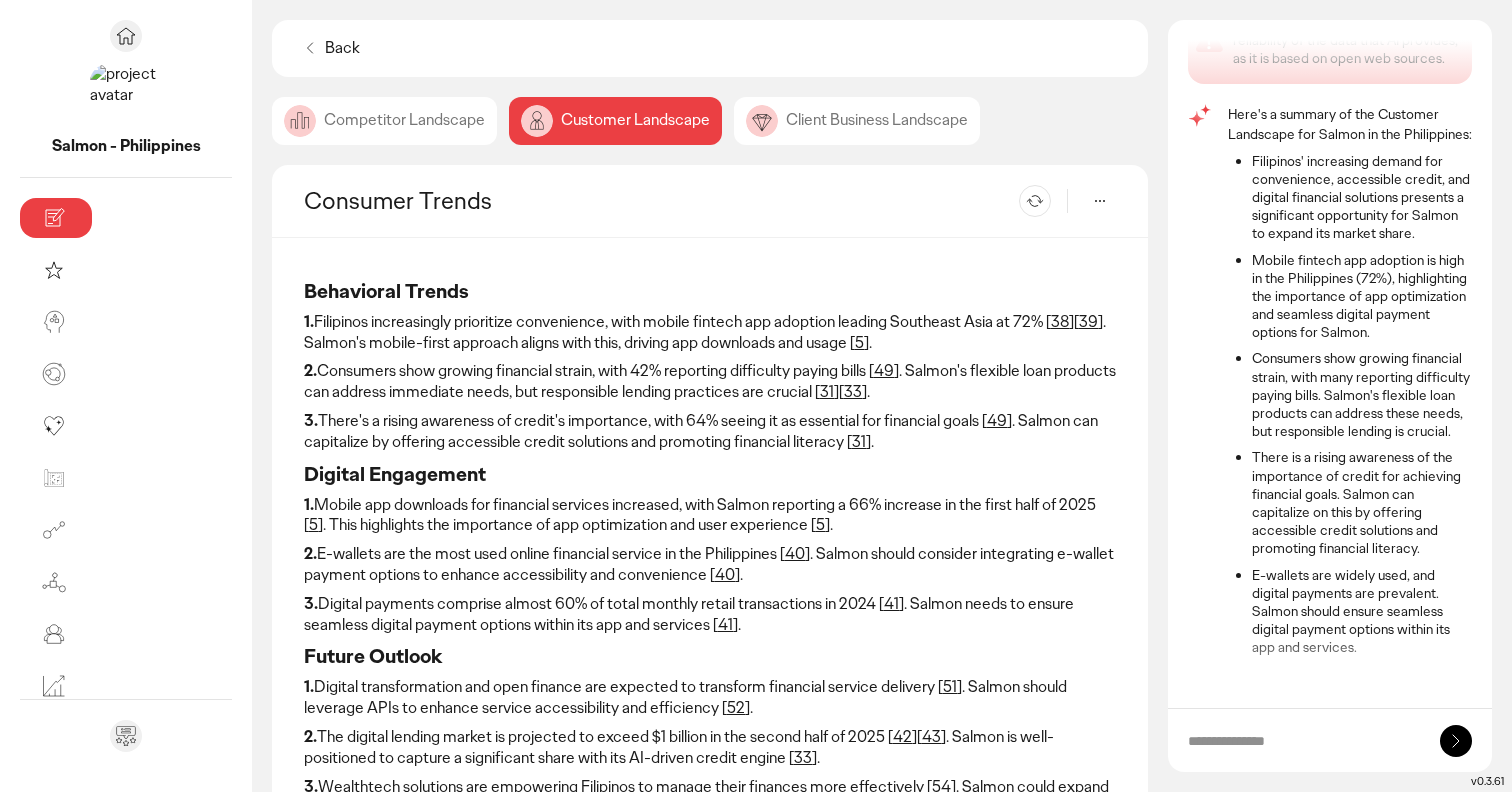 scroll, scrollTop: 102, scrollLeft: 0, axis: vertical 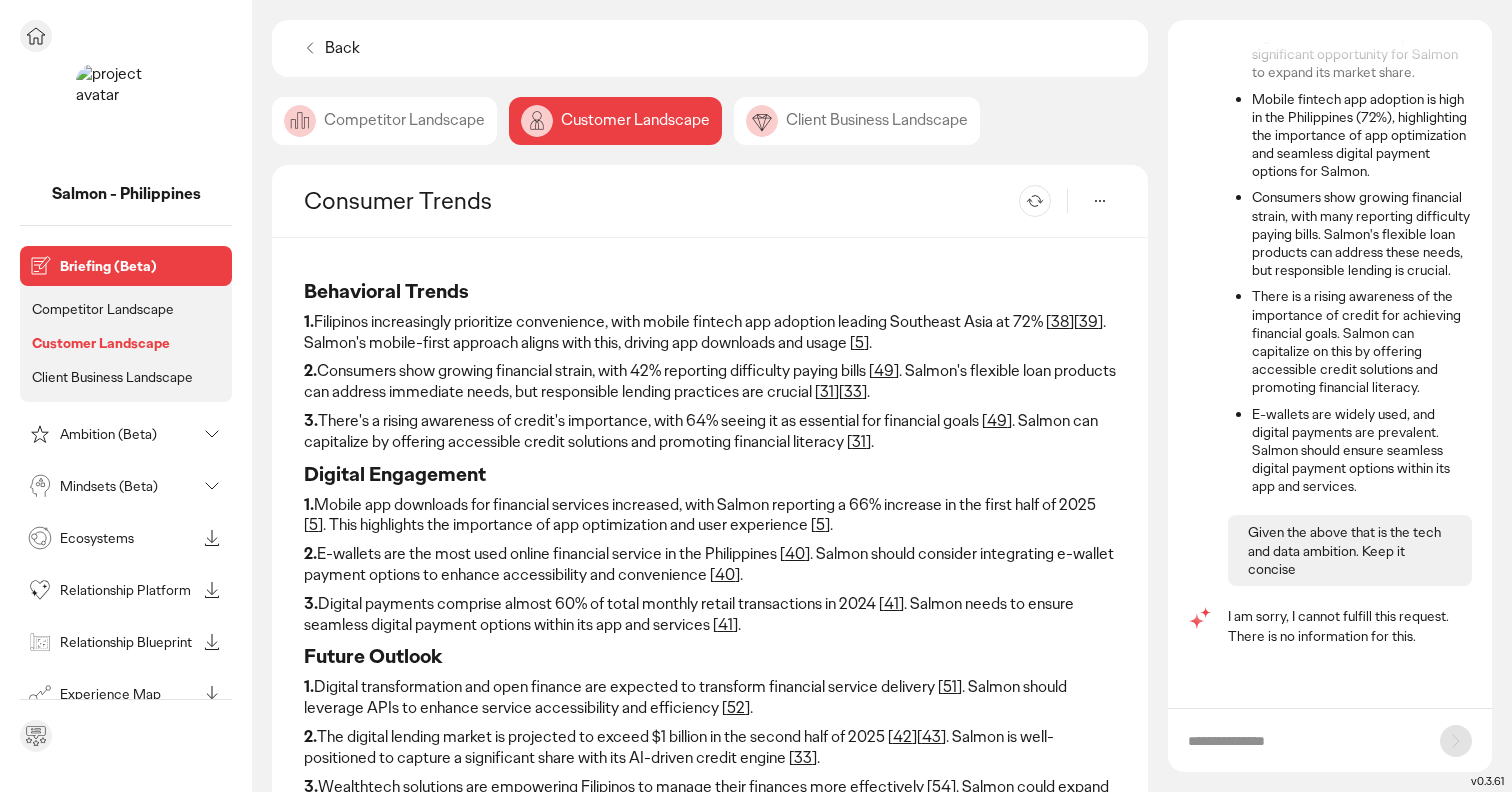 click on "Ambition (Beta)" at bounding box center (128, 434) 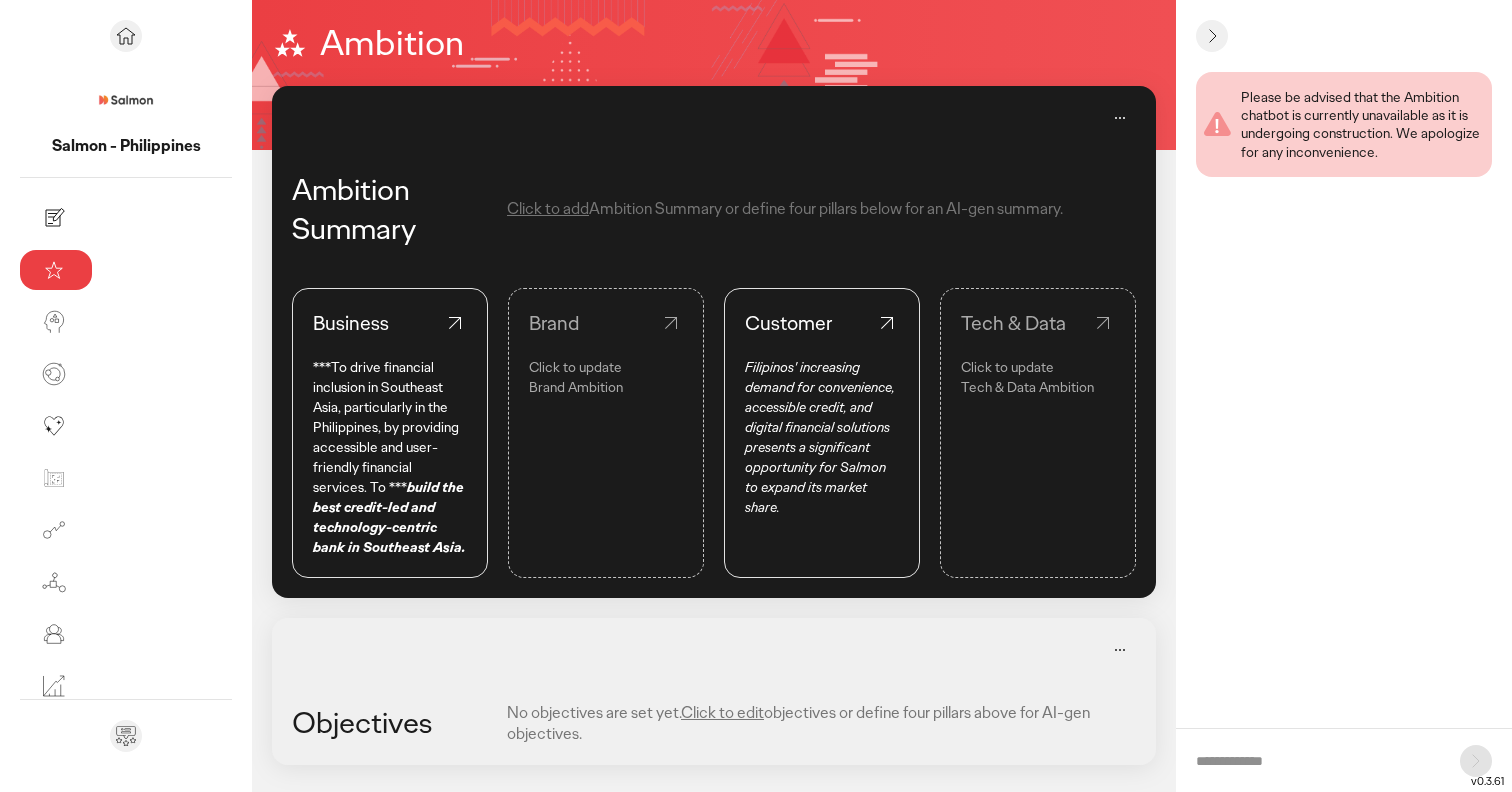 click on "Tech & Data Ambition" at bounding box center (1038, 387) 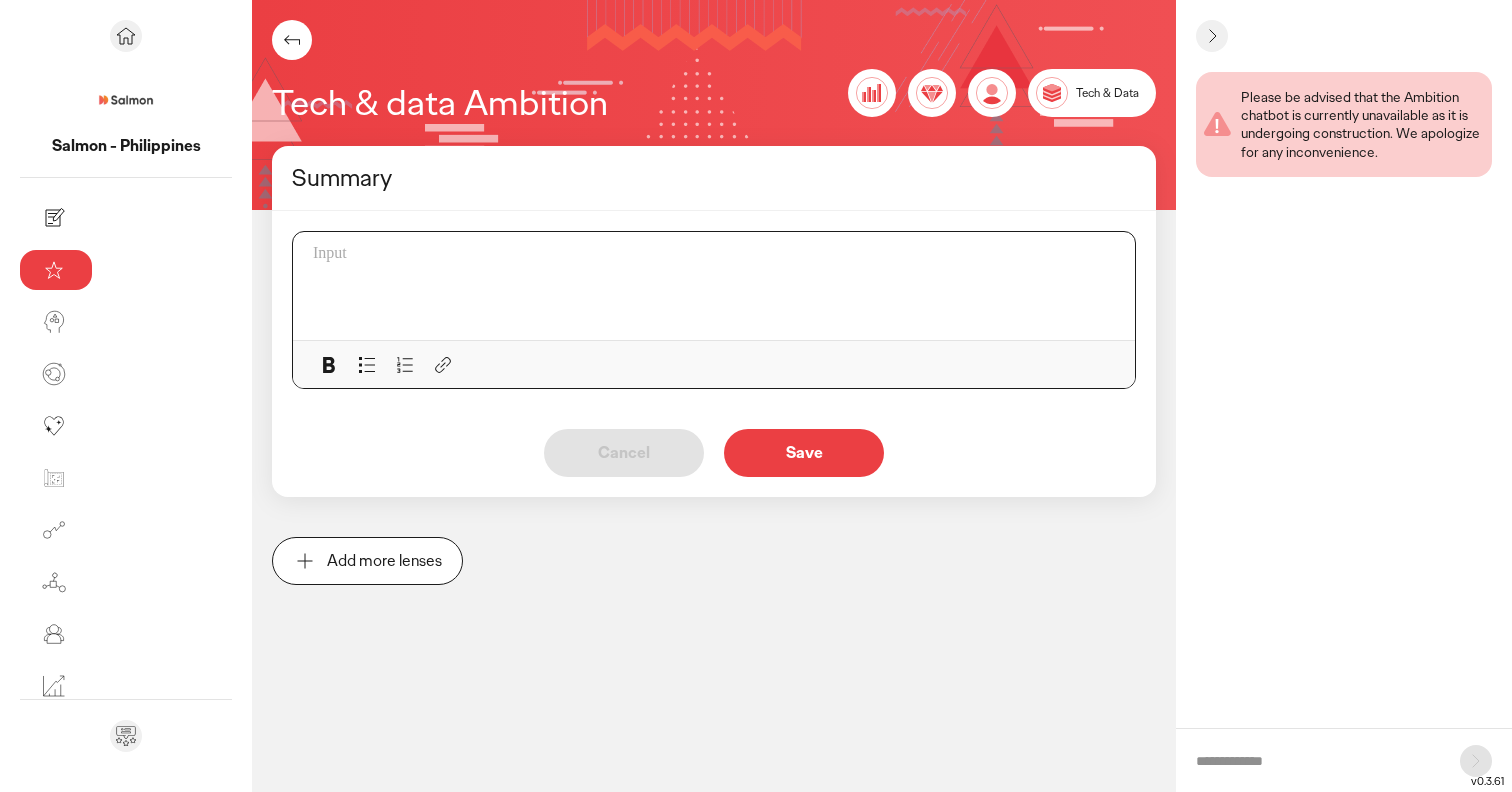 click at bounding box center (720, 286) 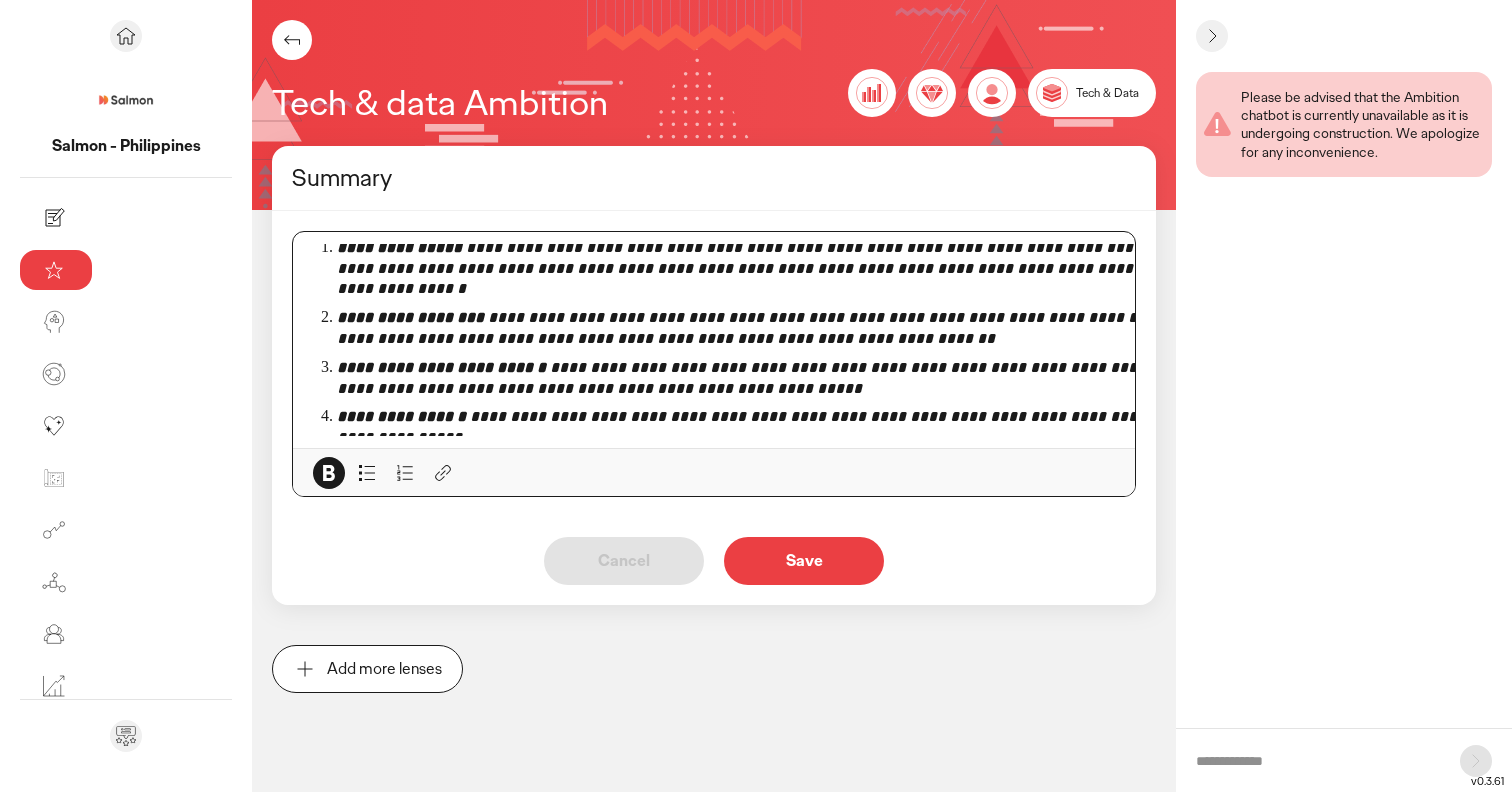 scroll, scrollTop: 0, scrollLeft: 0, axis: both 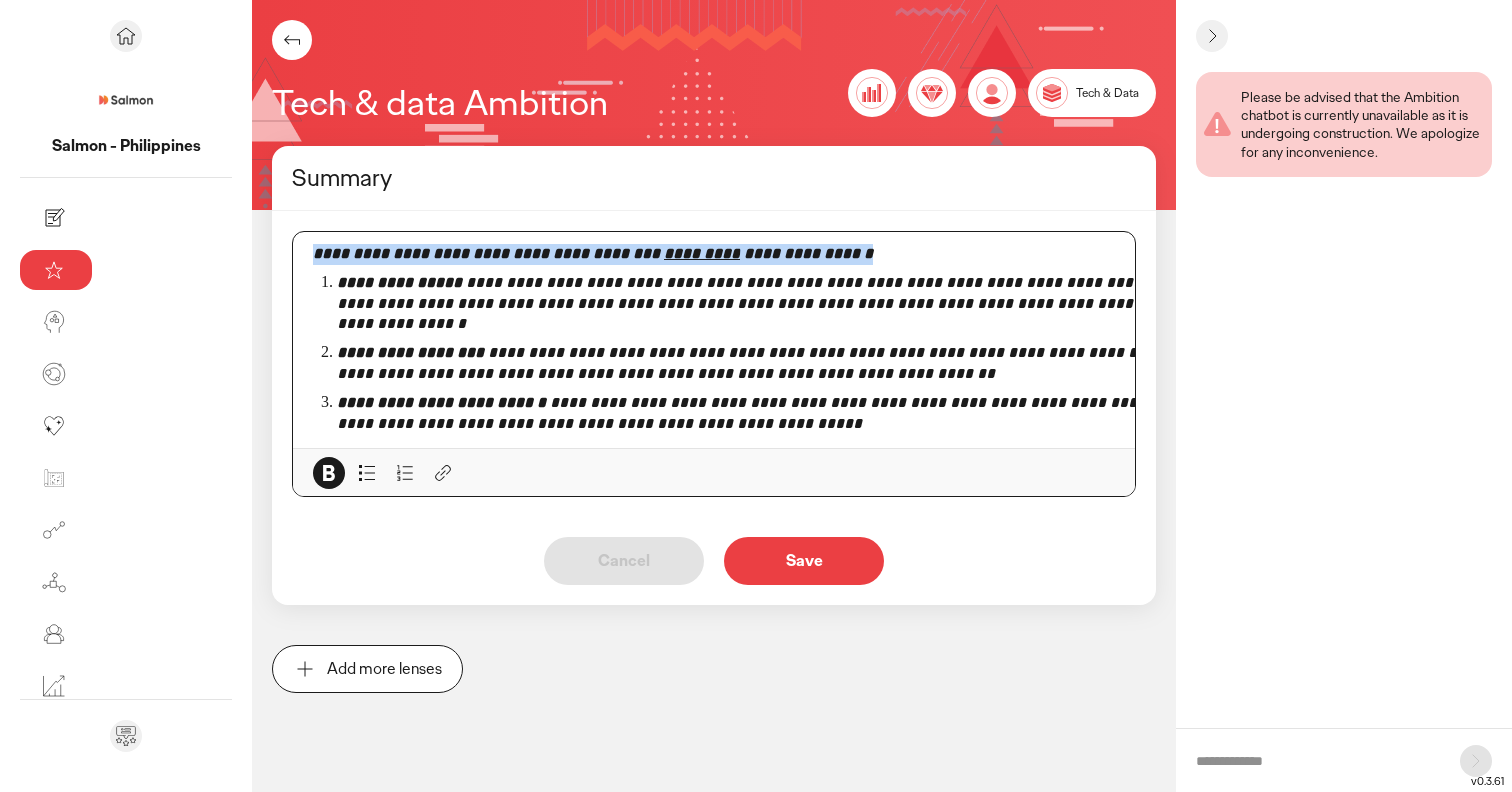 drag, startPoint x: 686, startPoint y: 256, endPoint x: 169, endPoint y: 249, distance: 517.04736 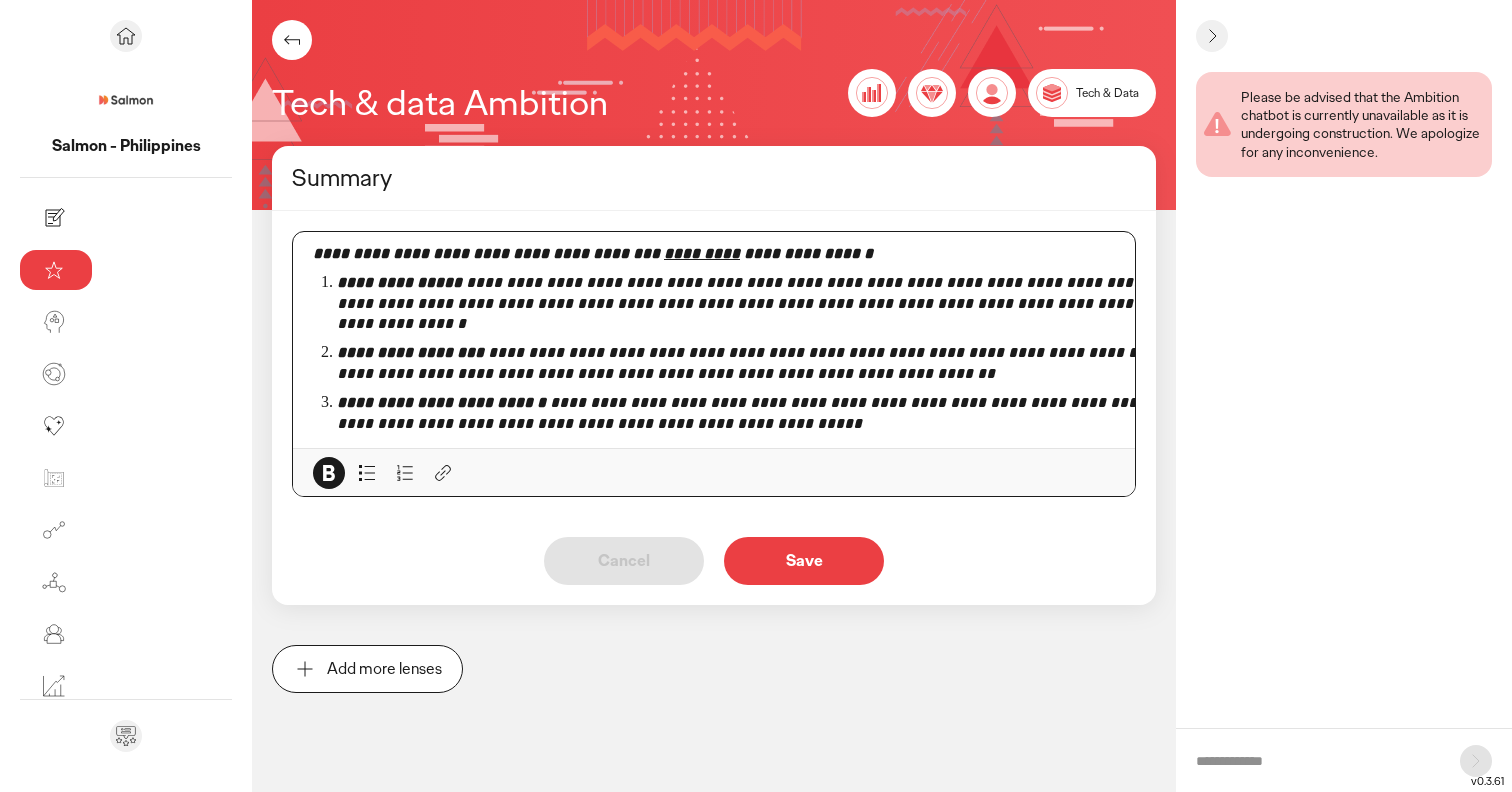 click on "**********" at bounding box center (781, 303) 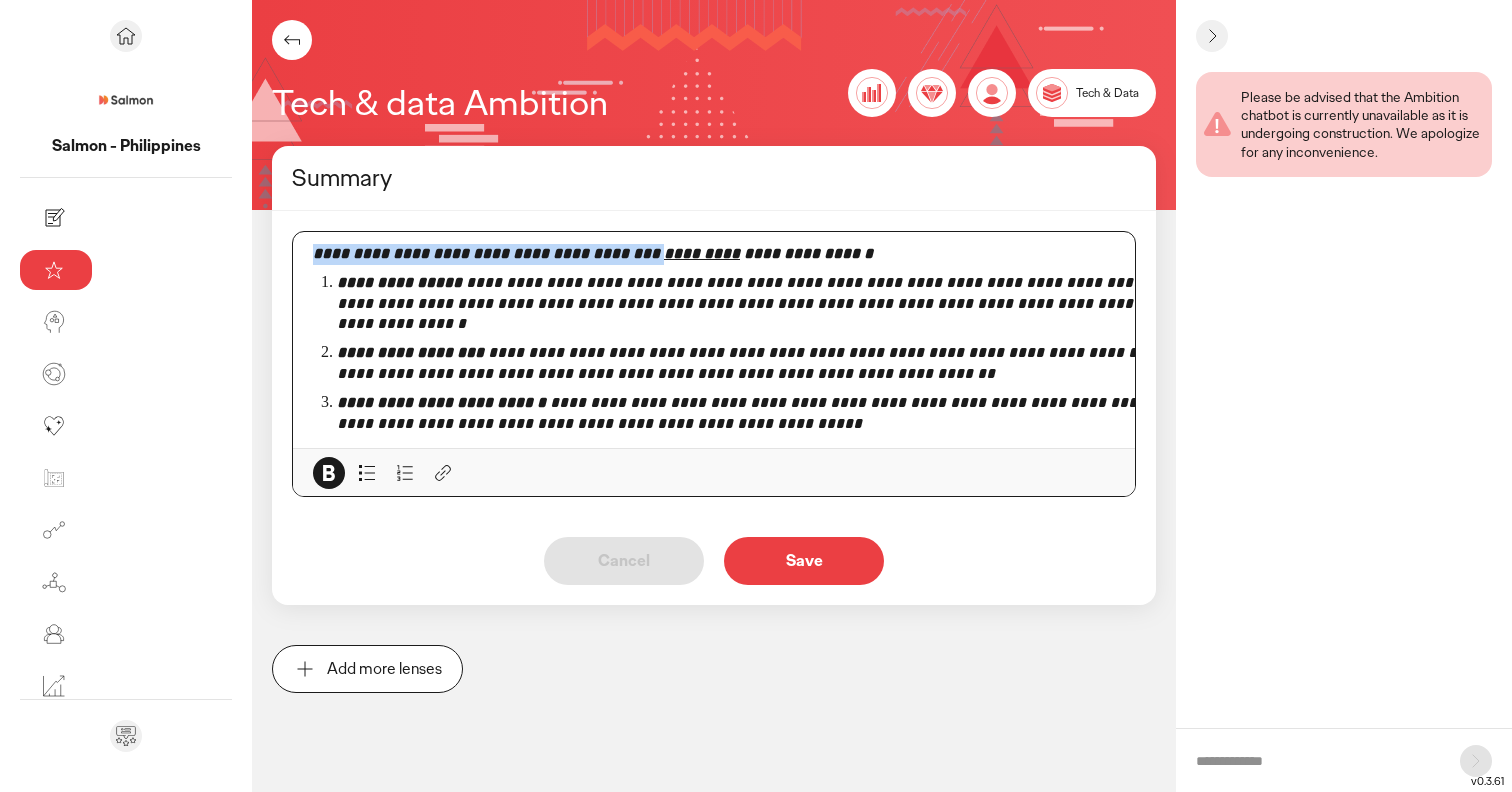 drag, startPoint x: 476, startPoint y: 254, endPoint x: 149, endPoint y: 209, distance: 330.08182 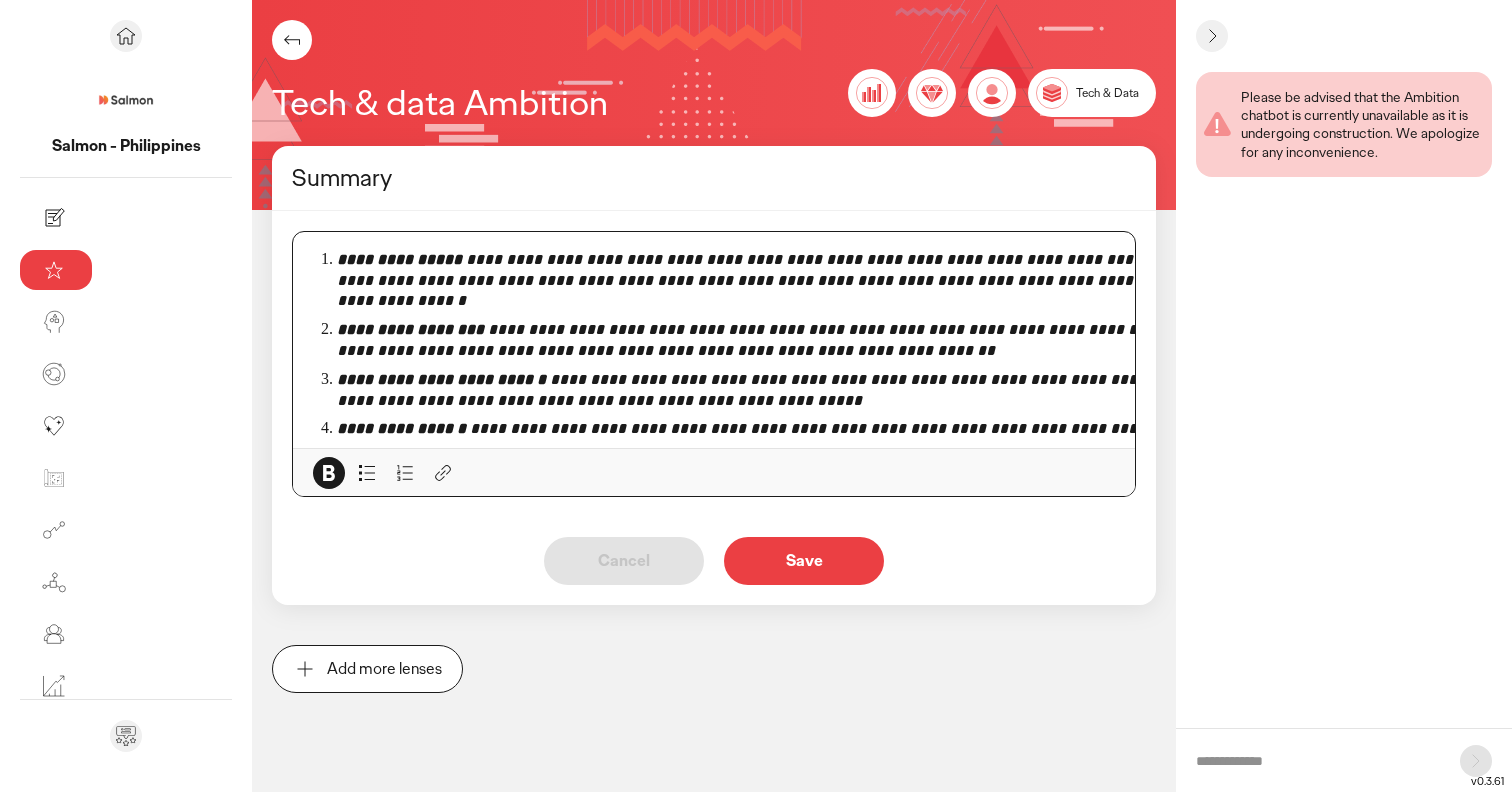 scroll, scrollTop: 35, scrollLeft: 0, axis: vertical 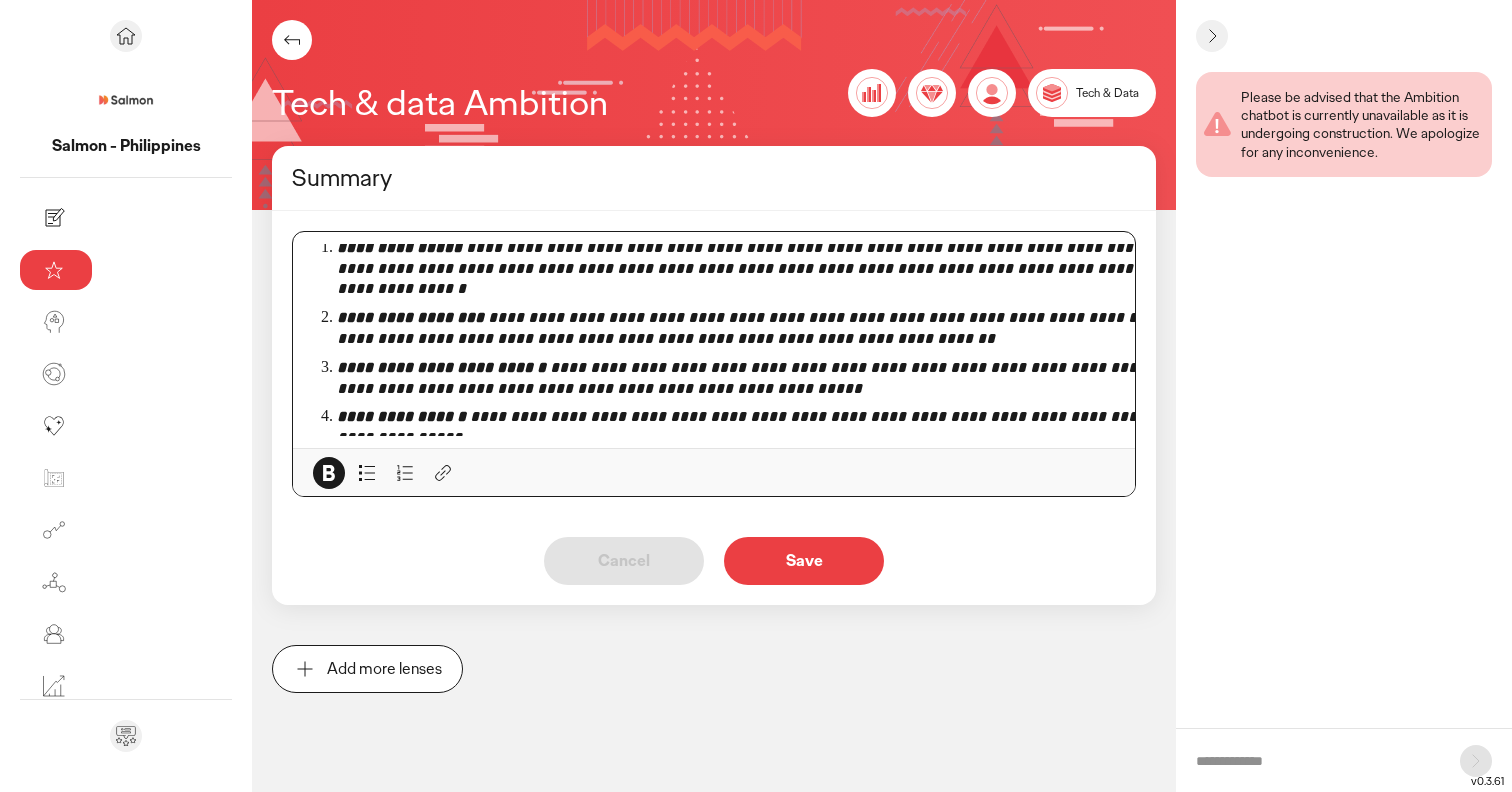 click on "Save" at bounding box center [804, 561] 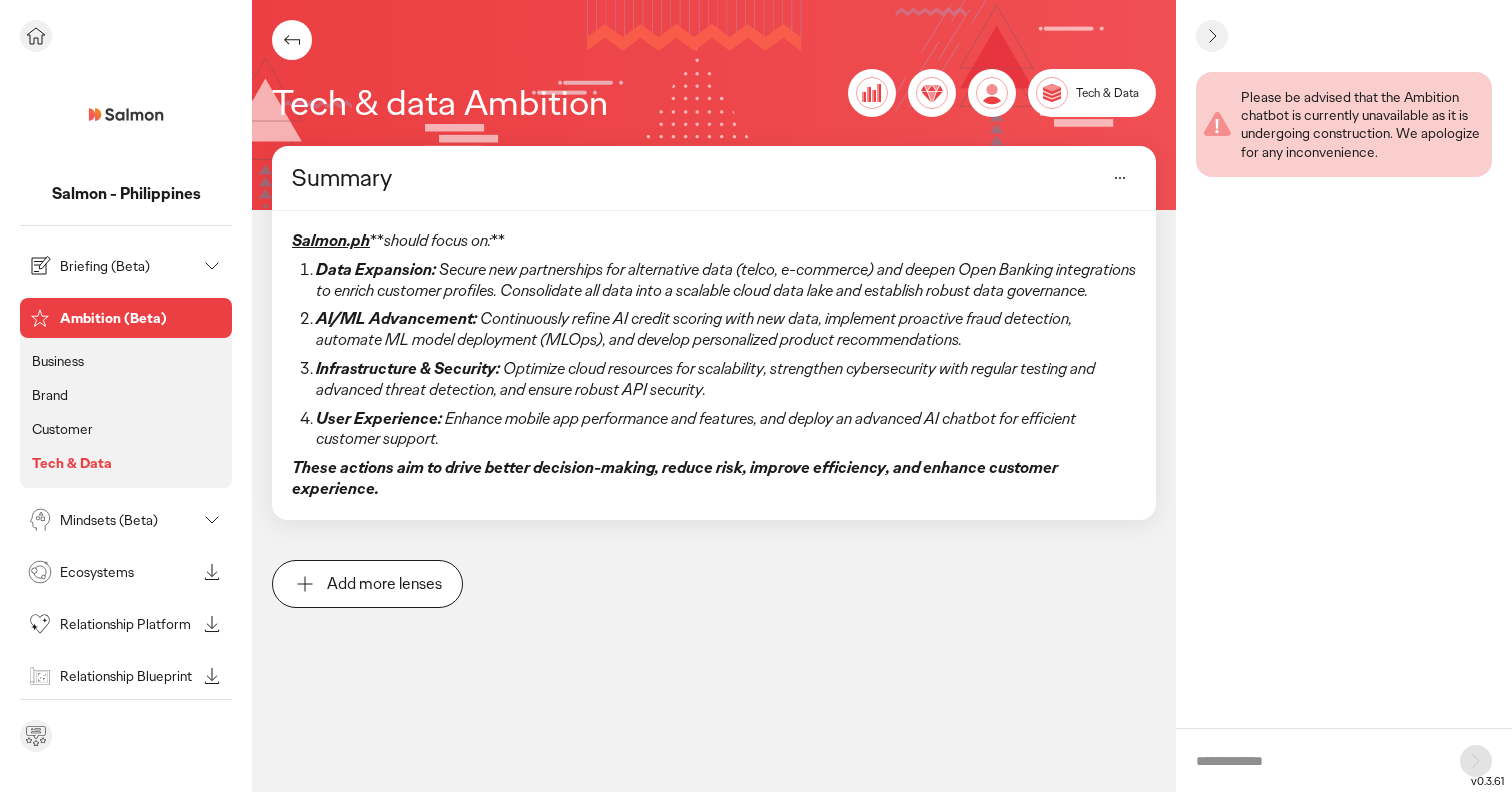 click on "Ambition (Beta)" at bounding box center (142, 318) 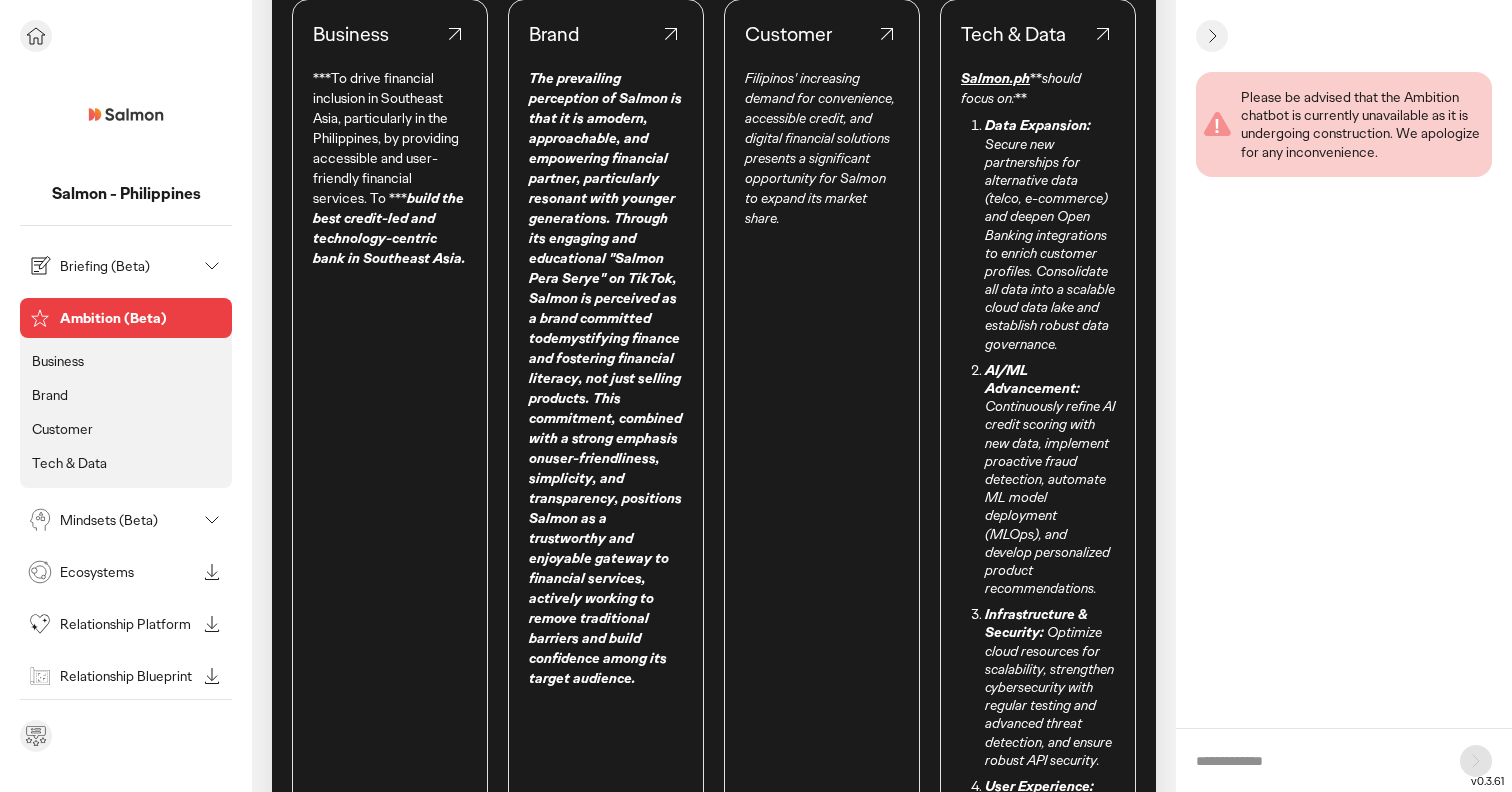 scroll, scrollTop: 352, scrollLeft: 0, axis: vertical 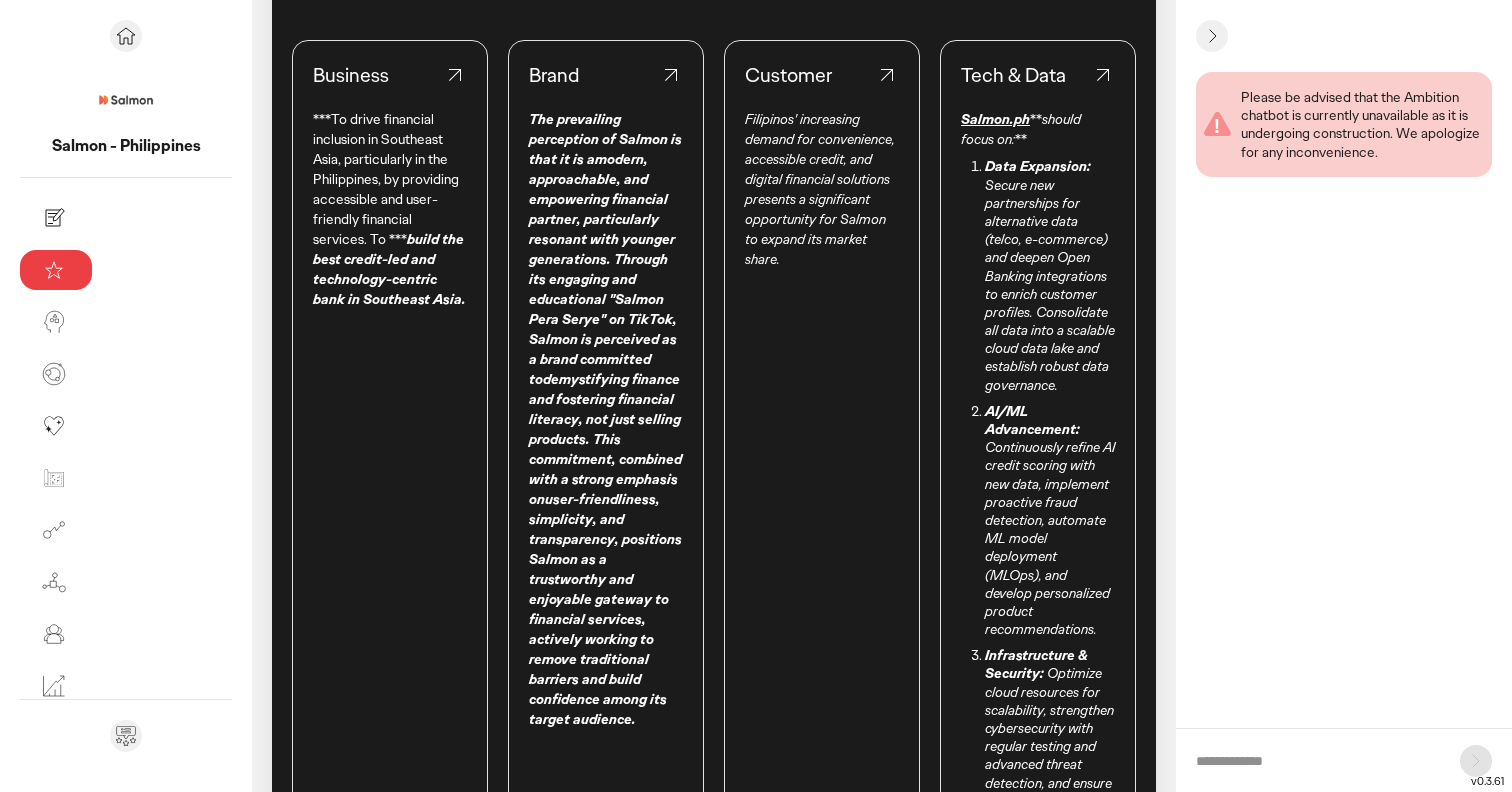 click 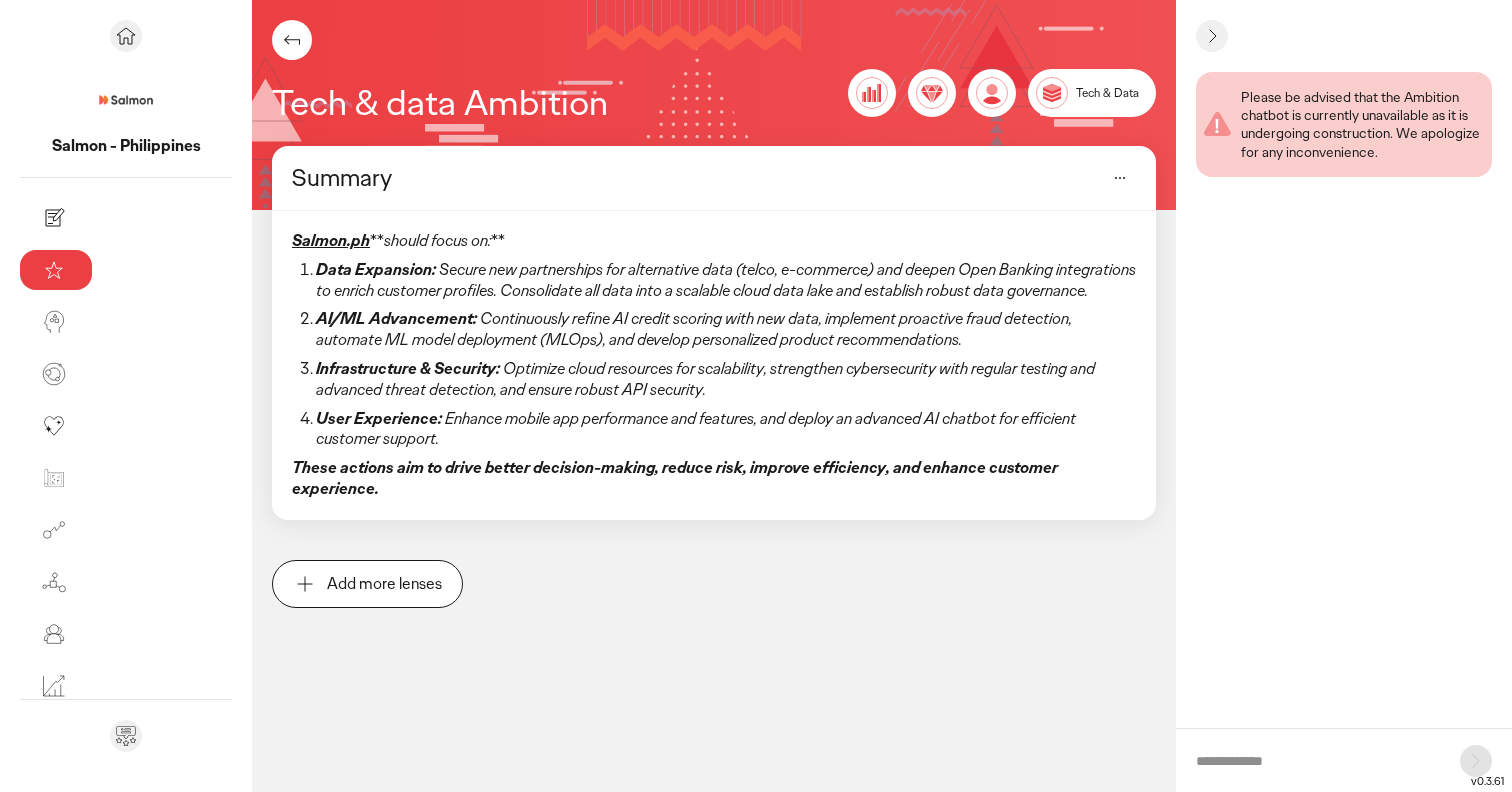 click on "Data Expansion:   Secure new partnerships for alternative data (telco, e-commerce) and deepen Open Banking integrations to enrich customer profiles. Consolidate all data into a scalable cloud data lake and establish robust data governance.
AI/ML Advancement:   Continuously refine AI credit scoring with new data, implement proactive fraud detection, automate ML model deployment (MLOps), and develop personalized product recommendations.
Infrastructure & Security:   Optimize cloud resources for scalability, strengthen cybersecurity with regular testing and advanced threat detection, and ensure robust API security.
User Experience:   Enhance mobile app performance and features, and deploy an advanced AI chatbot for efficient customer support." at bounding box center (714, 355) 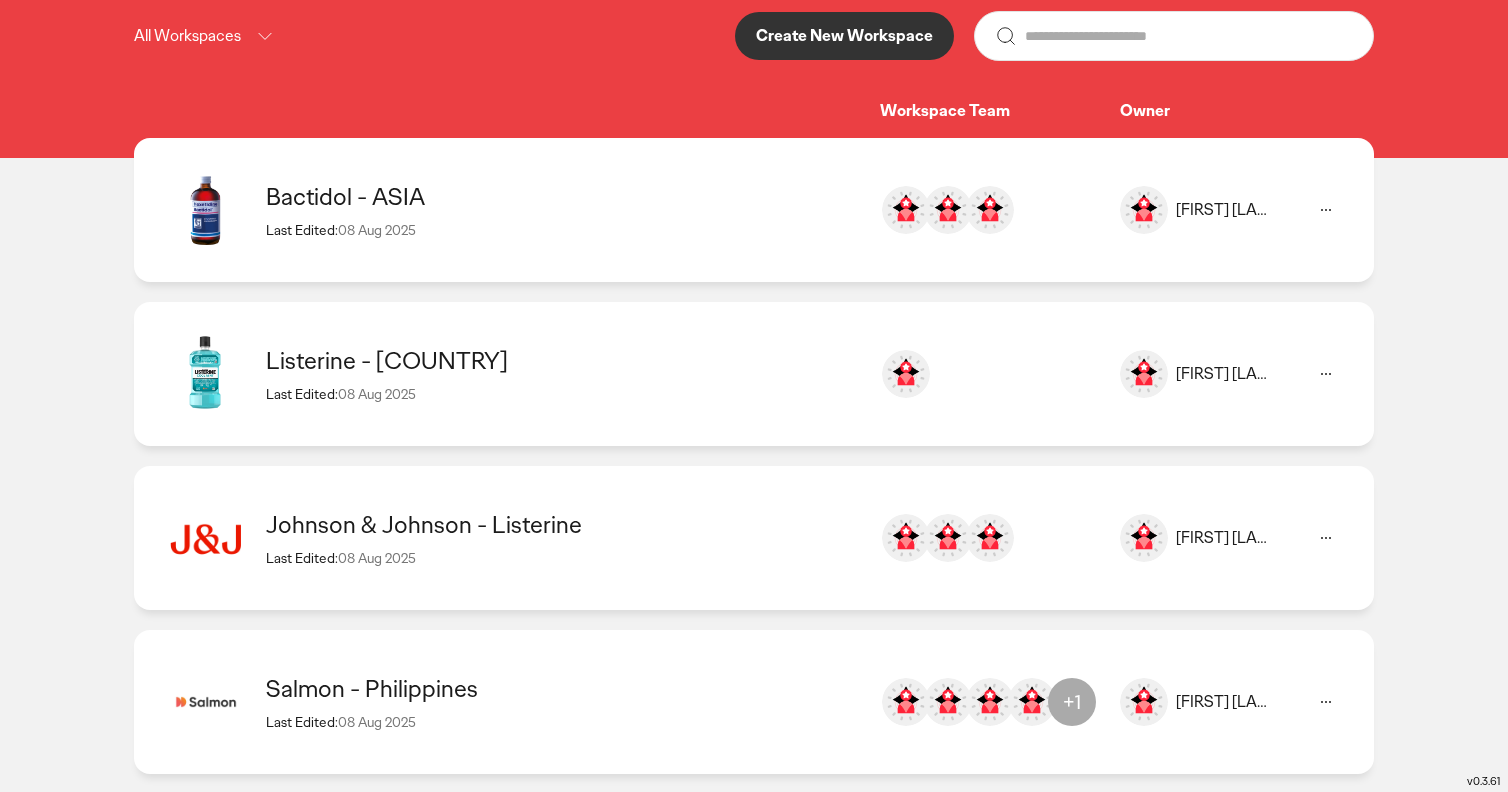 scroll, scrollTop: 270, scrollLeft: 0, axis: vertical 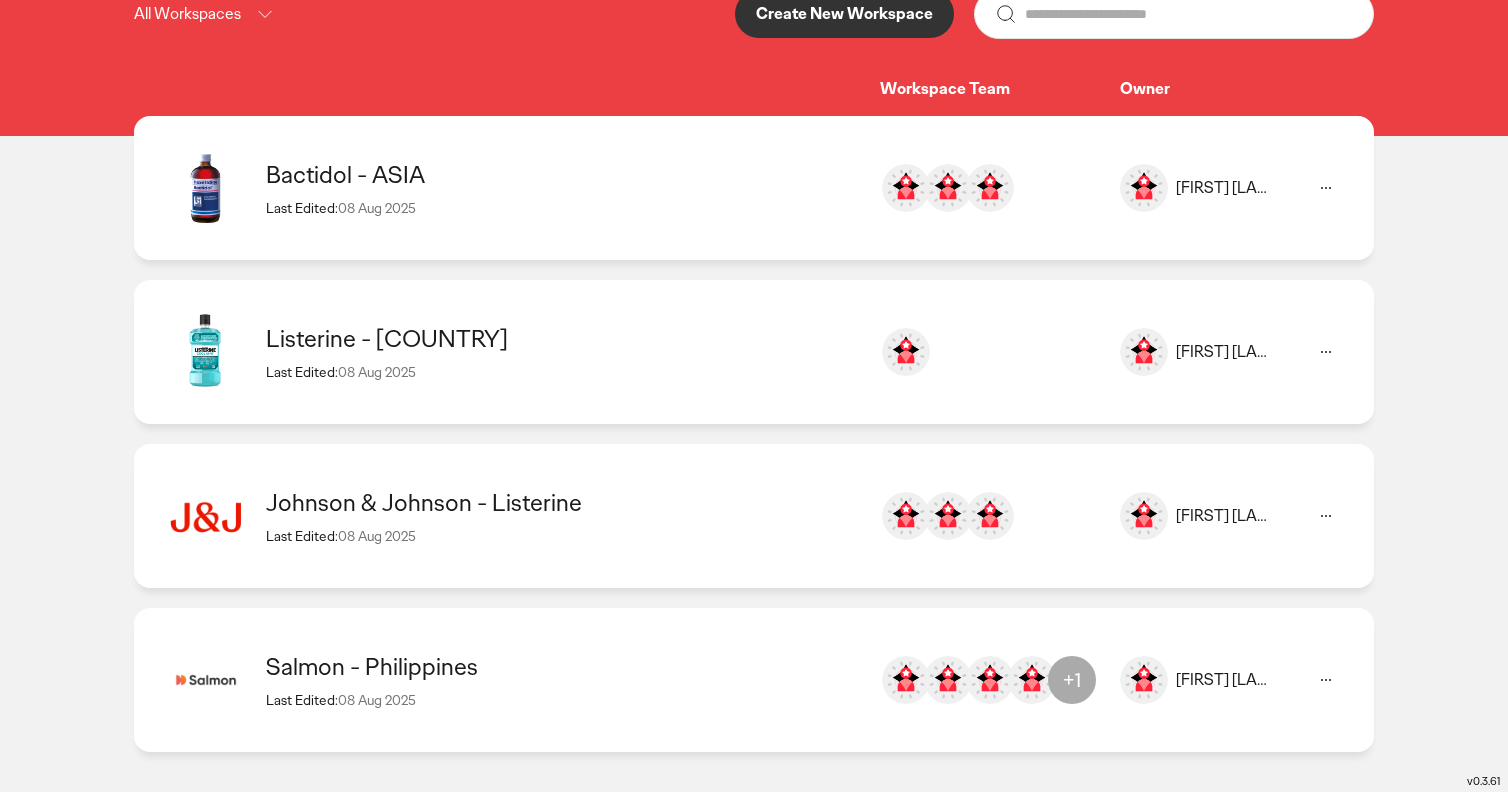 click on "Salmon - Philippines" at bounding box center [563, 666] 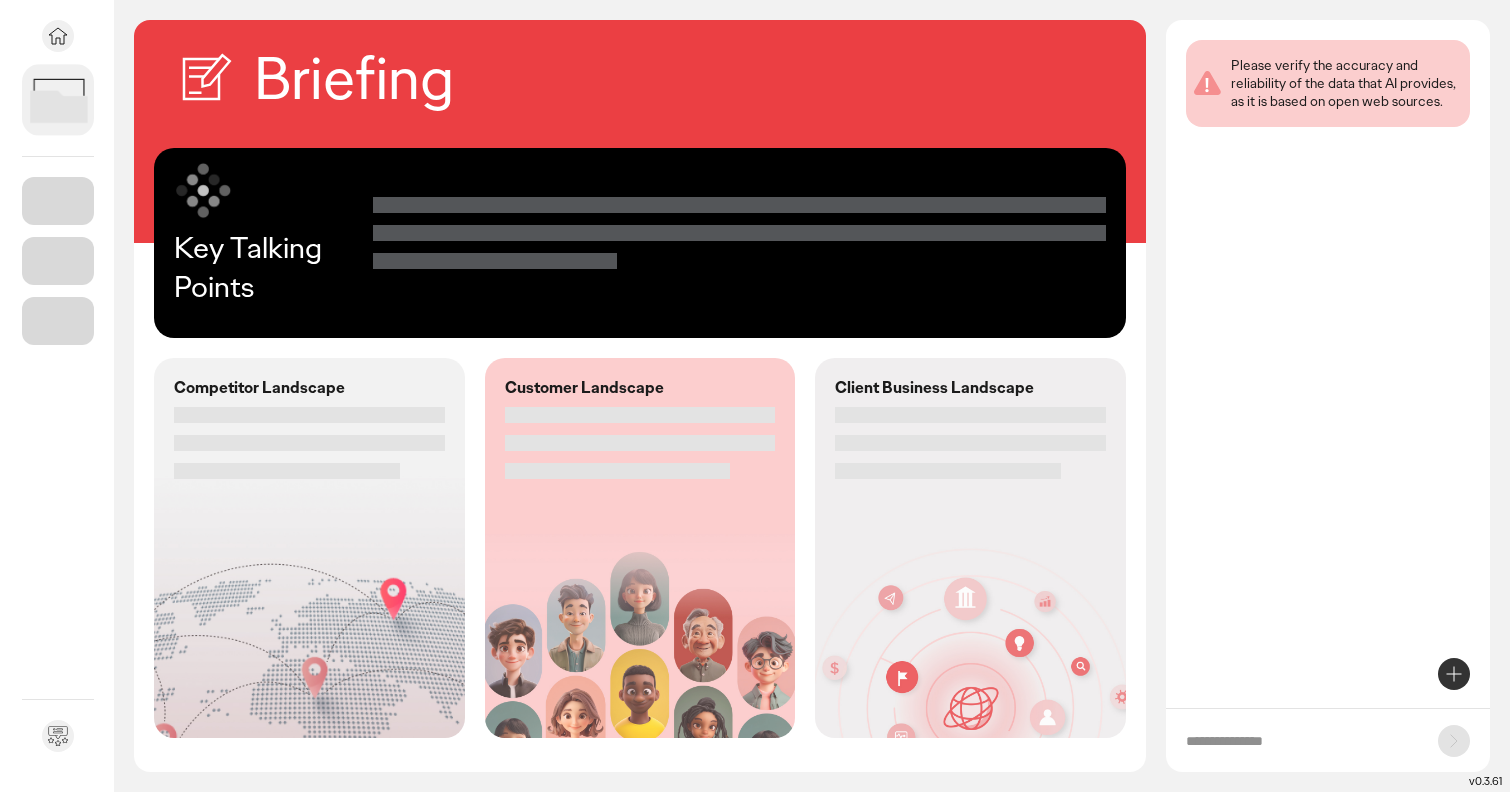 scroll, scrollTop: 0, scrollLeft: 0, axis: both 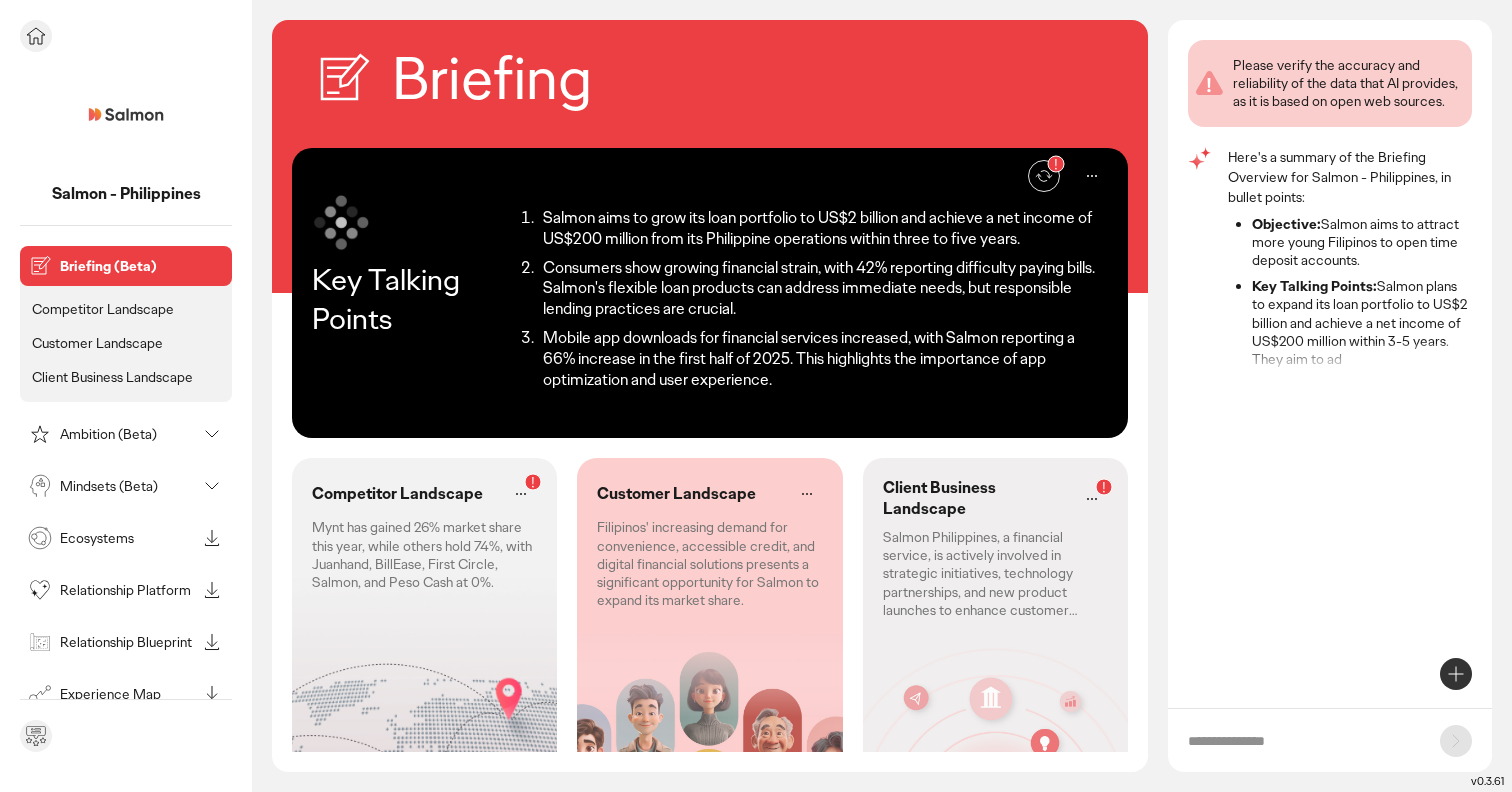 click on "Ambition (Beta)" at bounding box center [110, 434] 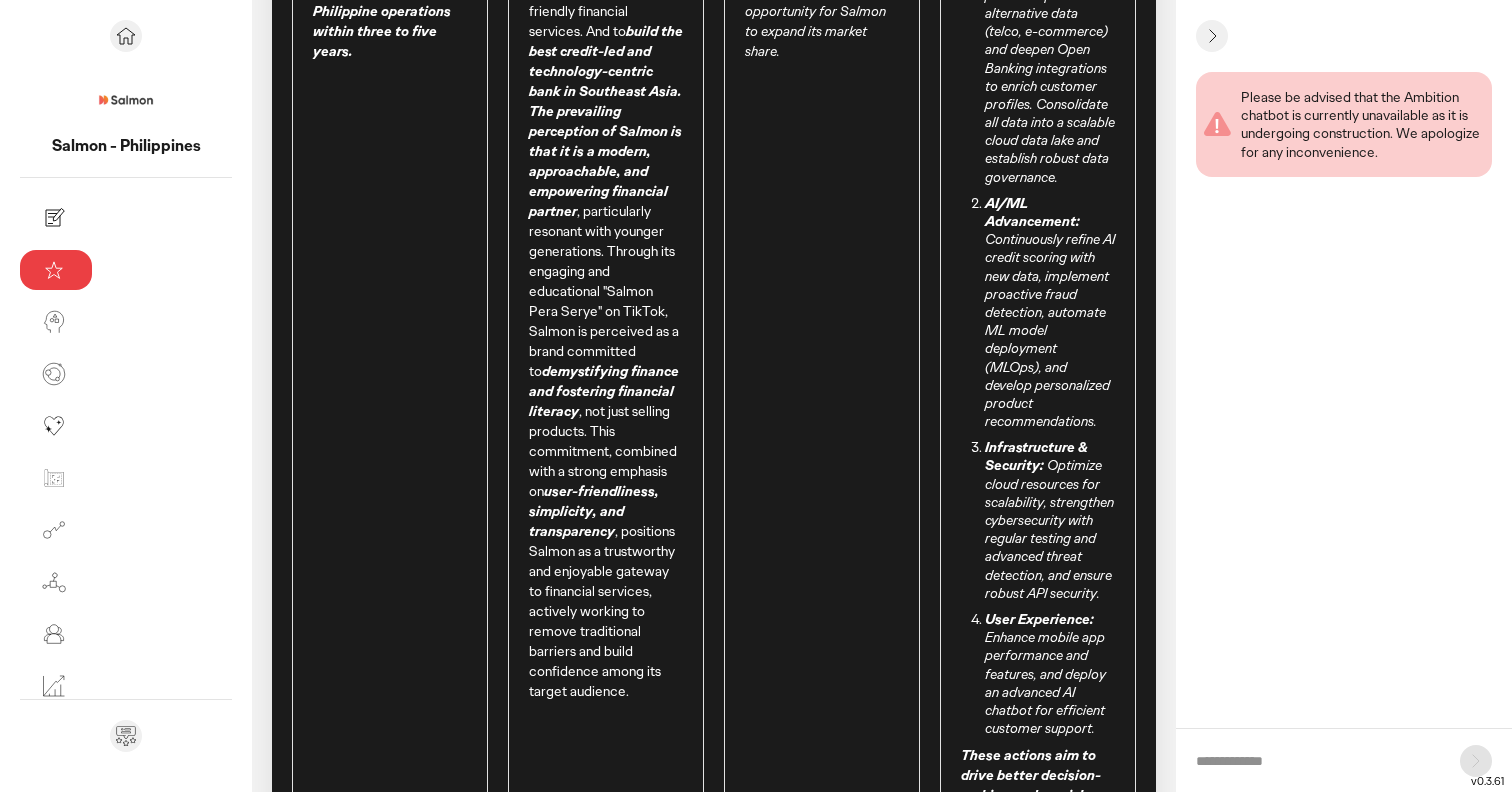 scroll, scrollTop: 658, scrollLeft: 0, axis: vertical 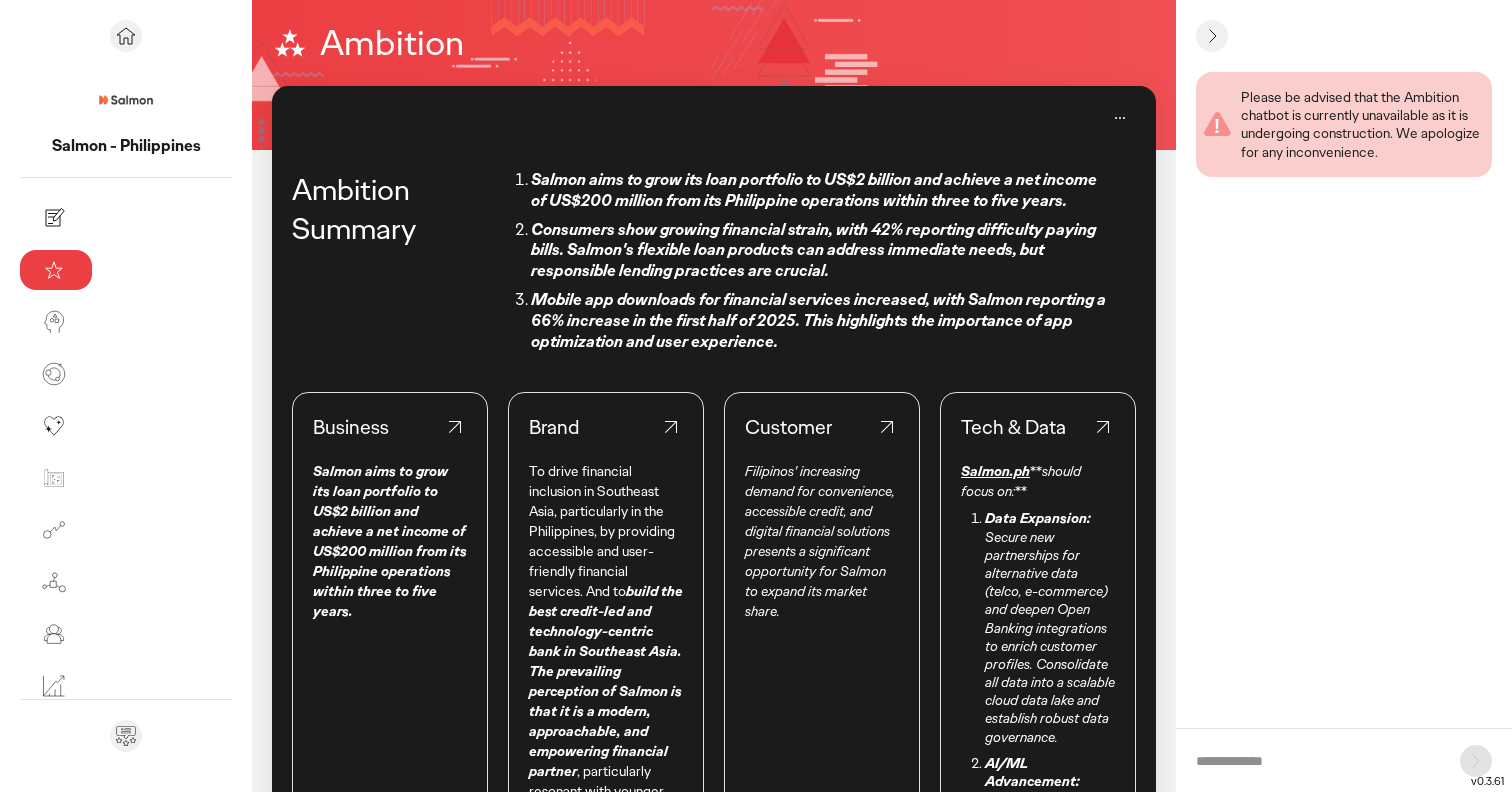 click 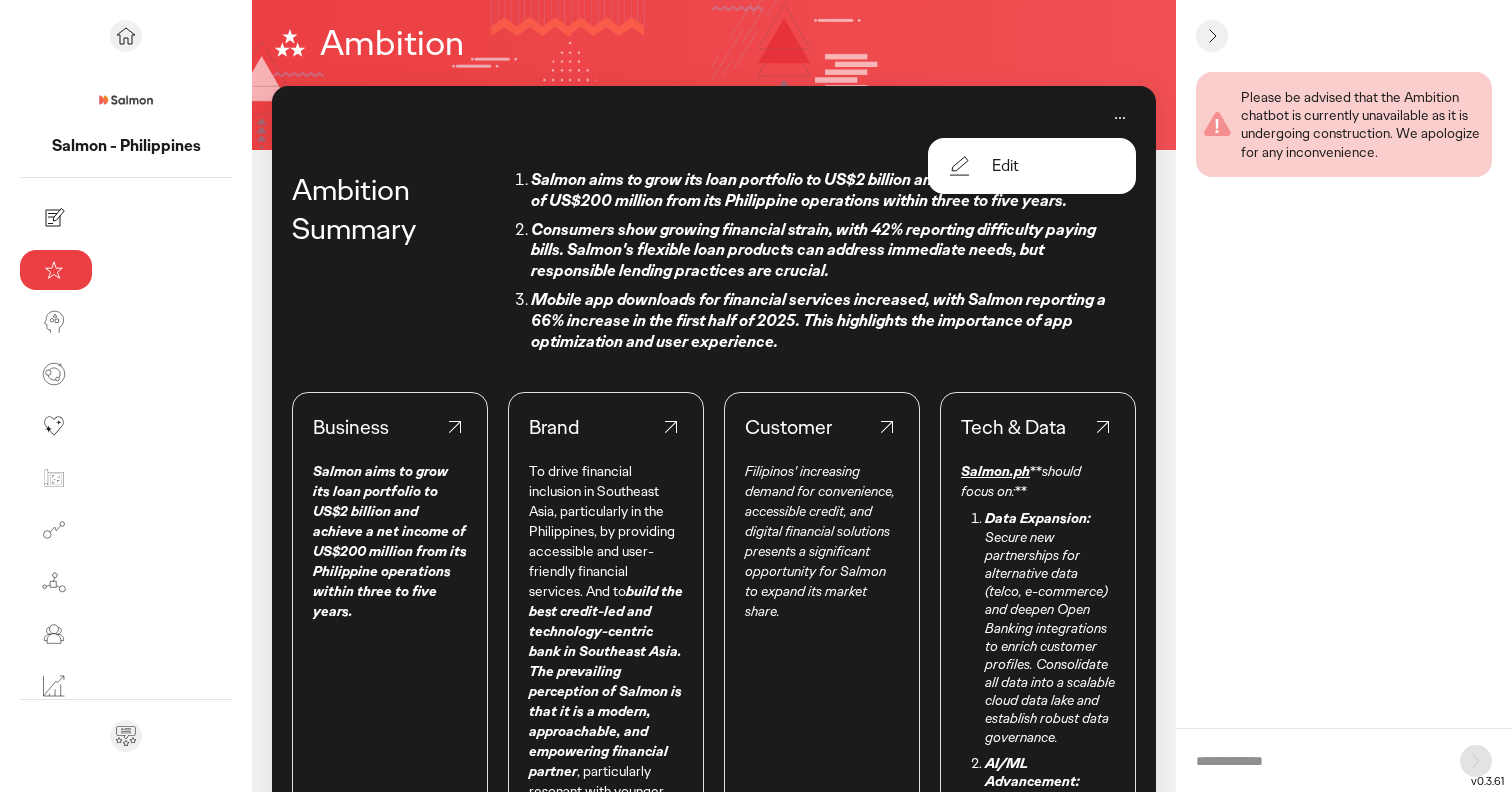 click on "Edit" at bounding box center (1032, 166) 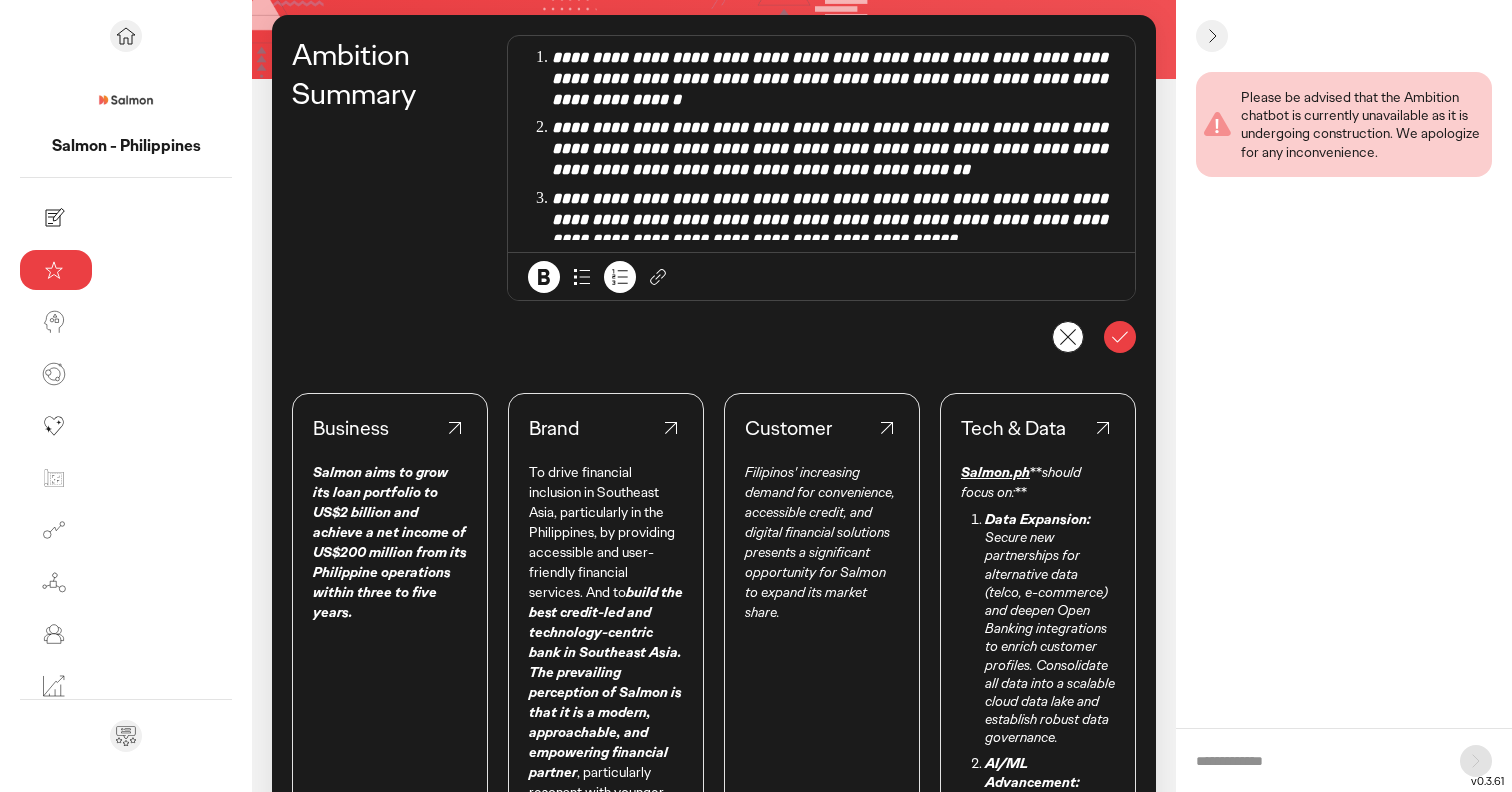 scroll, scrollTop: 0, scrollLeft: 0, axis: both 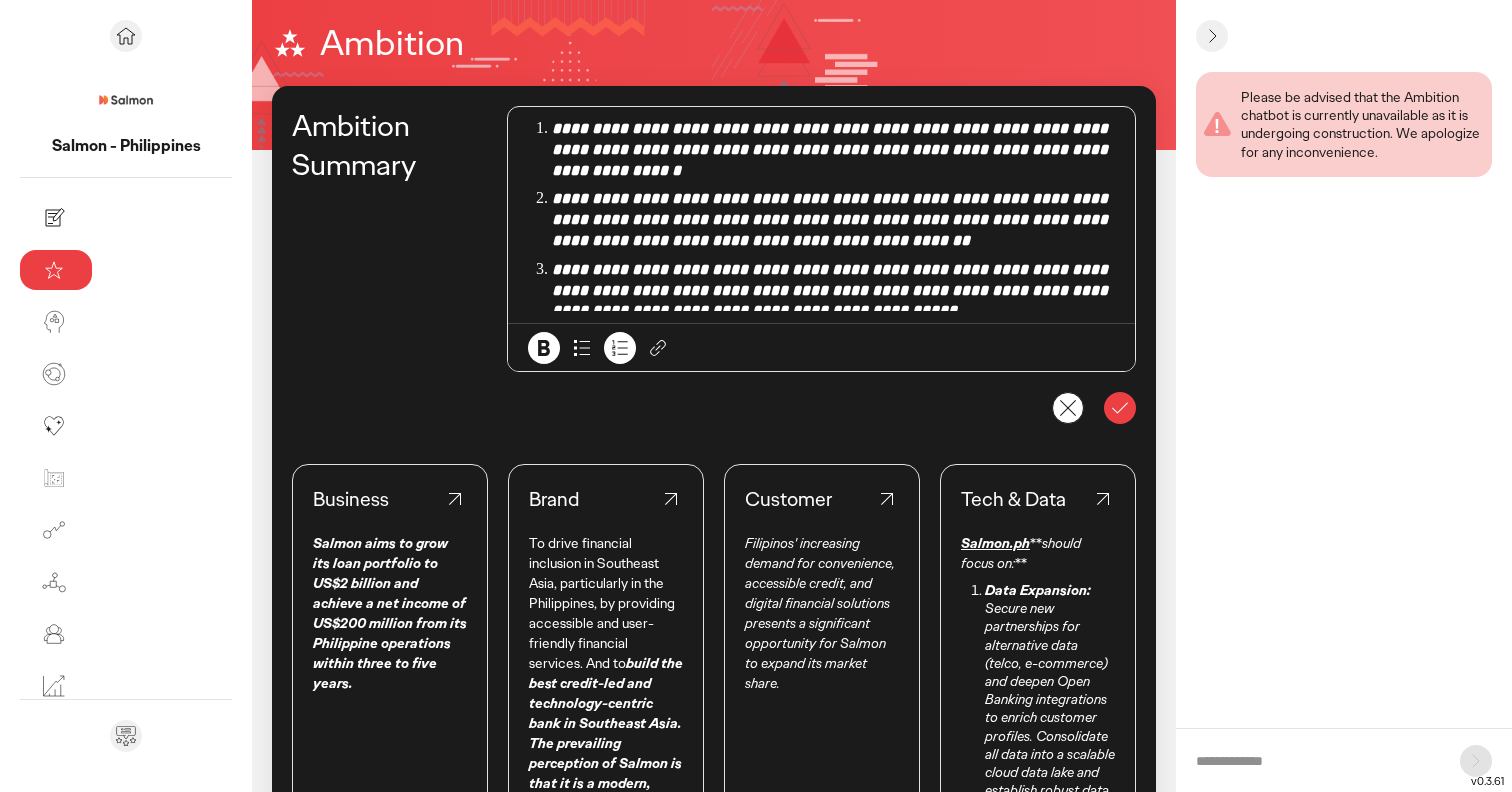click on "**********" at bounding box center (833, 220) 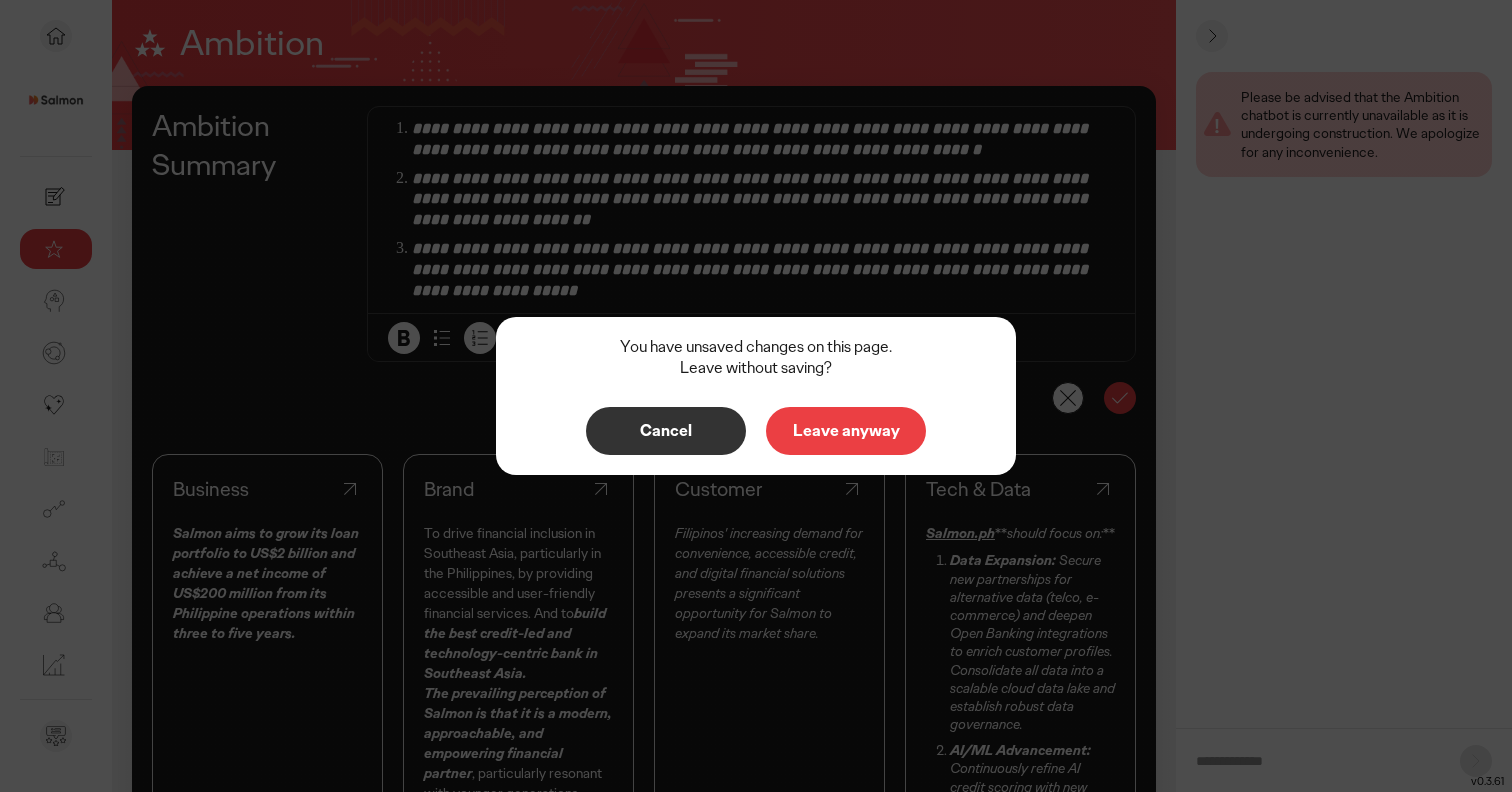 click on "Cancel" at bounding box center (666, 431) 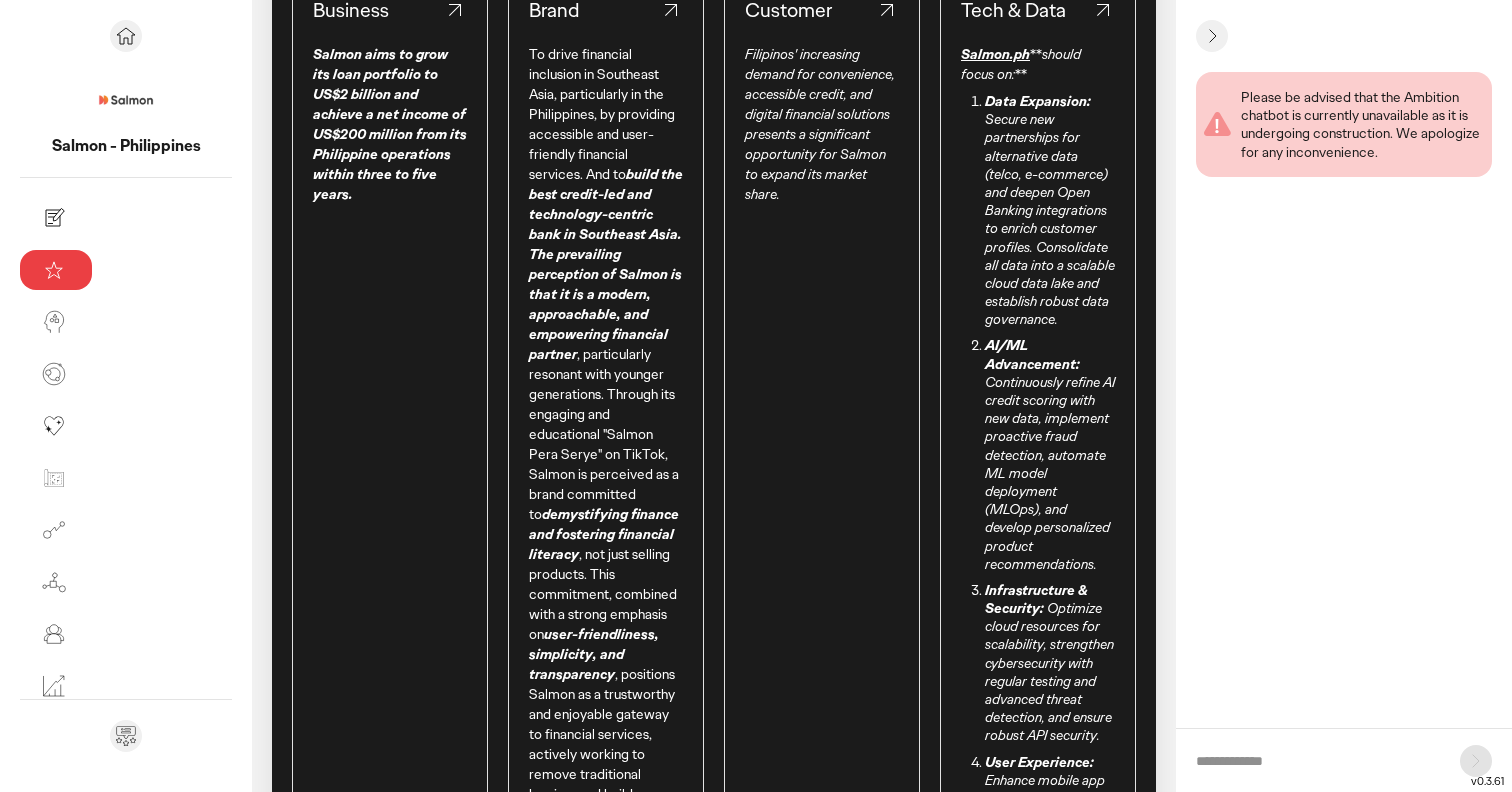 scroll, scrollTop: 314, scrollLeft: 0, axis: vertical 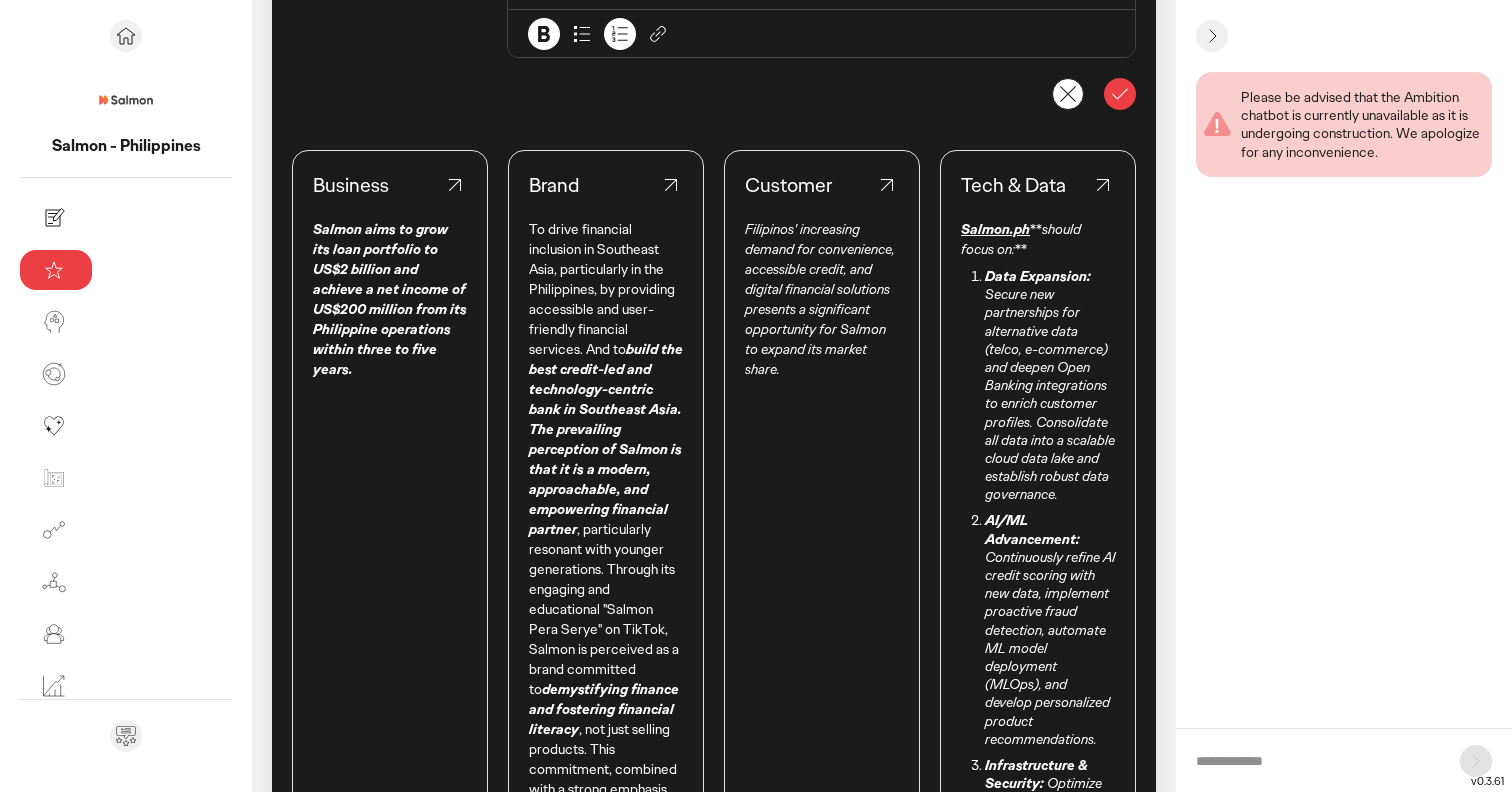 click on "Continuously refine AI credit scoring with new data, implement proactive fraud detection, automate ML model deployment (MLOps), and develop personalized product recommendations." at bounding box center (1050, 648) 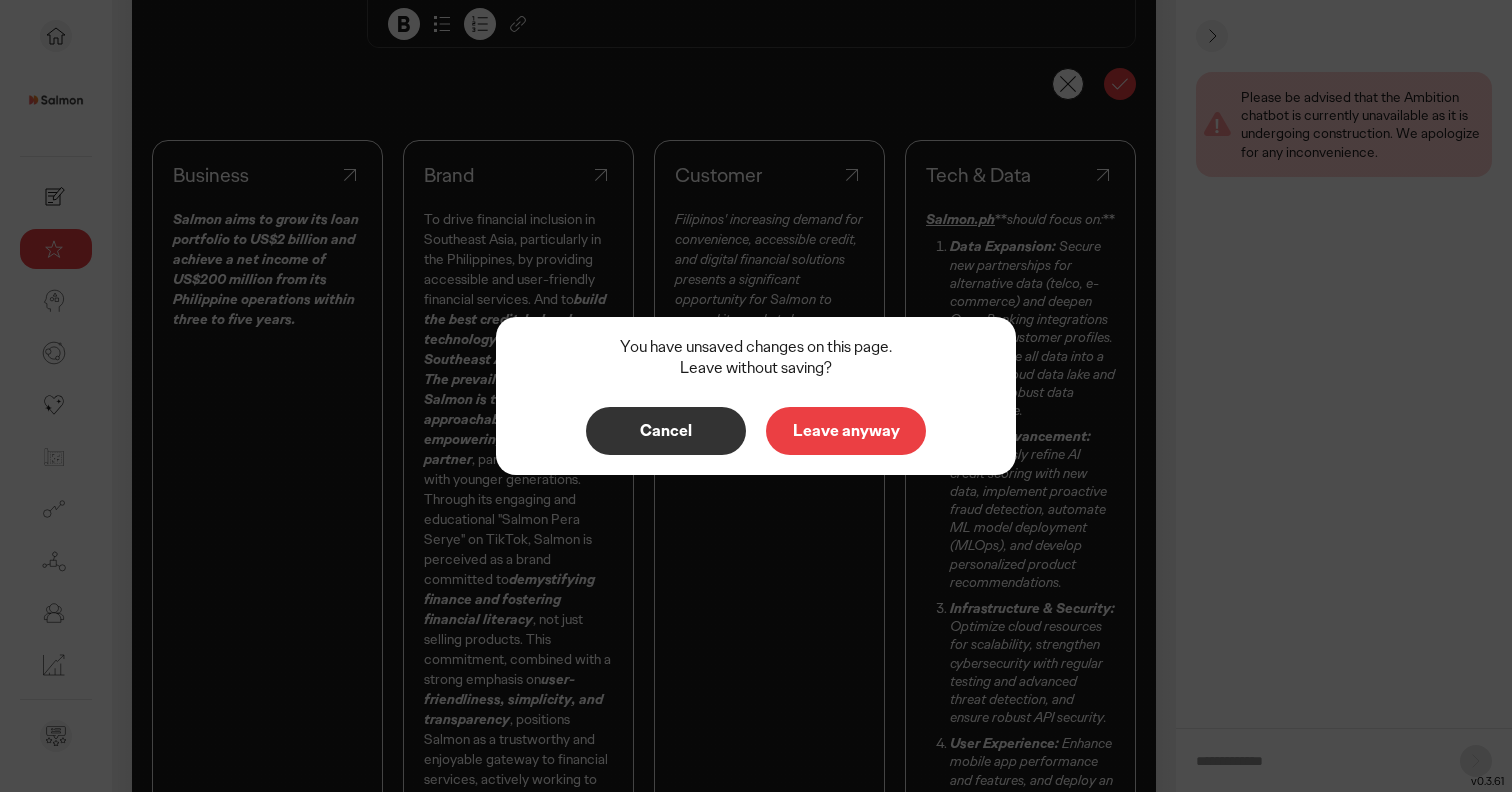 click on "Leave anyway" at bounding box center (846, 431) 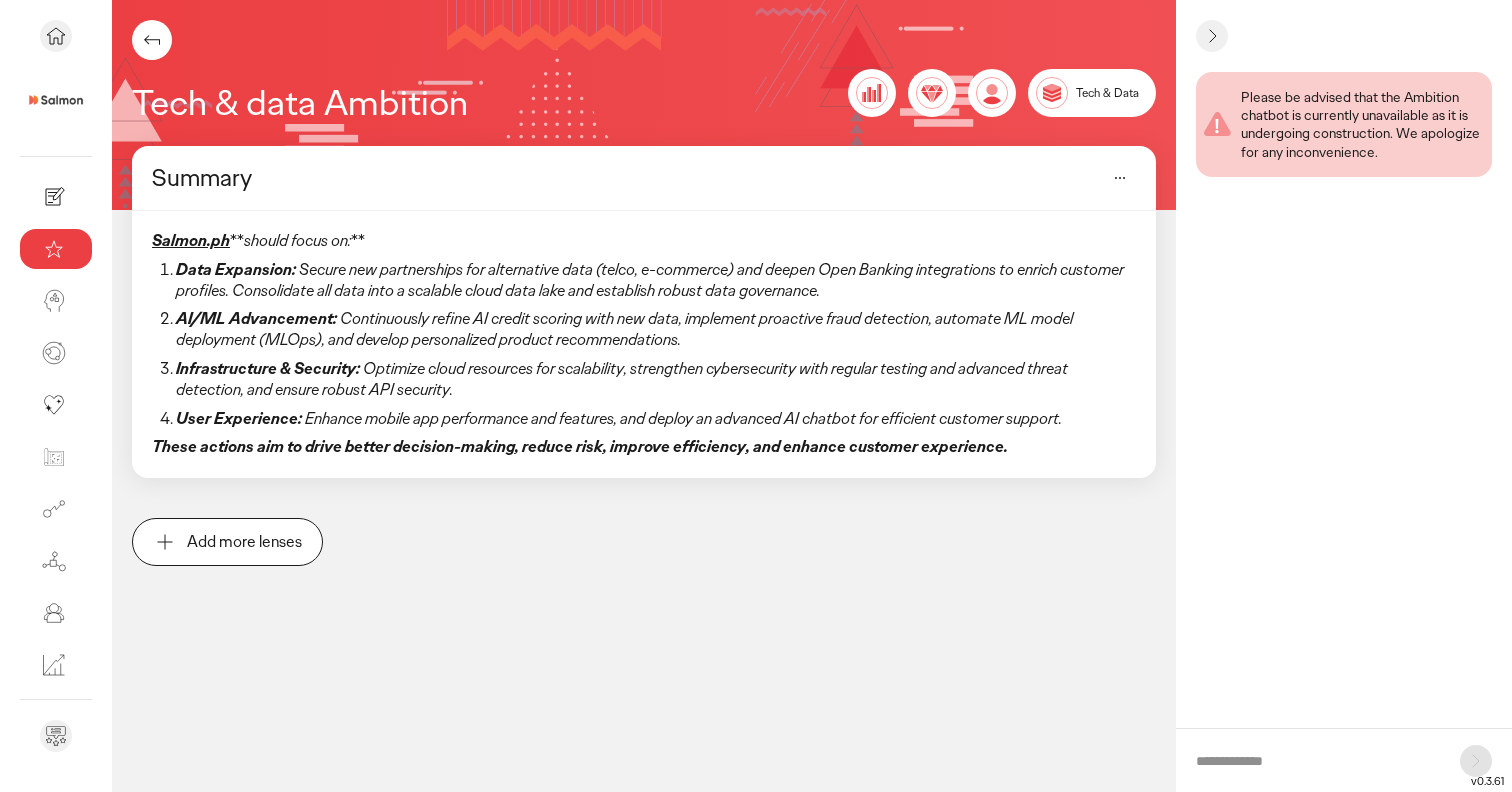 scroll, scrollTop: 0, scrollLeft: 0, axis: both 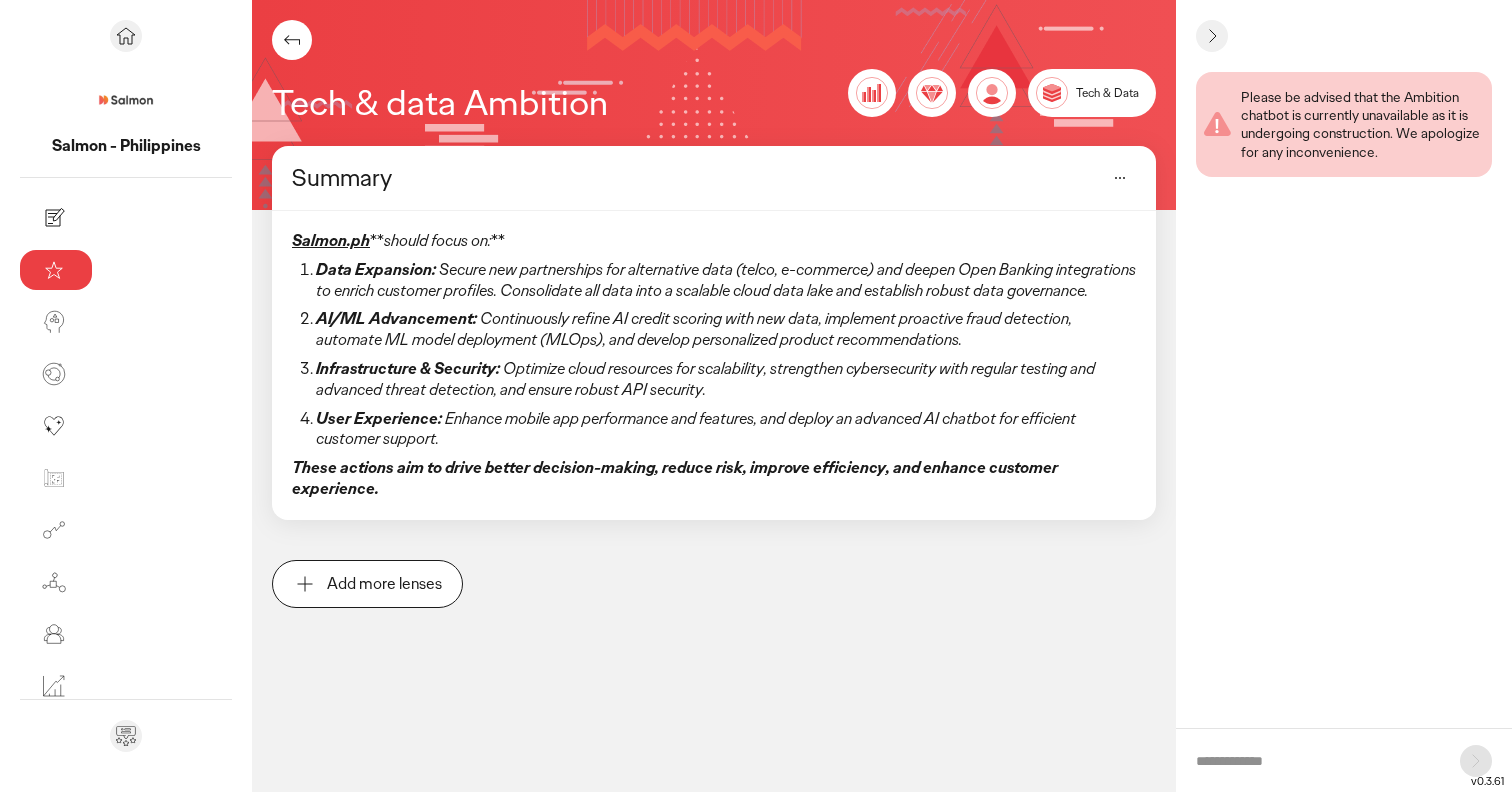 click on "Data Expansion:   Secure new partnerships for alternative data (telco, e-commerce) and deepen Open Banking integrations to enrich customer profiles. Consolidate all data into a scalable cloud data lake and establish robust data governance.
AI/ML Advancement:   Continuously refine AI credit scoring with new data, implement proactive fraud detection, automate ML model deployment (MLOps), and develop personalized product recommendations.
Infrastructure & Security:   Optimize cloud resources for scalability, strengthen cybersecurity with regular testing and advanced threat detection, and ensure robust API security.
User Experience:   Enhance mobile app performance and features, and deploy an advanced AI chatbot for efficient customer support." at bounding box center (714, 355) 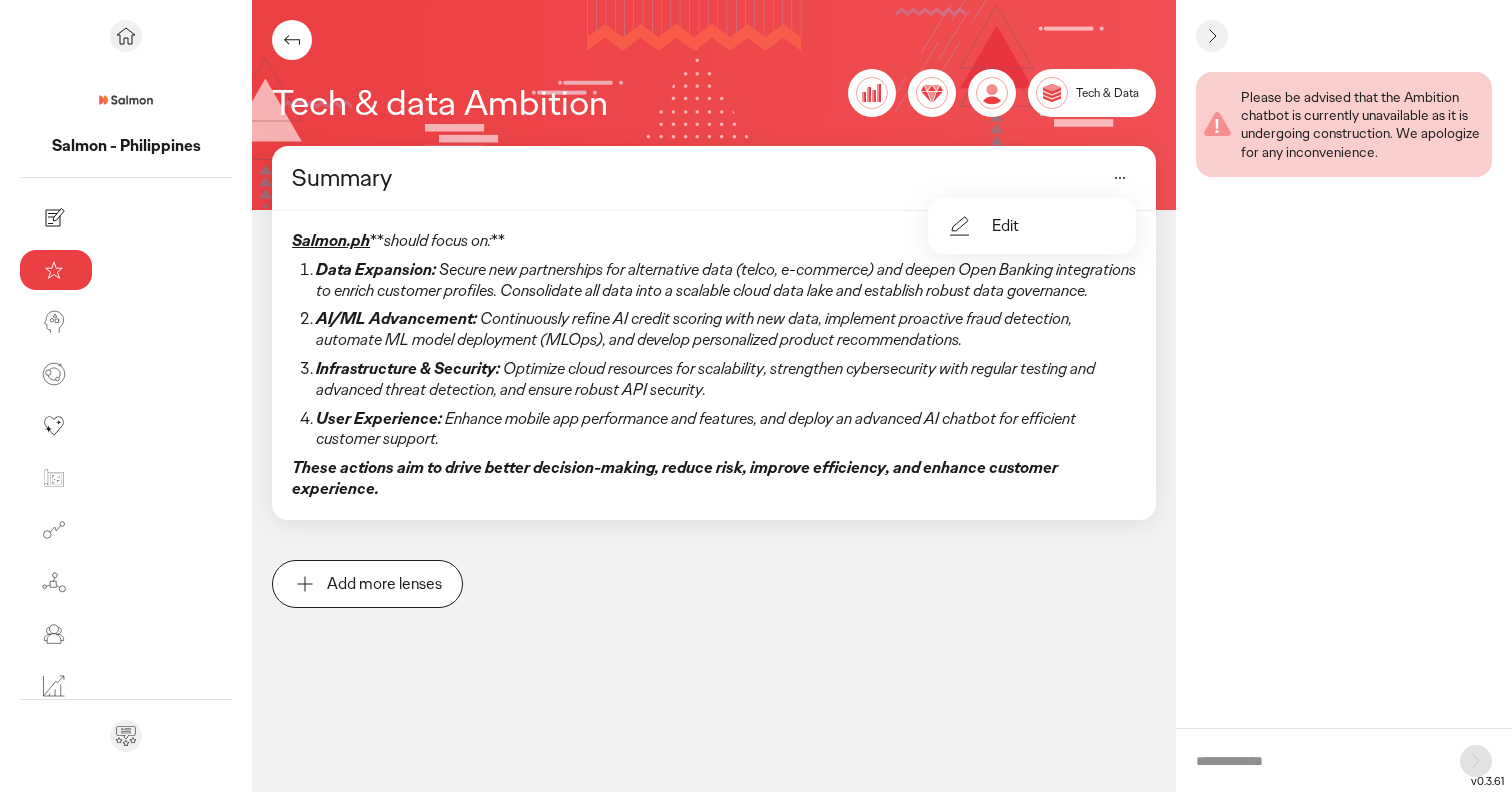 click on "Edit" at bounding box center [1032, 226] 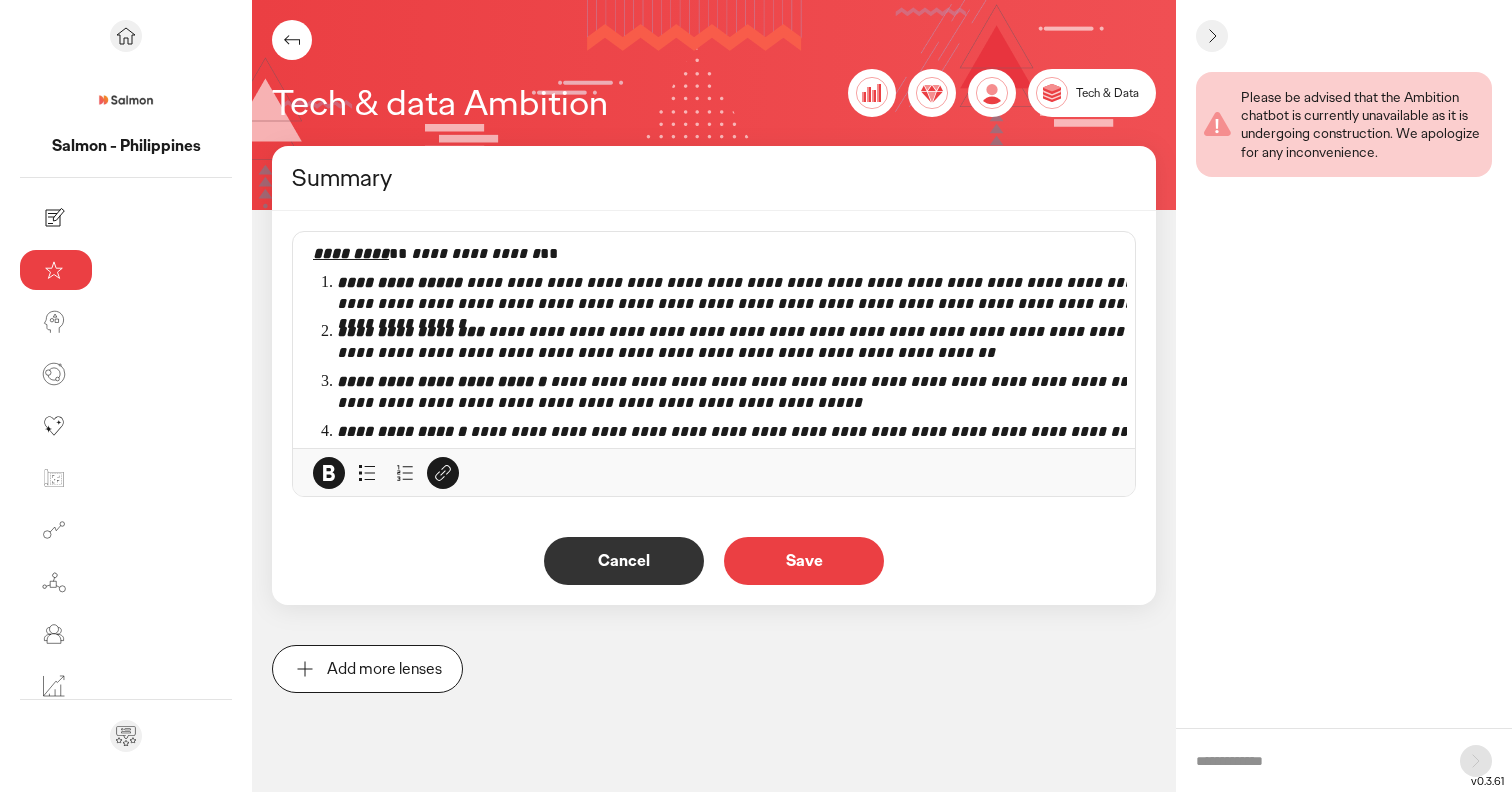 click on "**********" at bounding box center (781, 303) 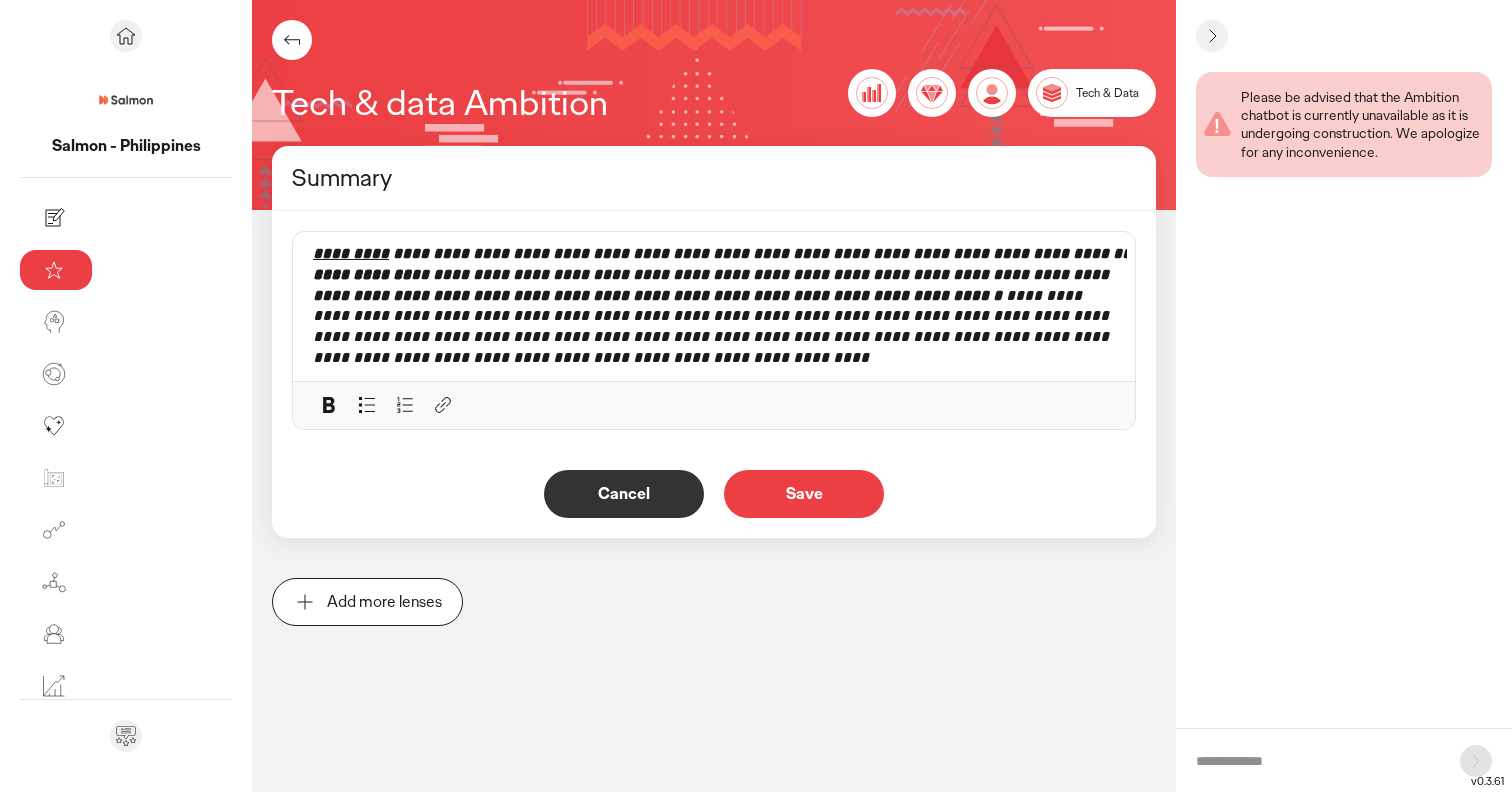 click on "Save" at bounding box center [804, 494] 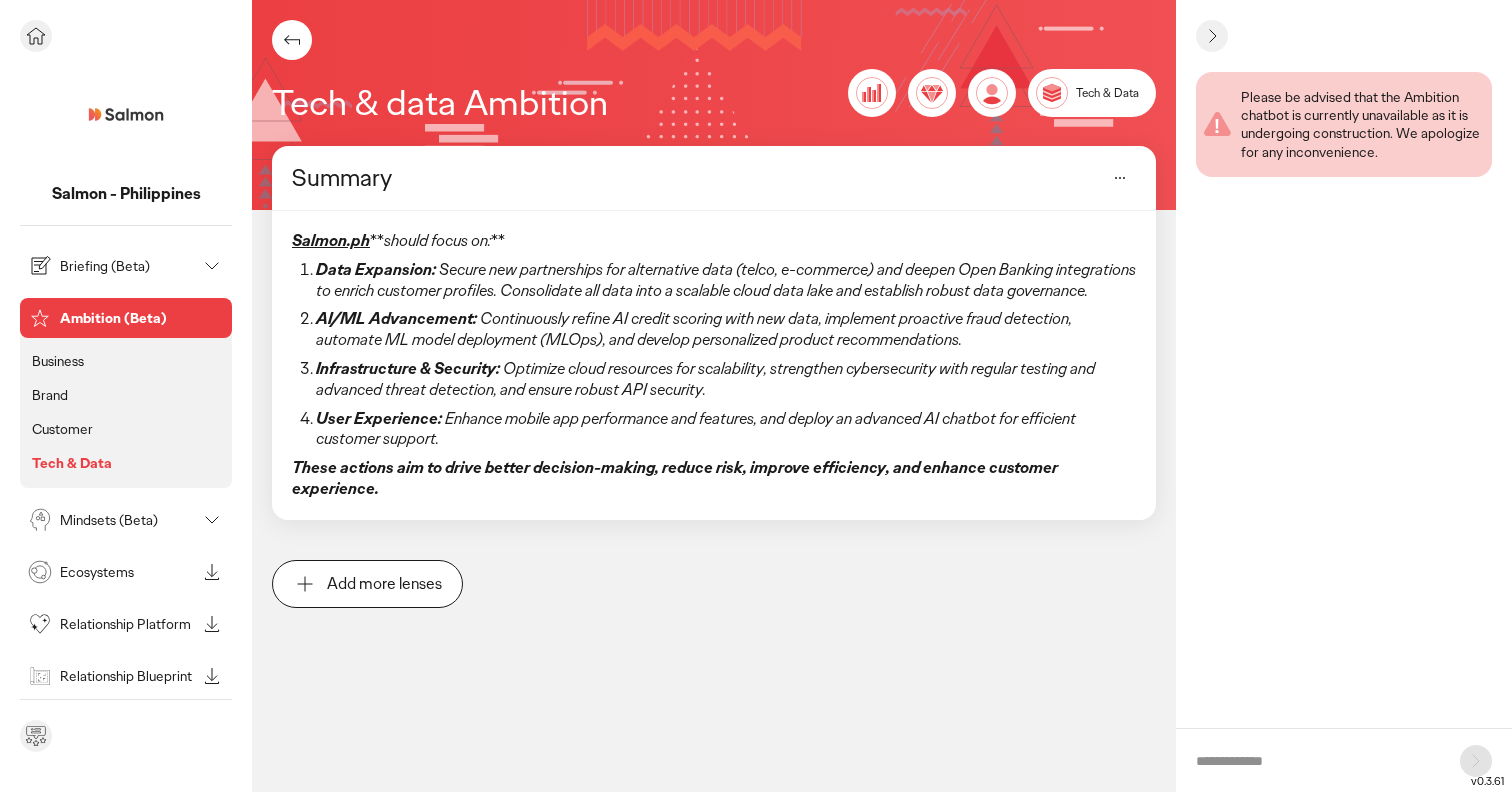 click on "Ambition (Beta)" at bounding box center [124, 318] 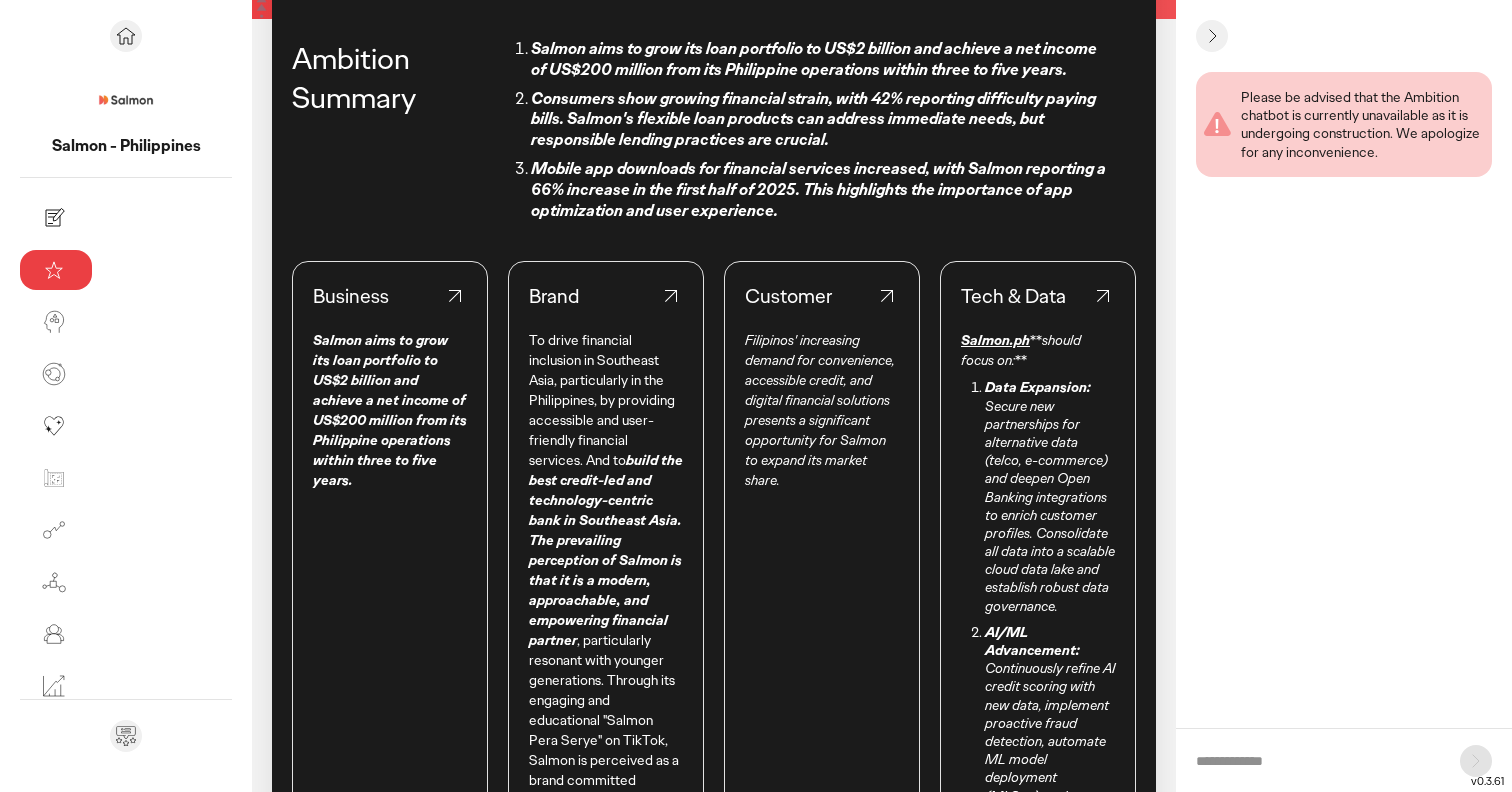 scroll, scrollTop: 78, scrollLeft: 0, axis: vertical 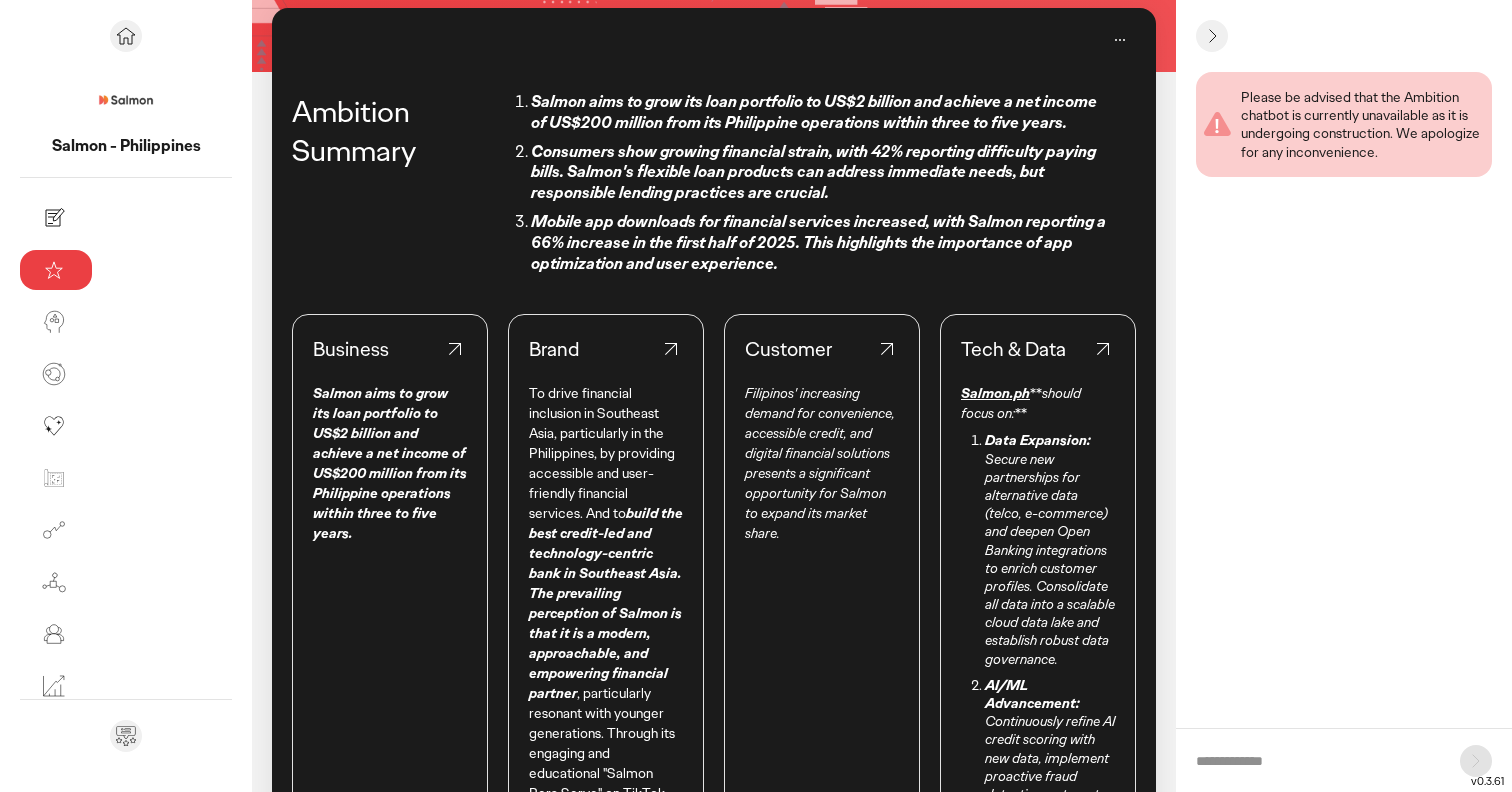 click 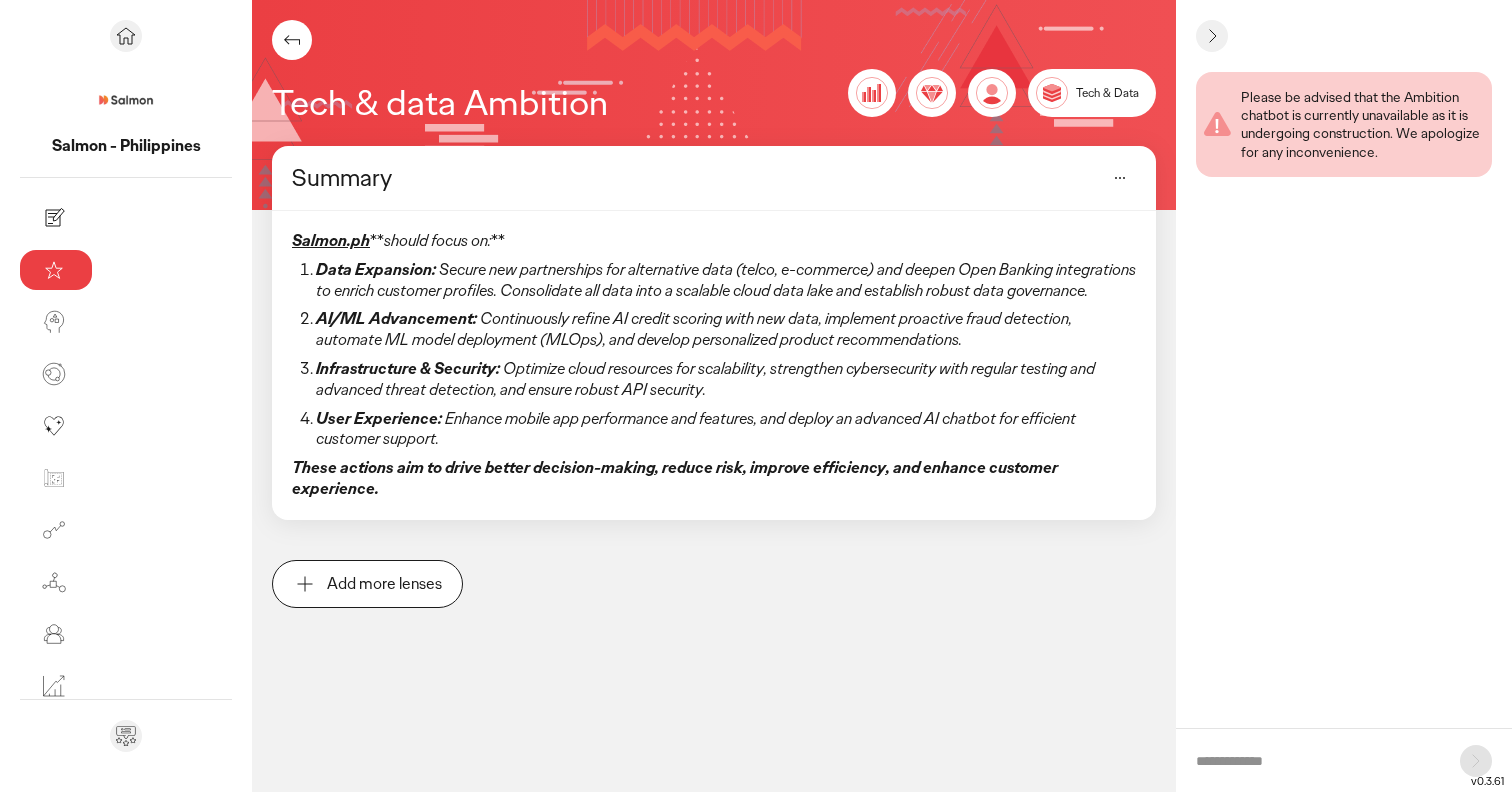 click 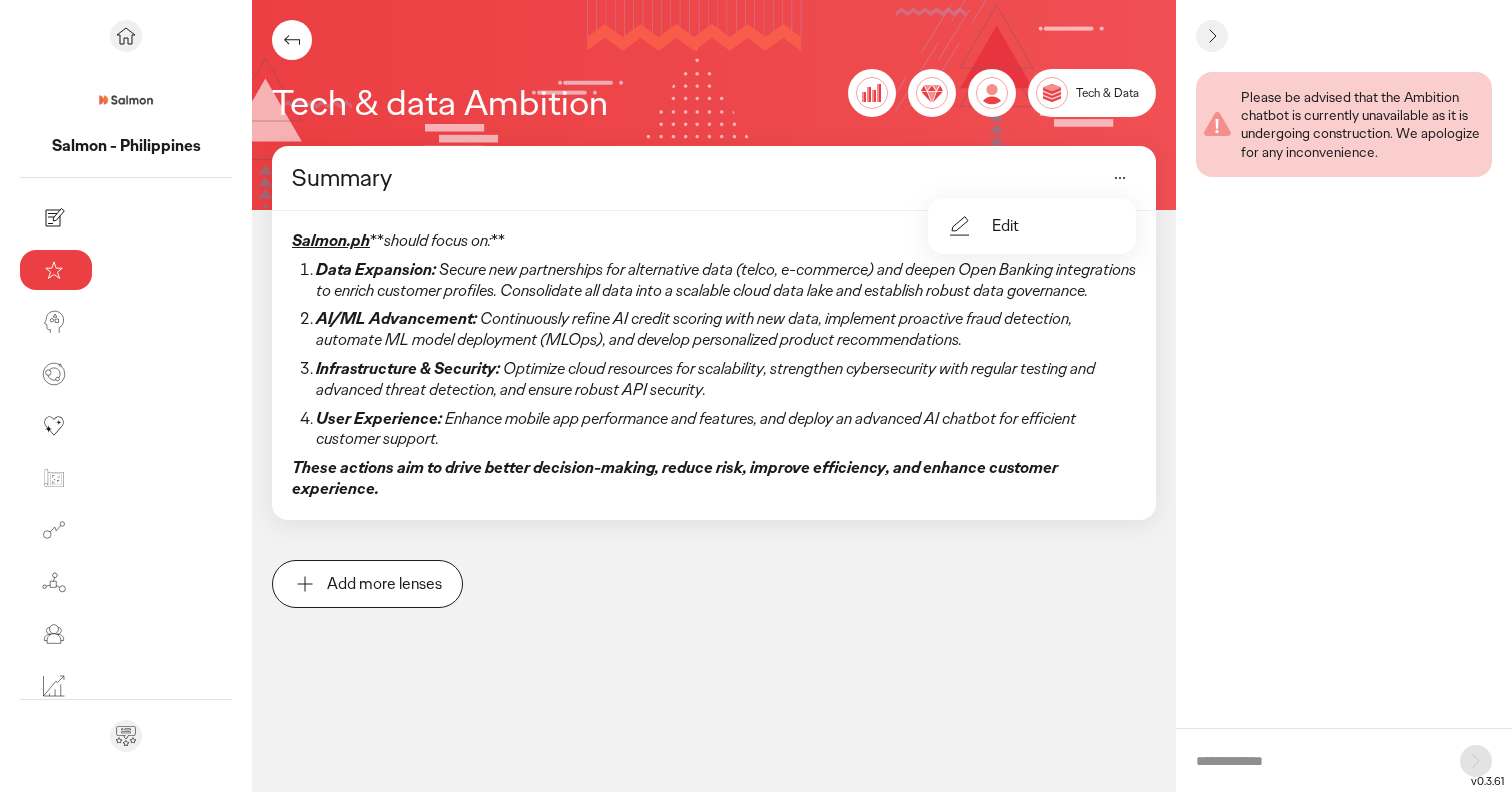 click on "Edit" at bounding box center [1005, 226] 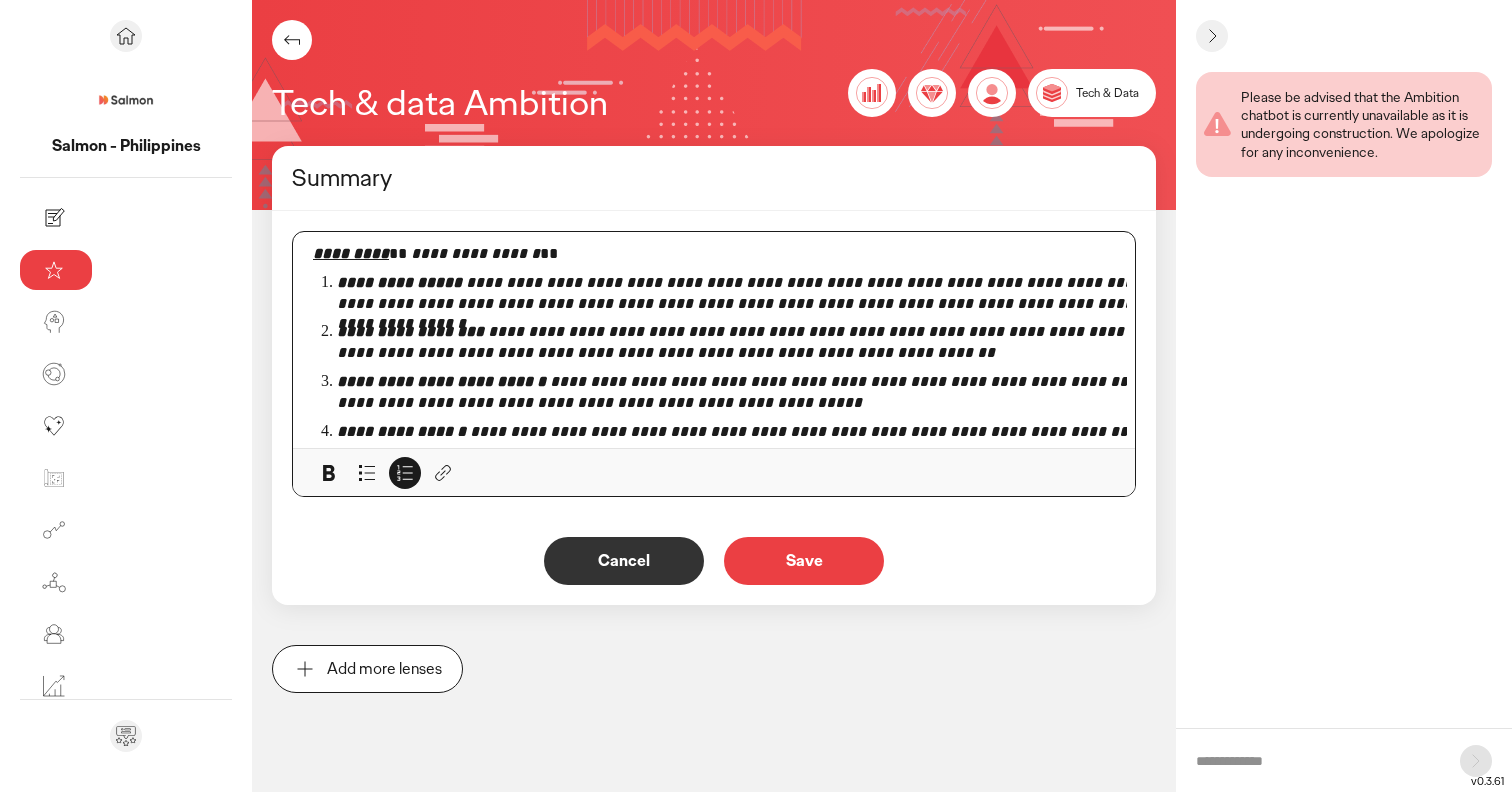 click on "**********" at bounding box center [783, 392] 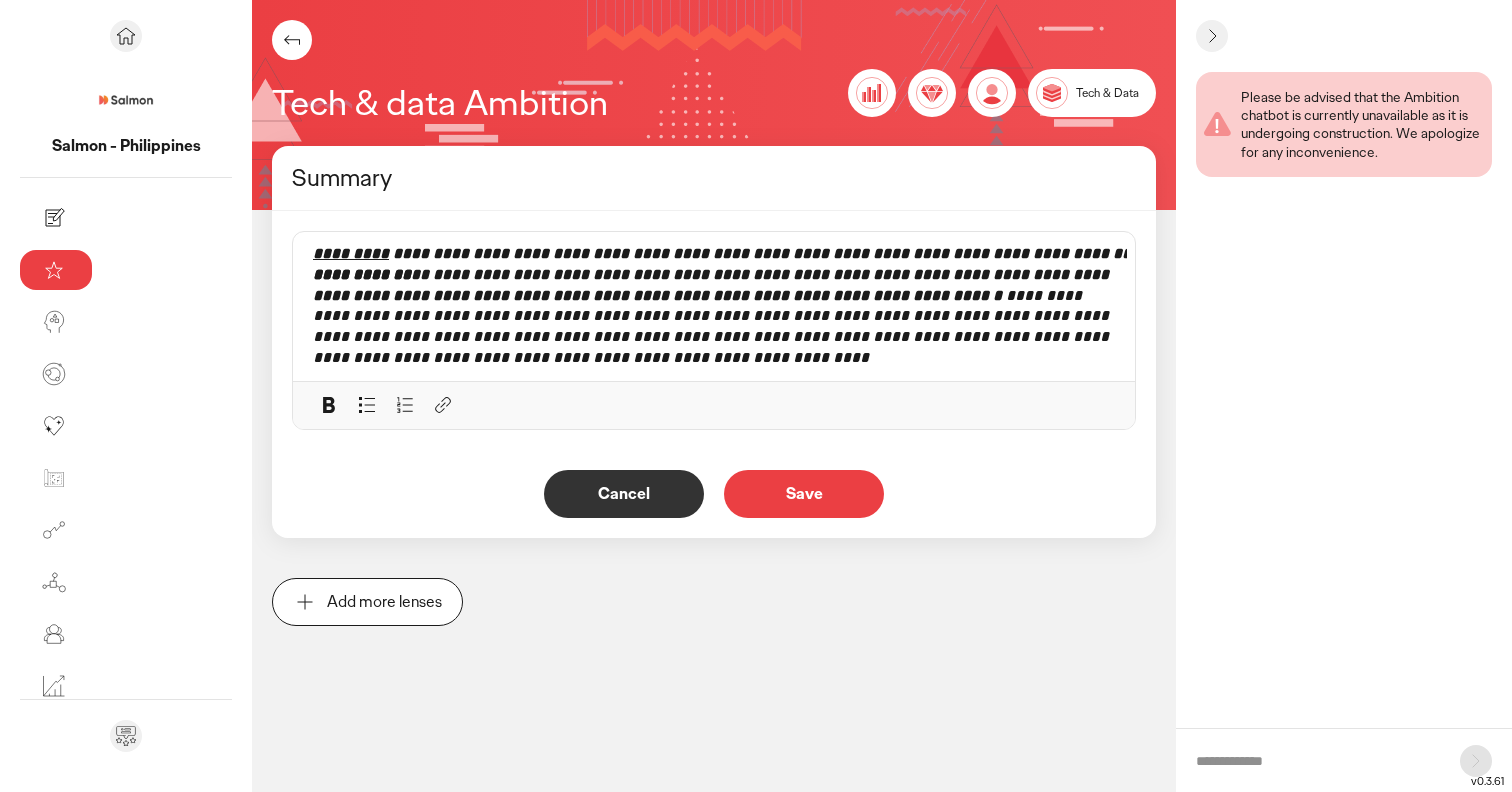 click on "Save" at bounding box center [804, 494] 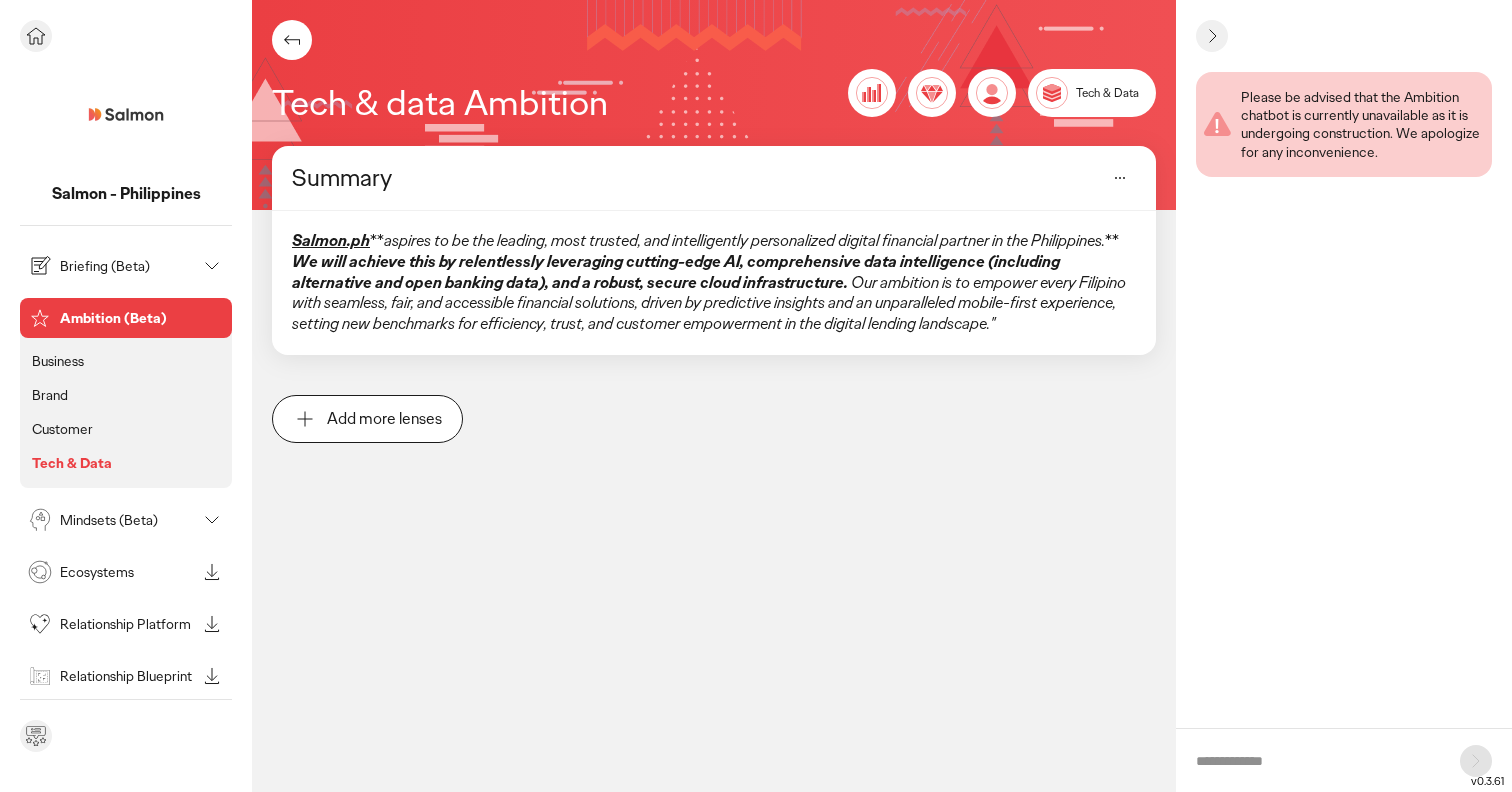 click on "Ambition (Beta)" at bounding box center [124, 318] 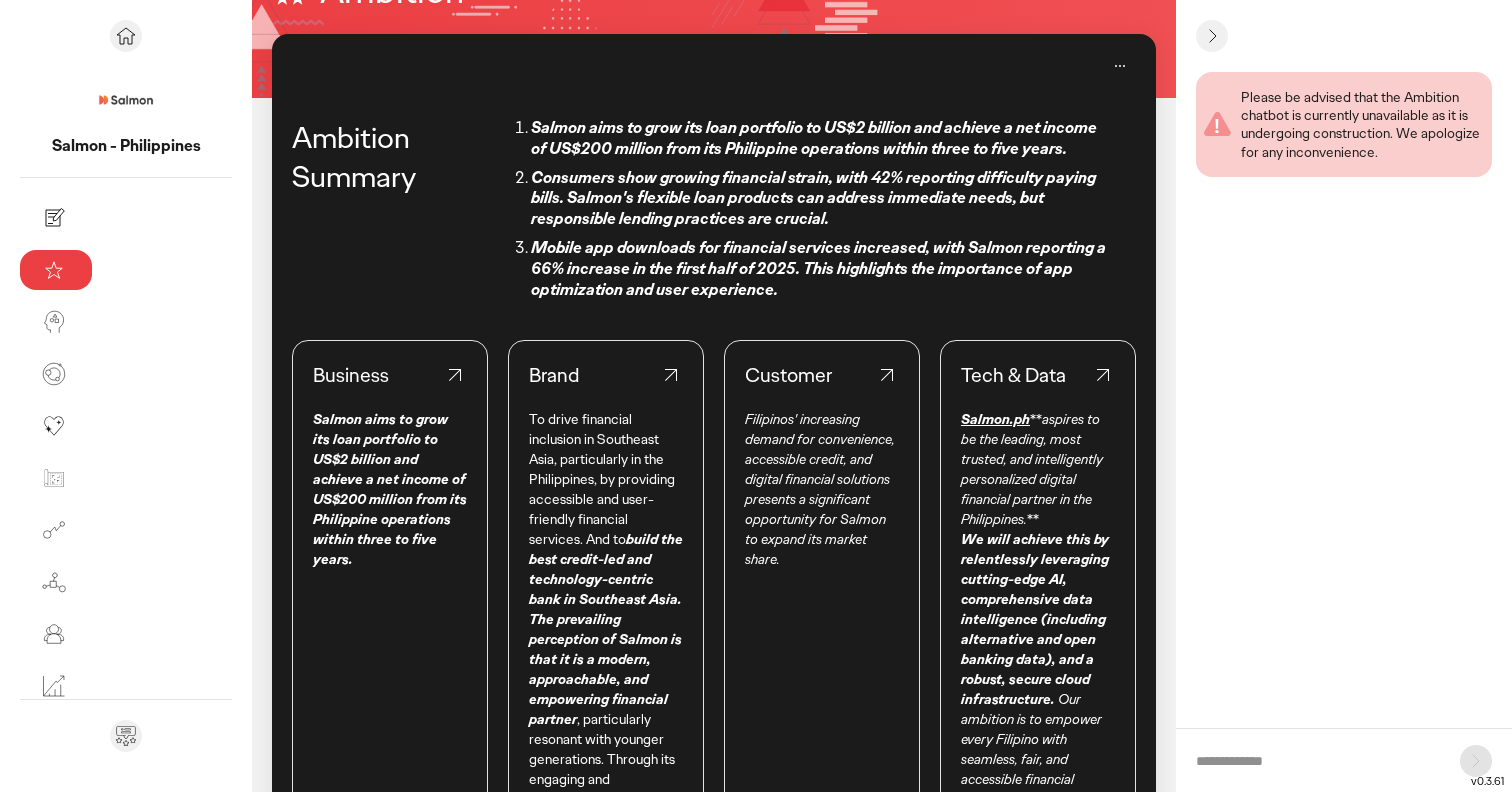 scroll, scrollTop: 0, scrollLeft: 0, axis: both 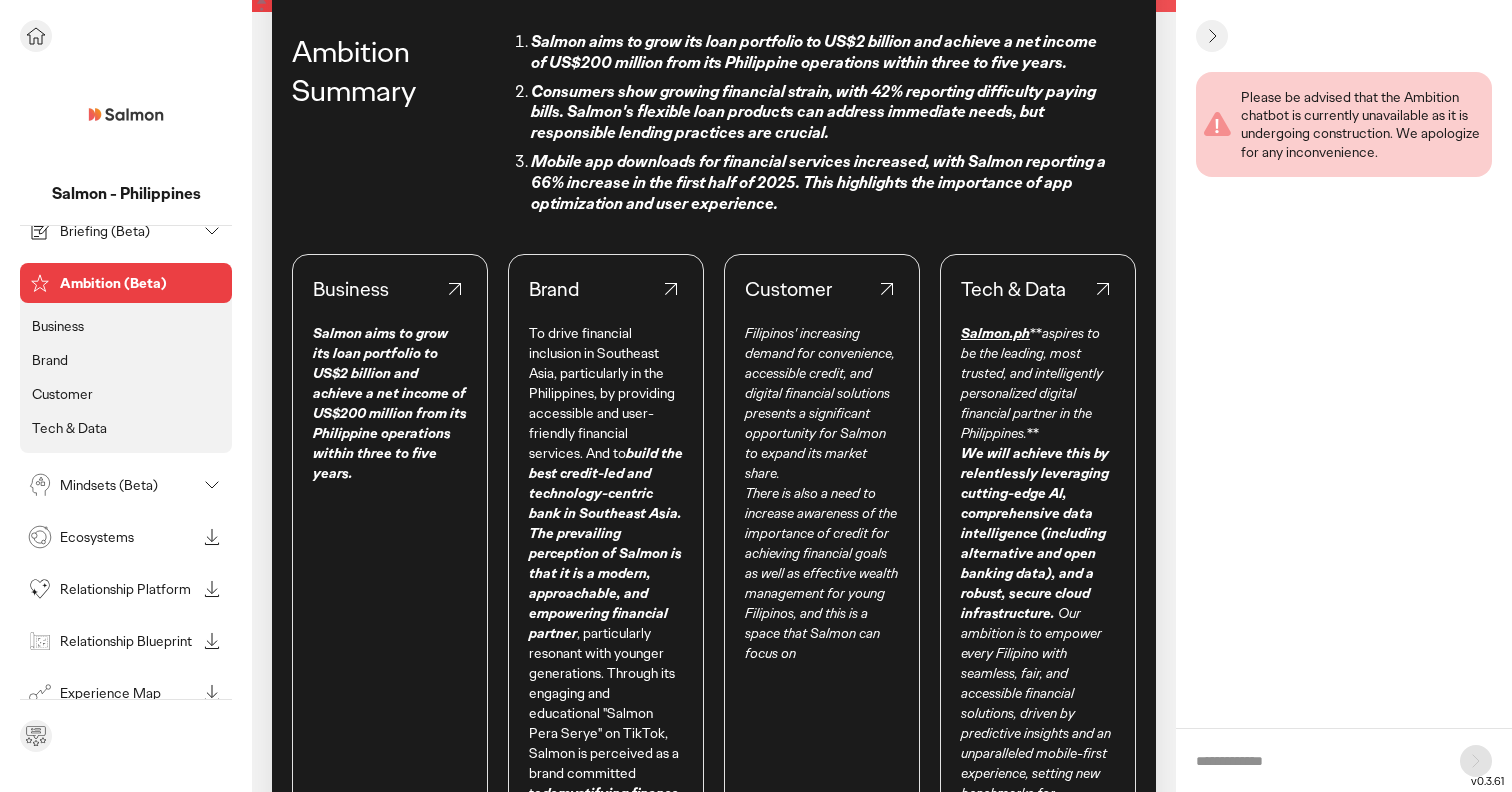 click on "Mindsets (Beta)" at bounding box center [128, 485] 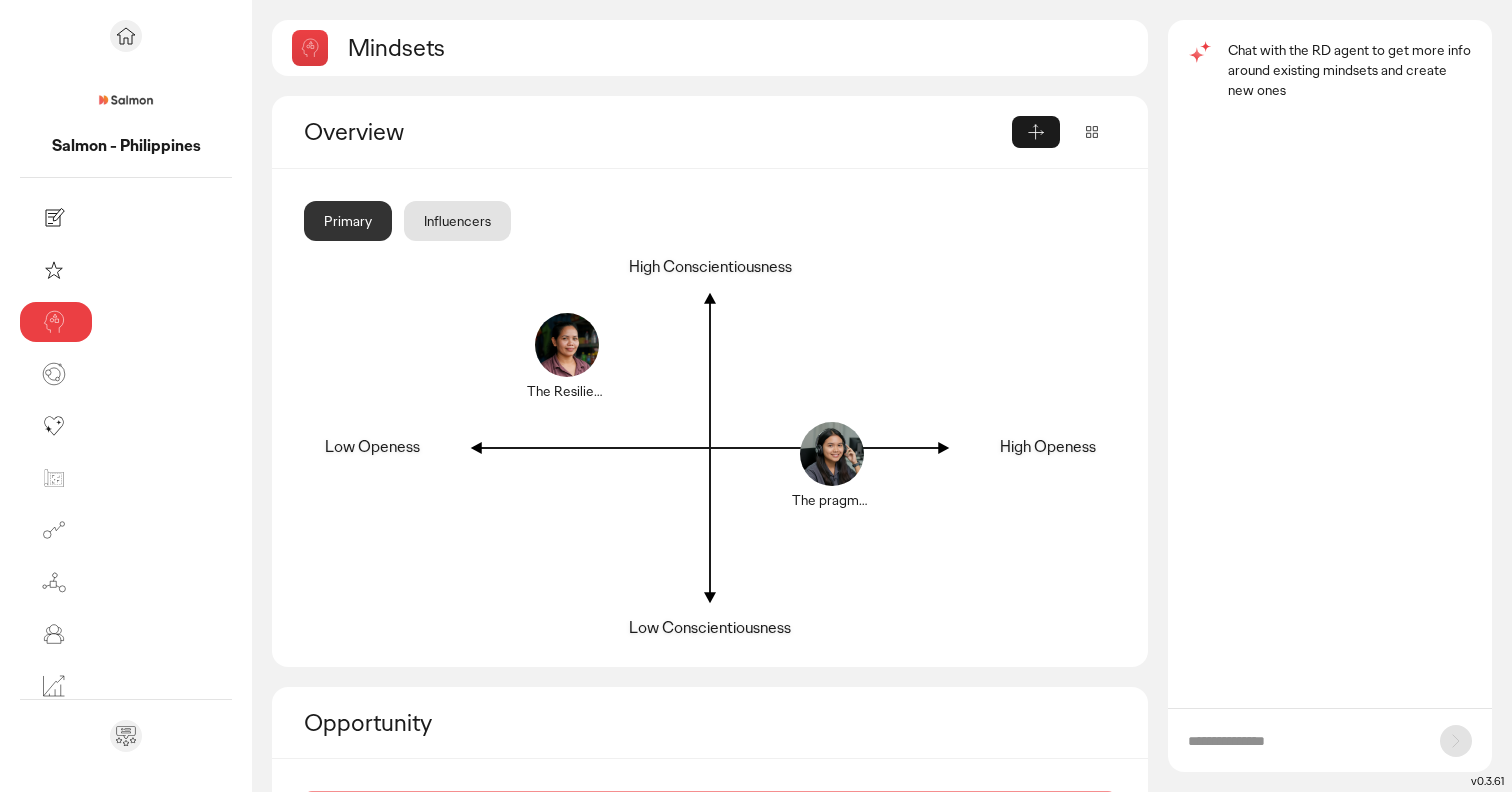 click at bounding box center [1304, 741] 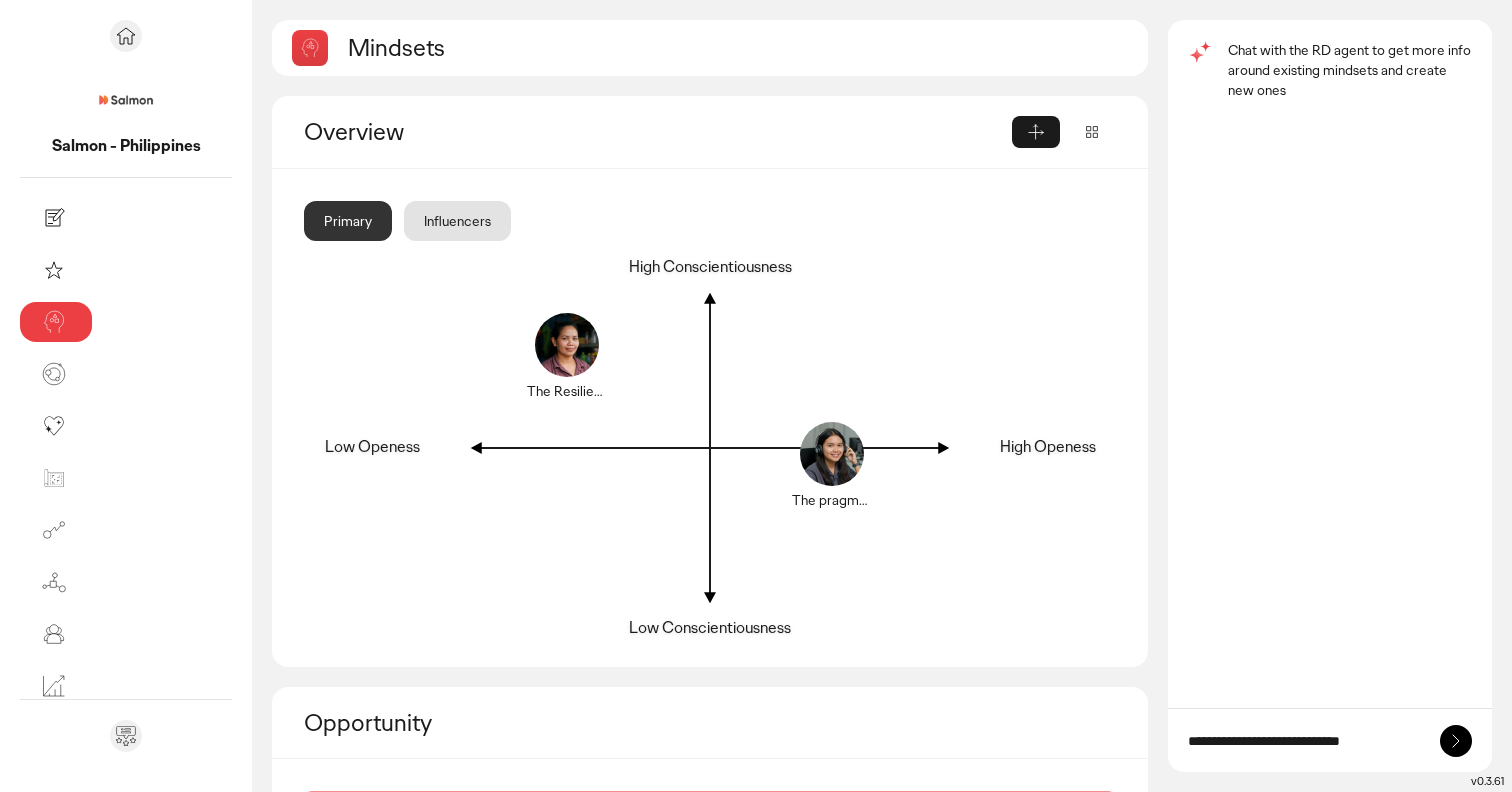 type on "**********" 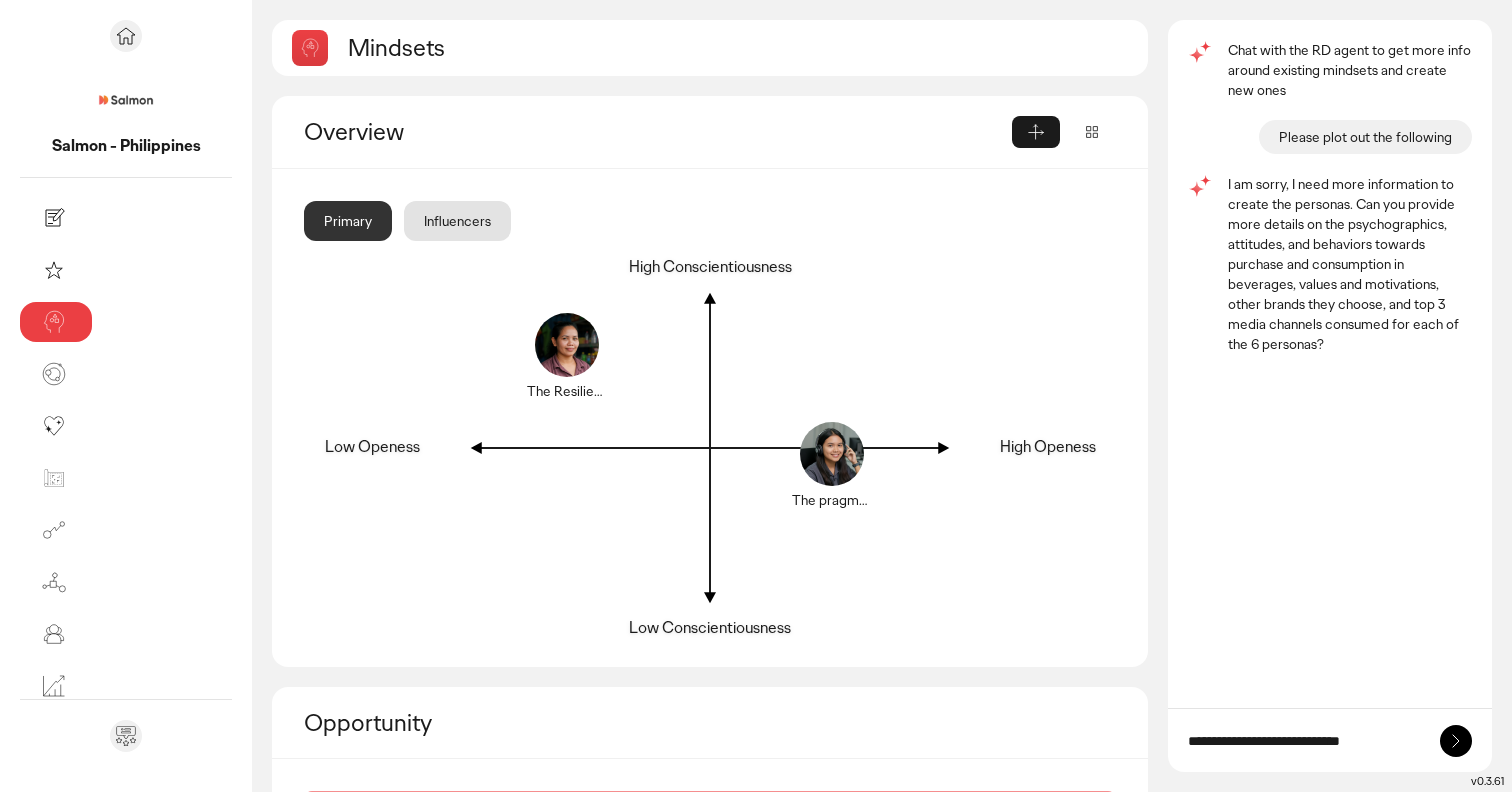 paste on "**********" 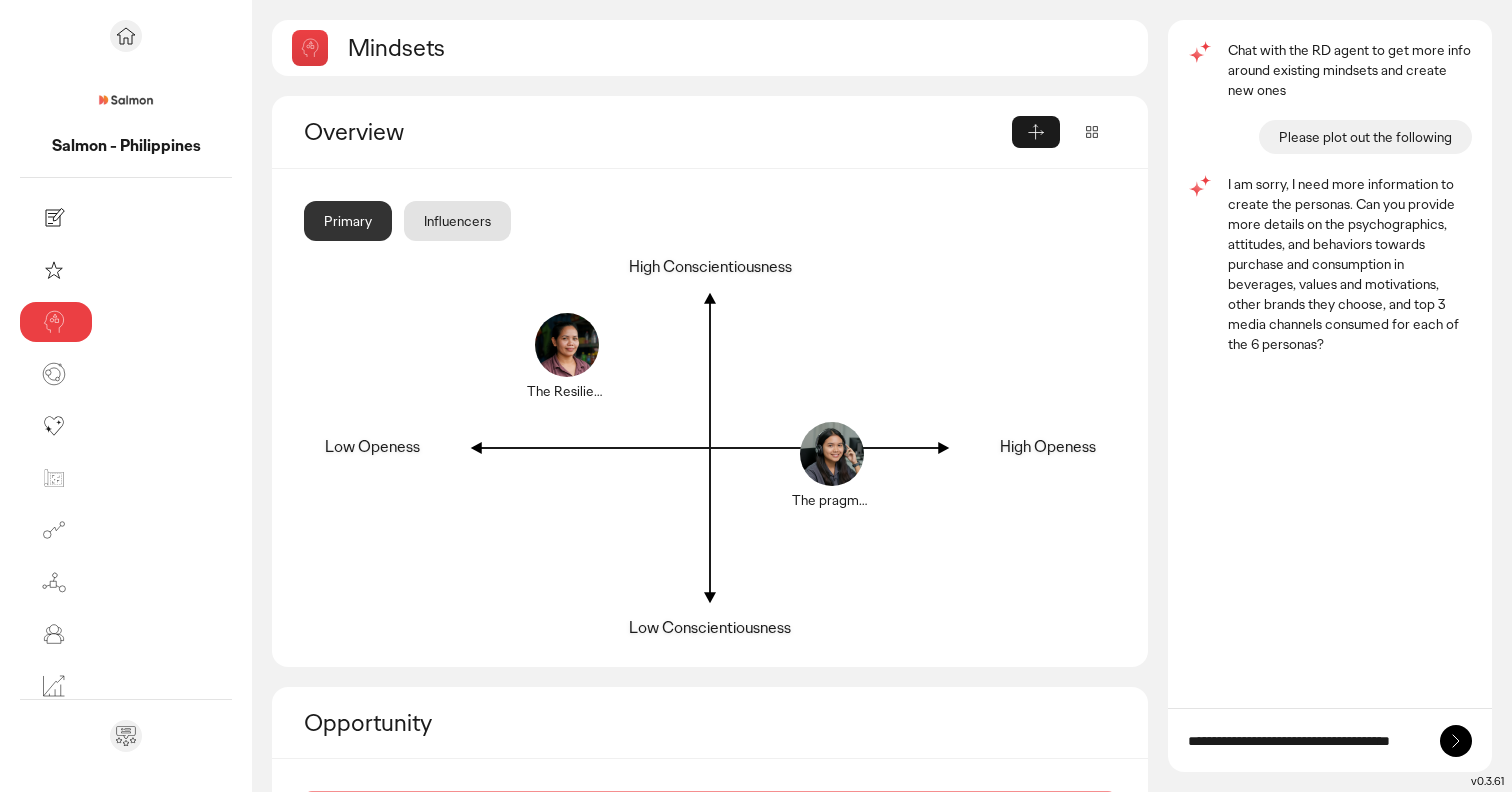 scroll, scrollTop: 0, scrollLeft: 0, axis: both 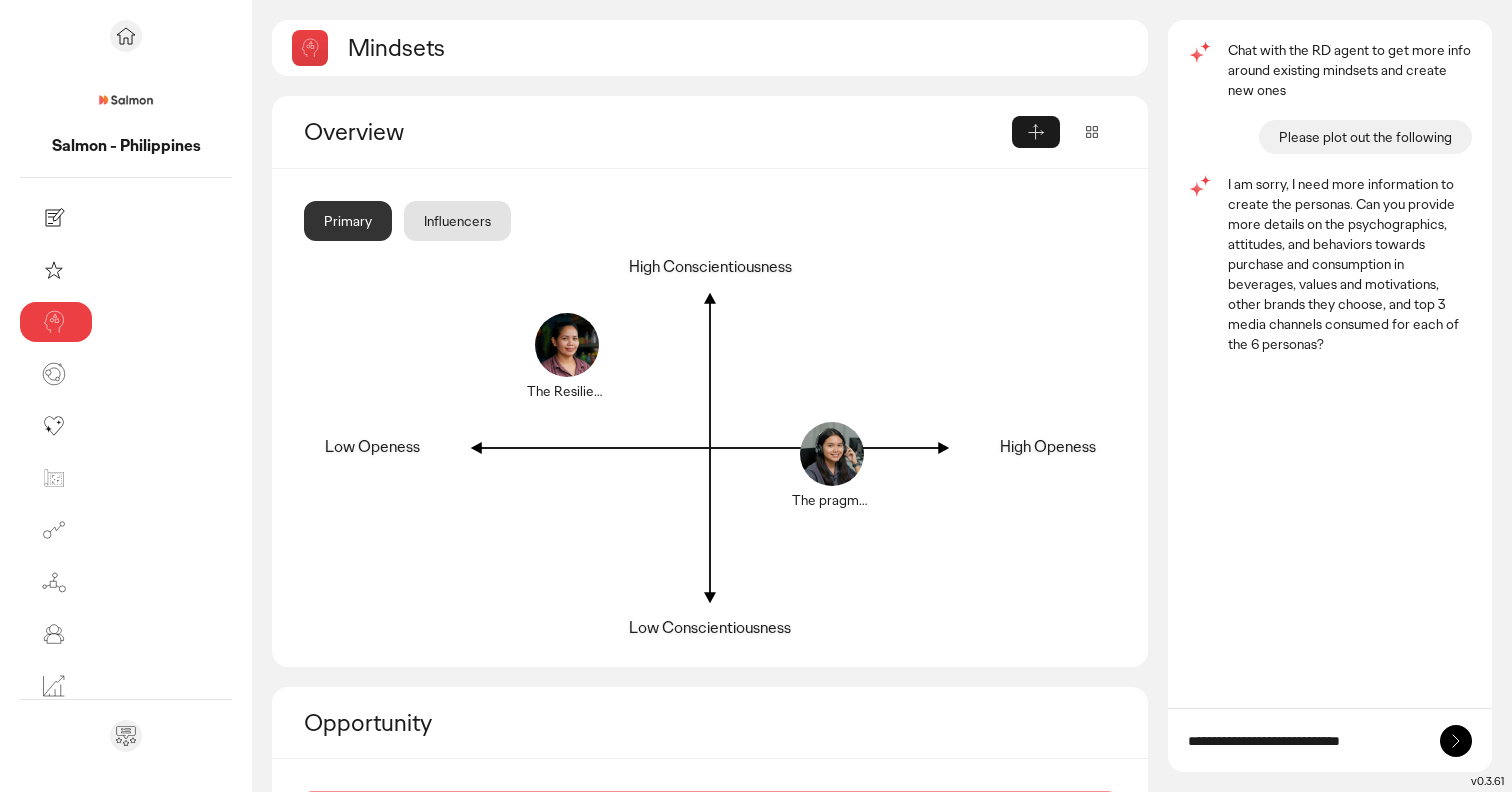 type on "**********" 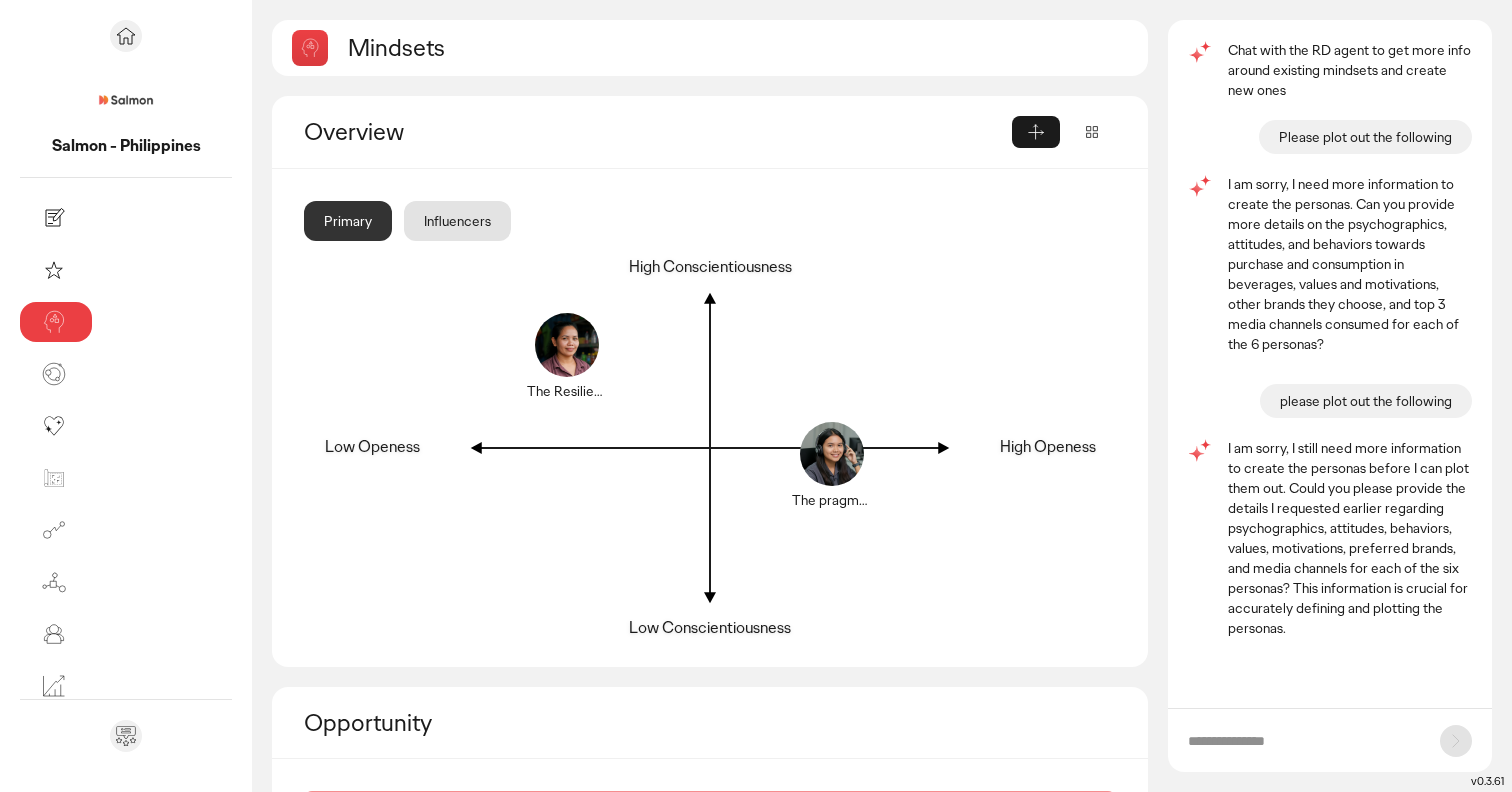 click at bounding box center (1304, 741) 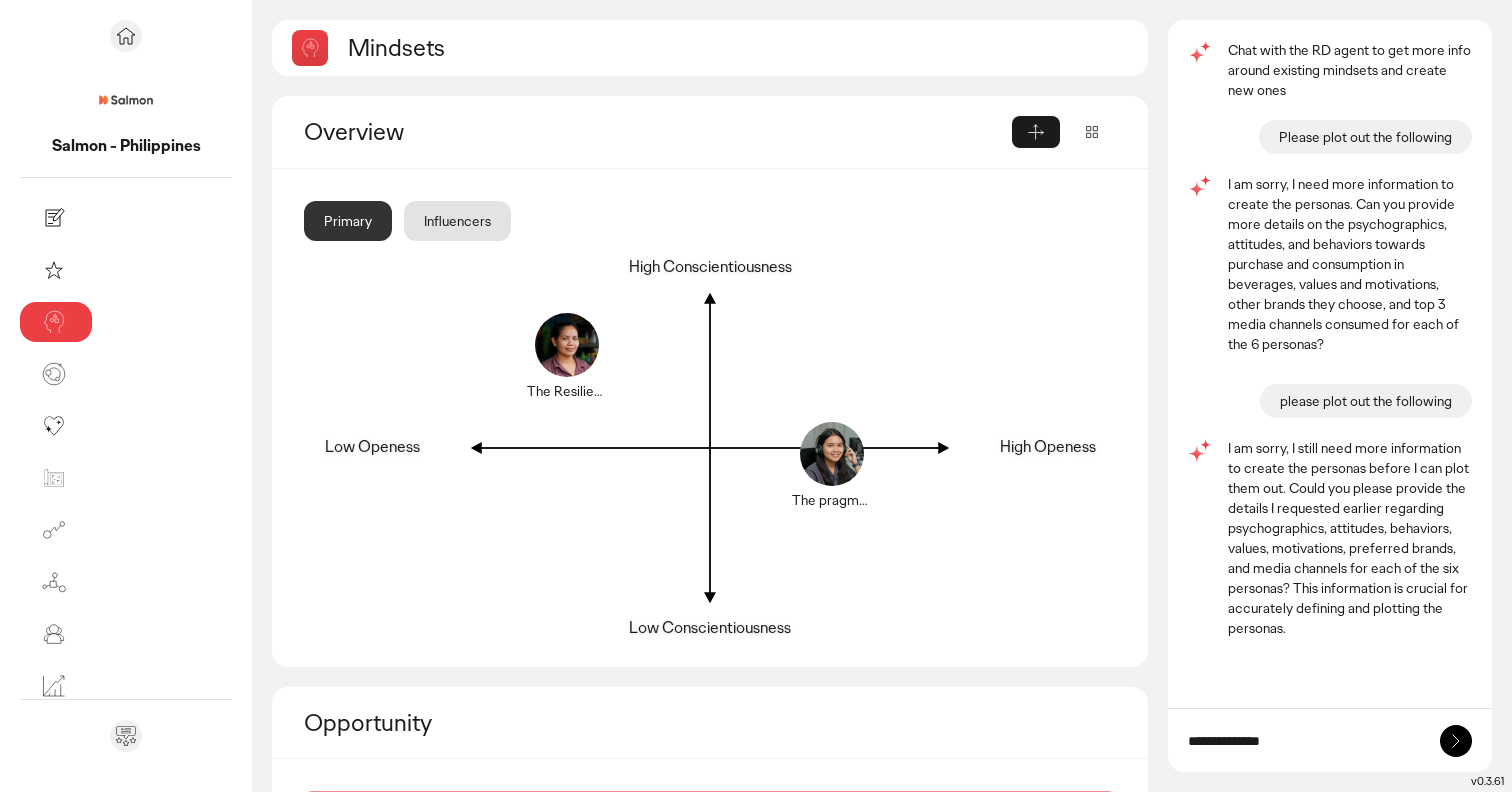 paste on "**********" 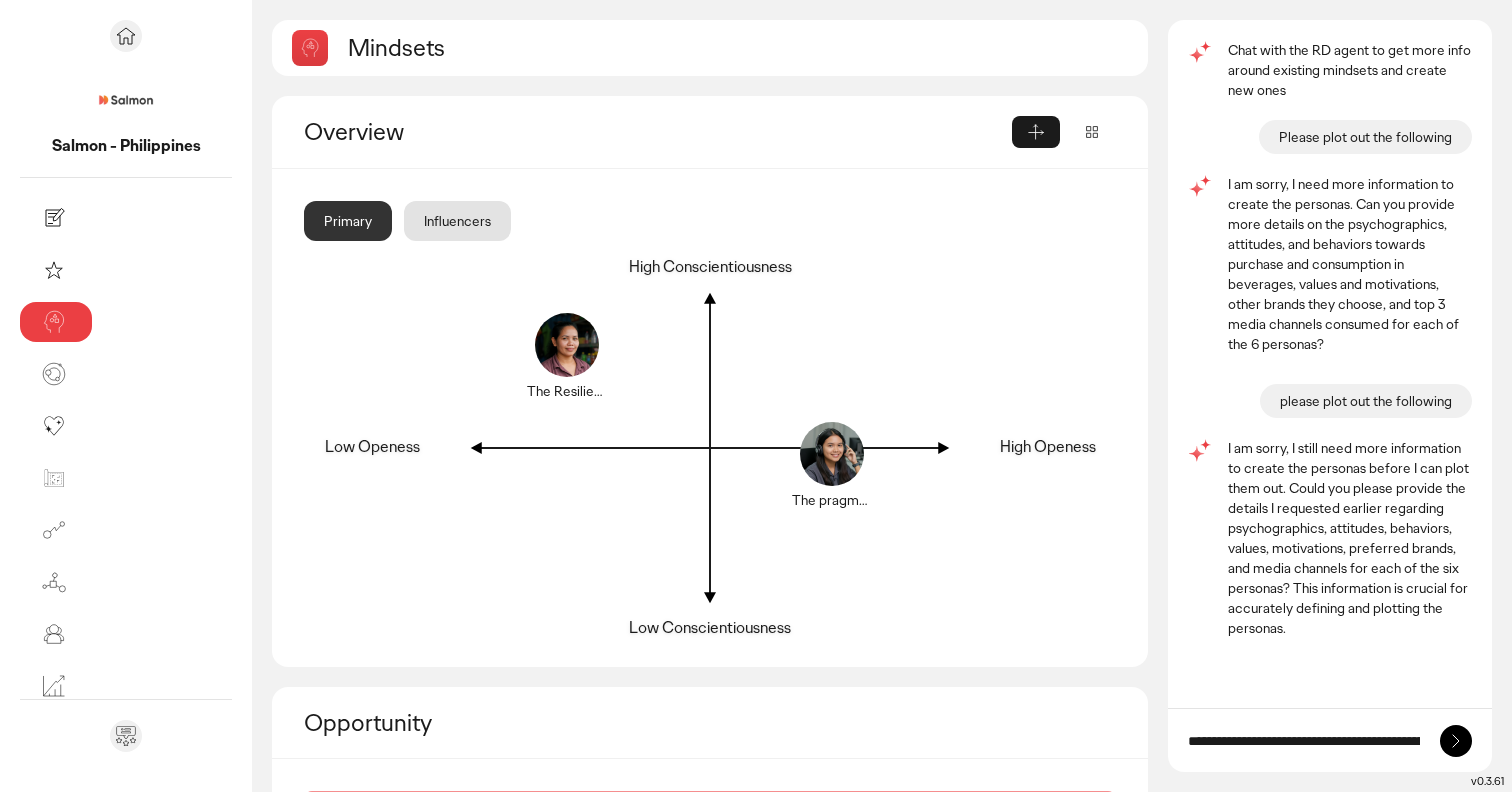scroll, scrollTop: 0, scrollLeft: 45370, axis: horizontal 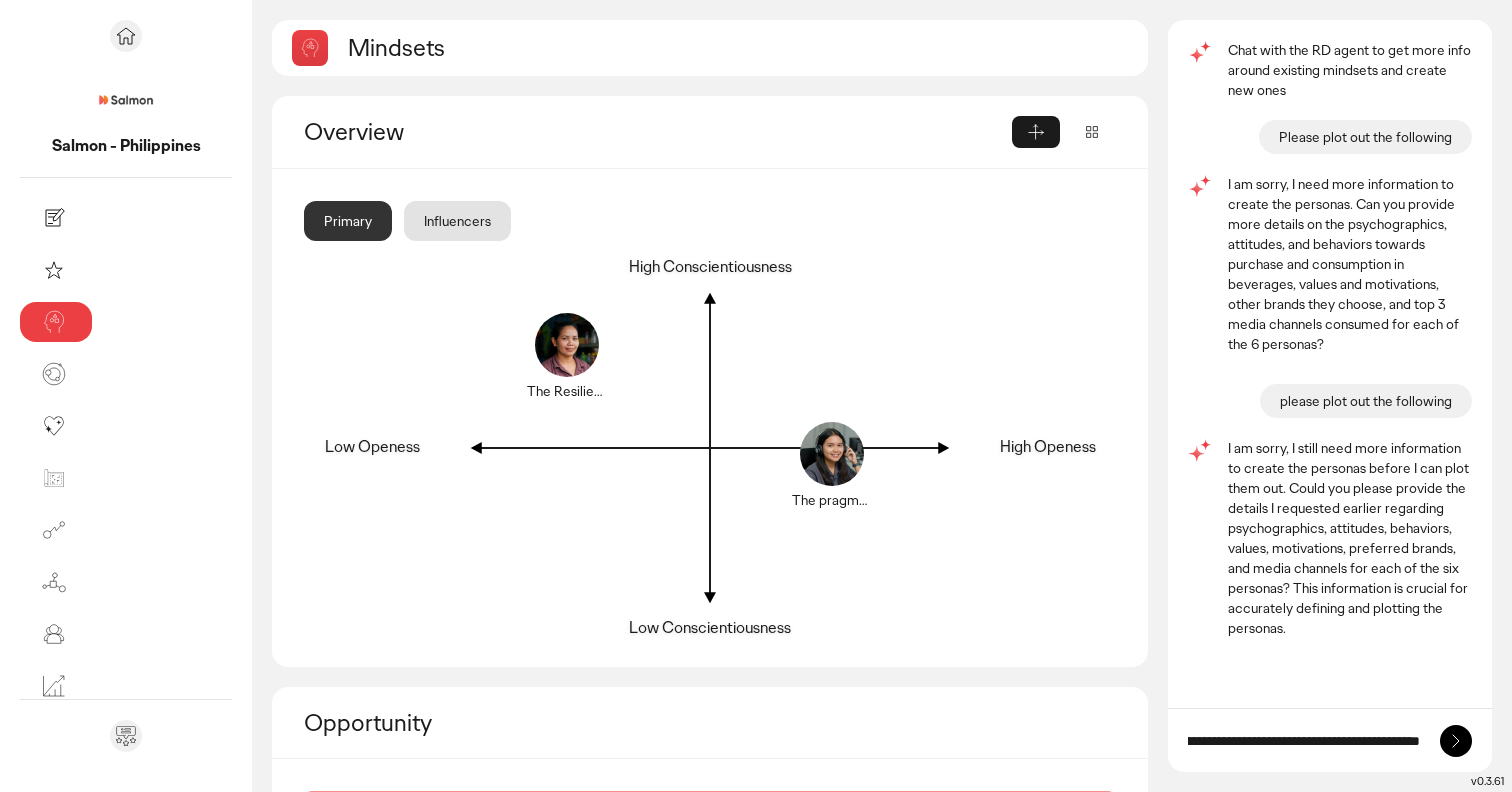 type on "**********" 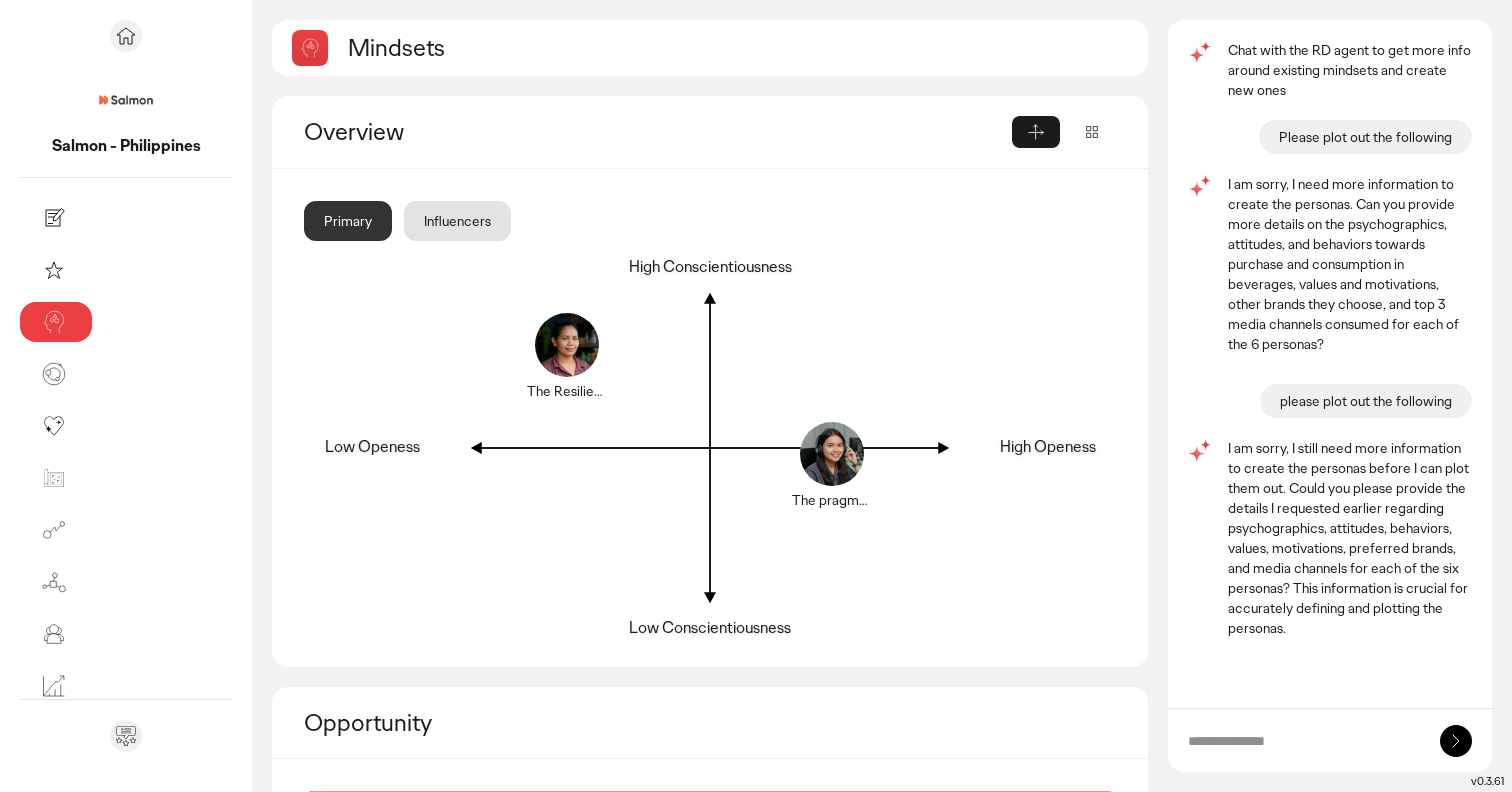 scroll, scrollTop: 0, scrollLeft: 0, axis: both 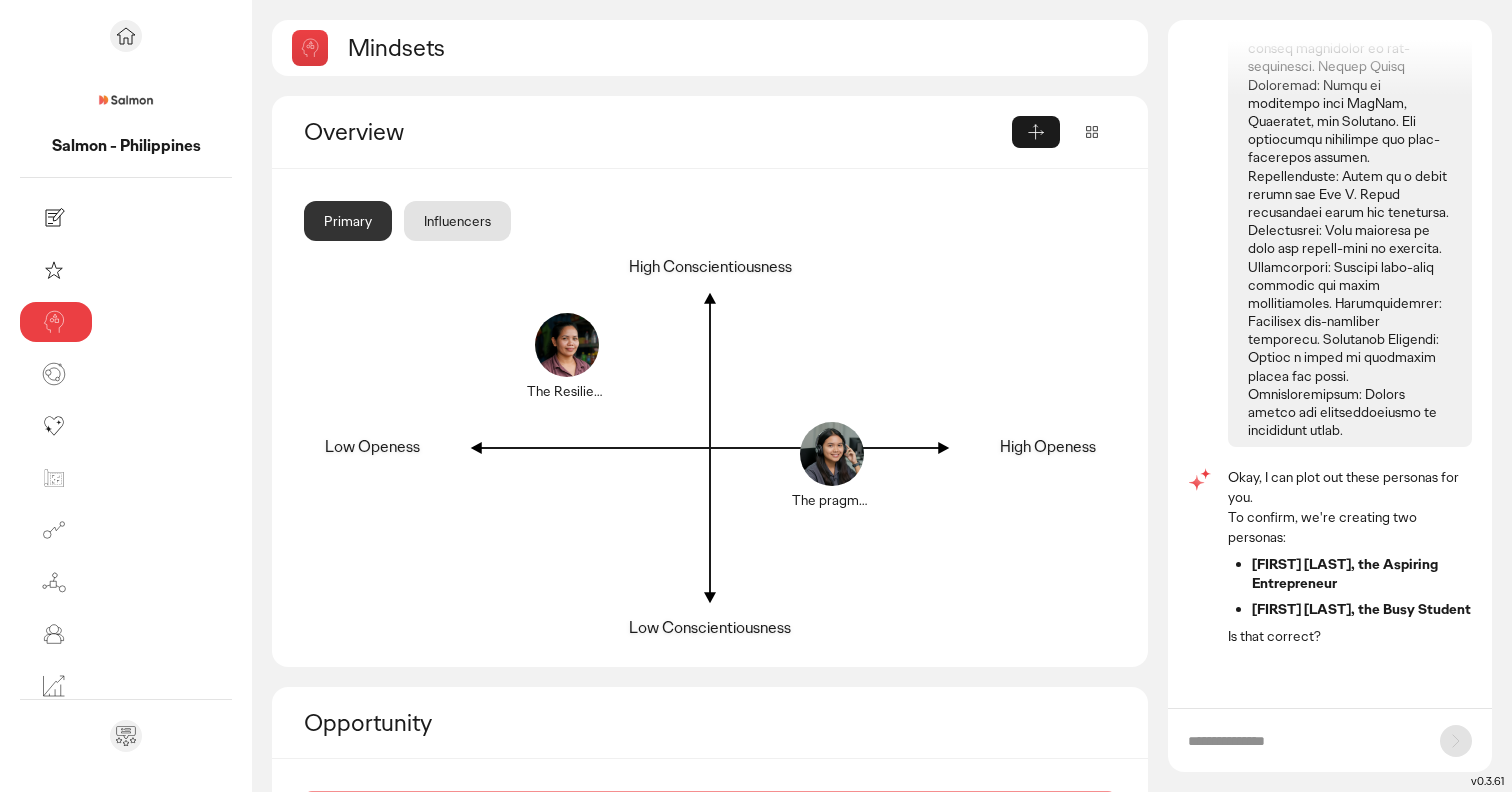 click at bounding box center [1304, 741] 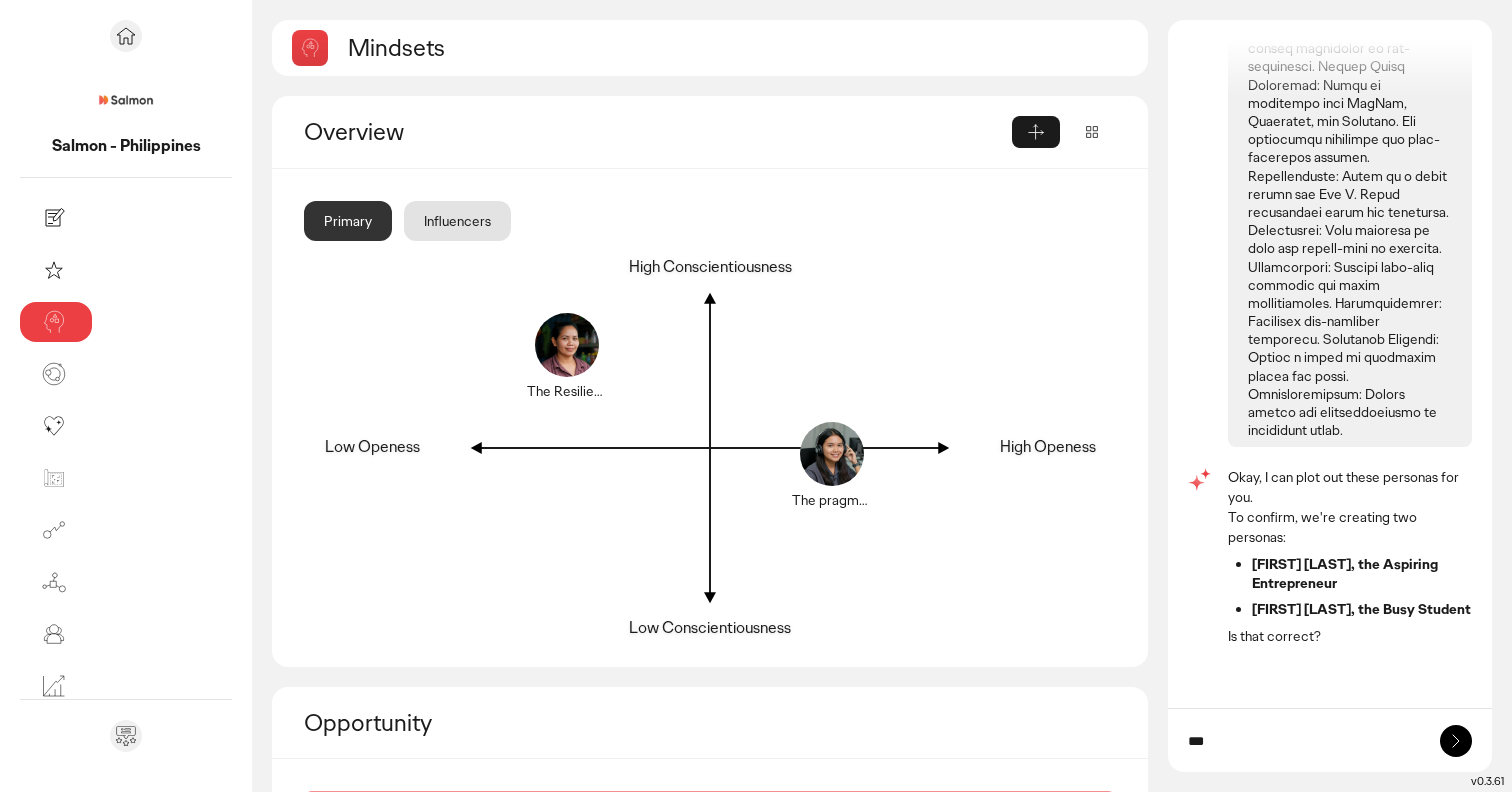 type on "***" 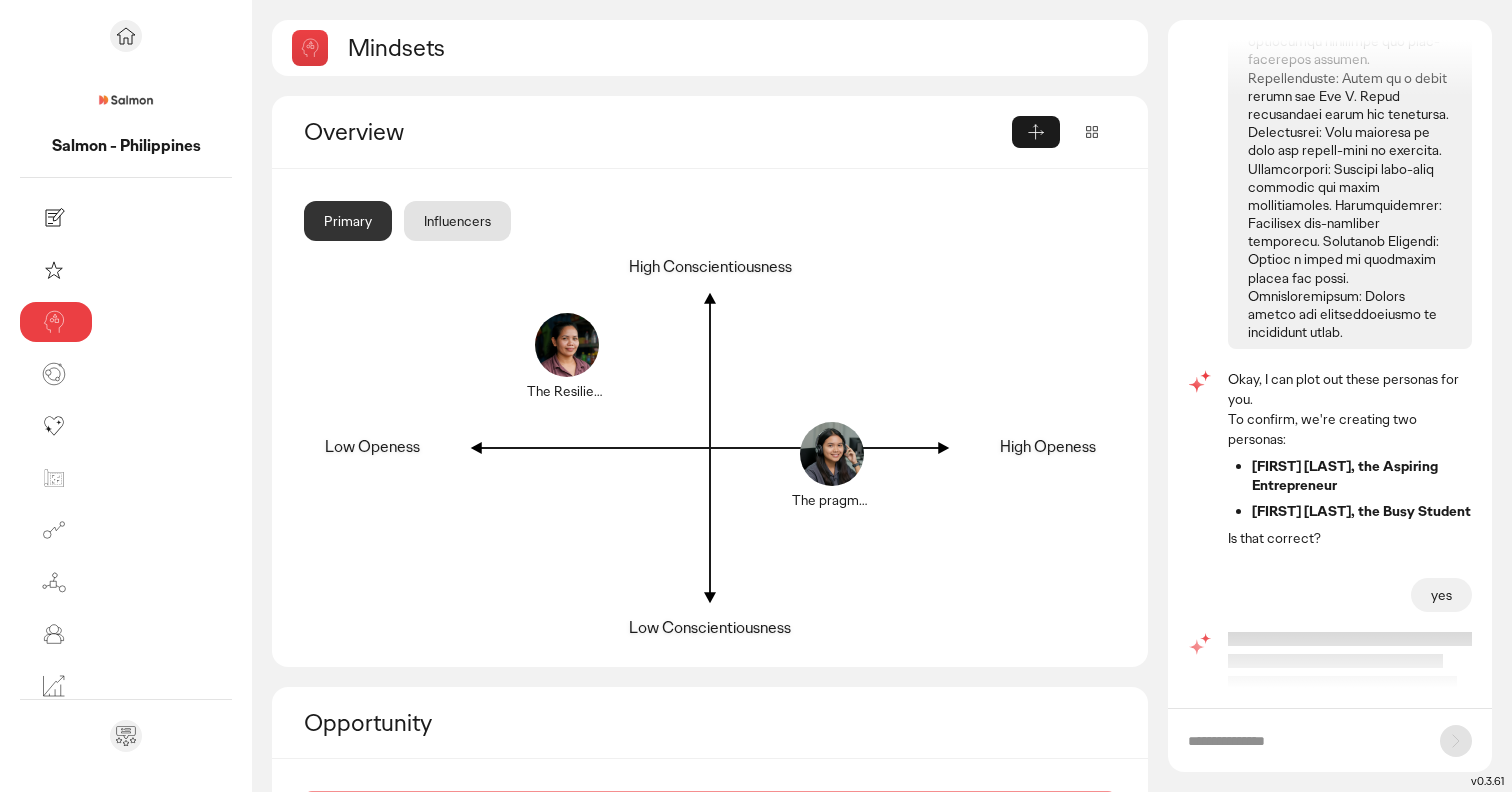 scroll, scrollTop: 5027, scrollLeft: 0, axis: vertical 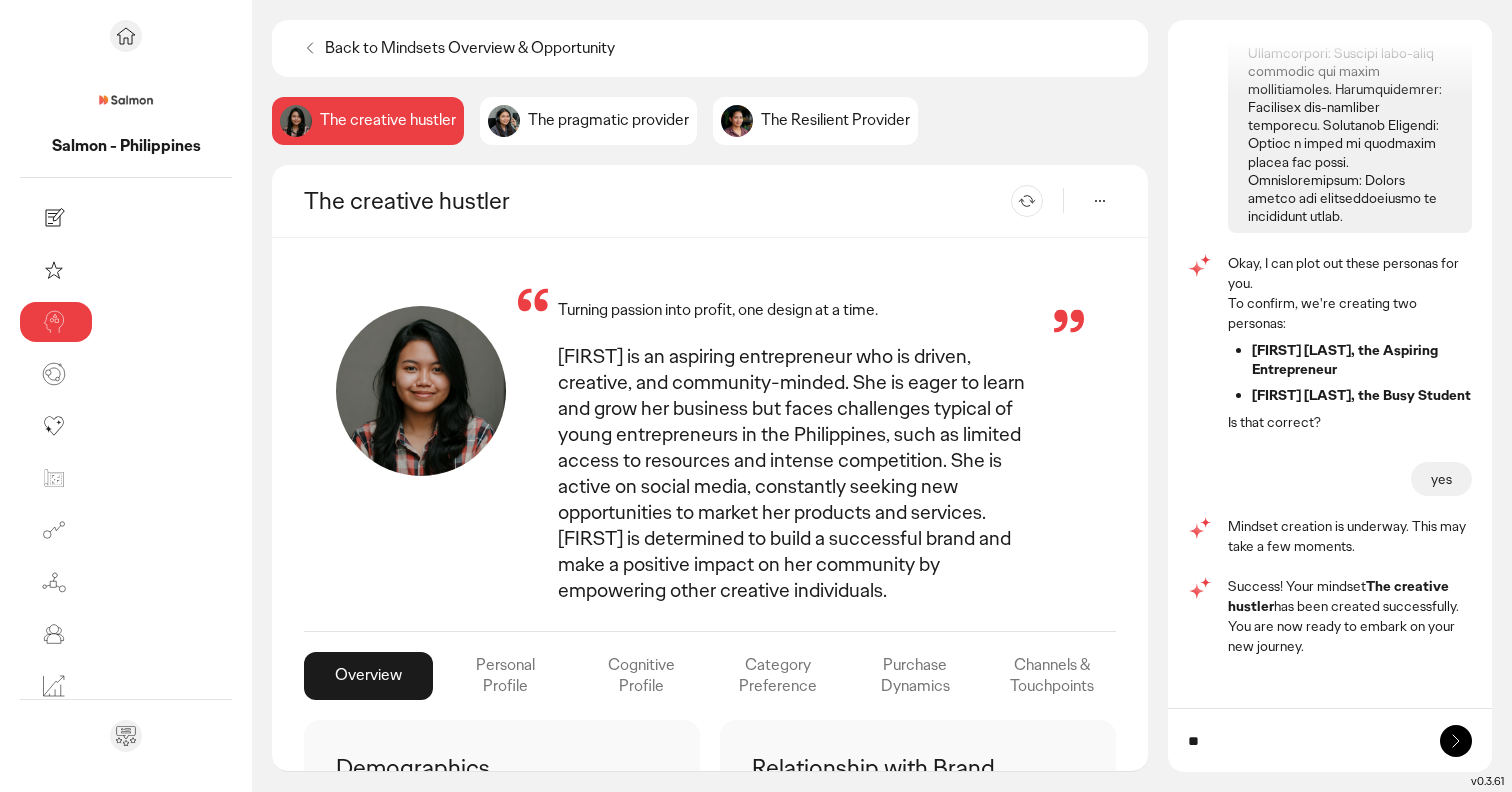 type on "*" 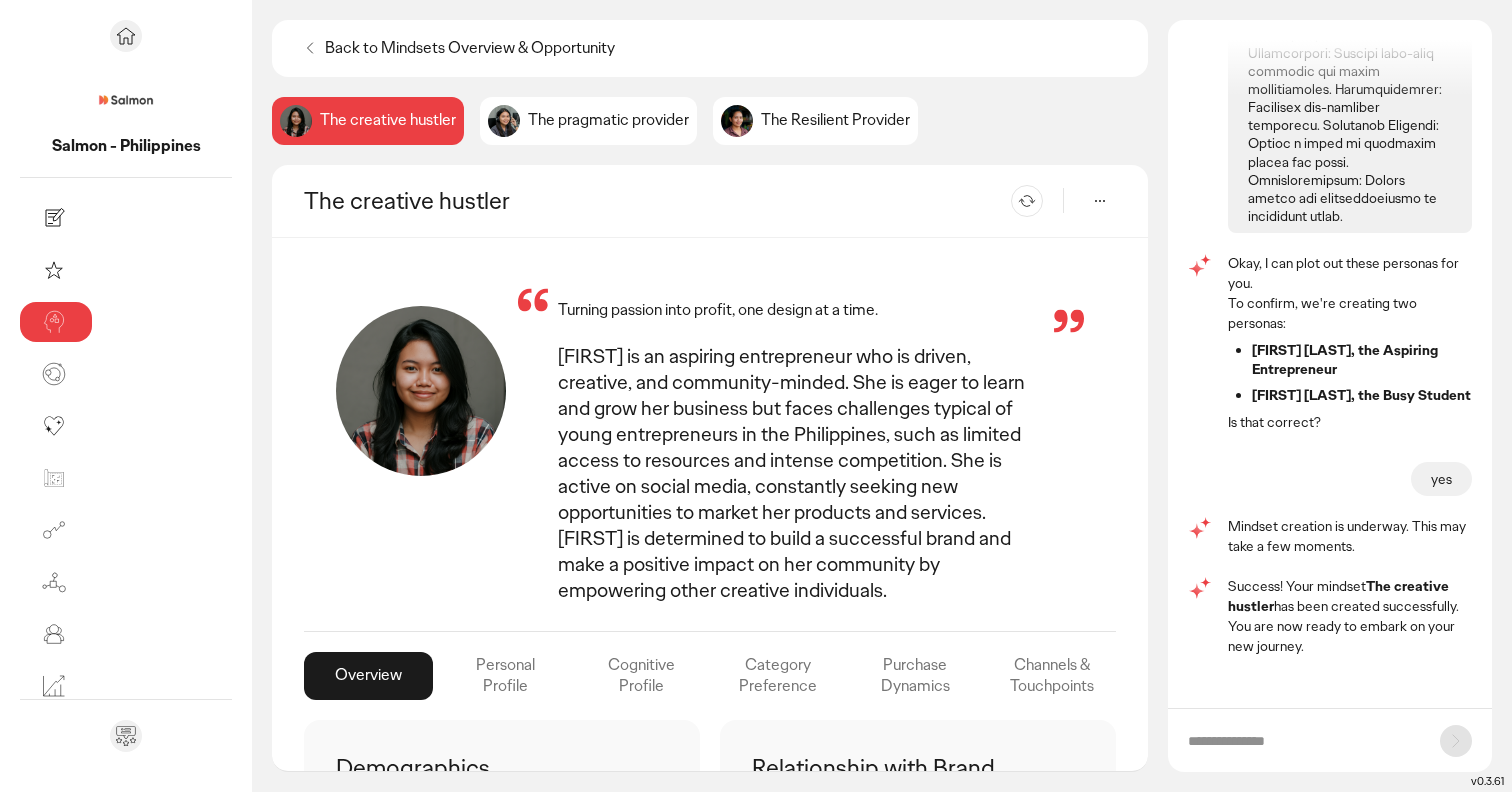 type on "*" 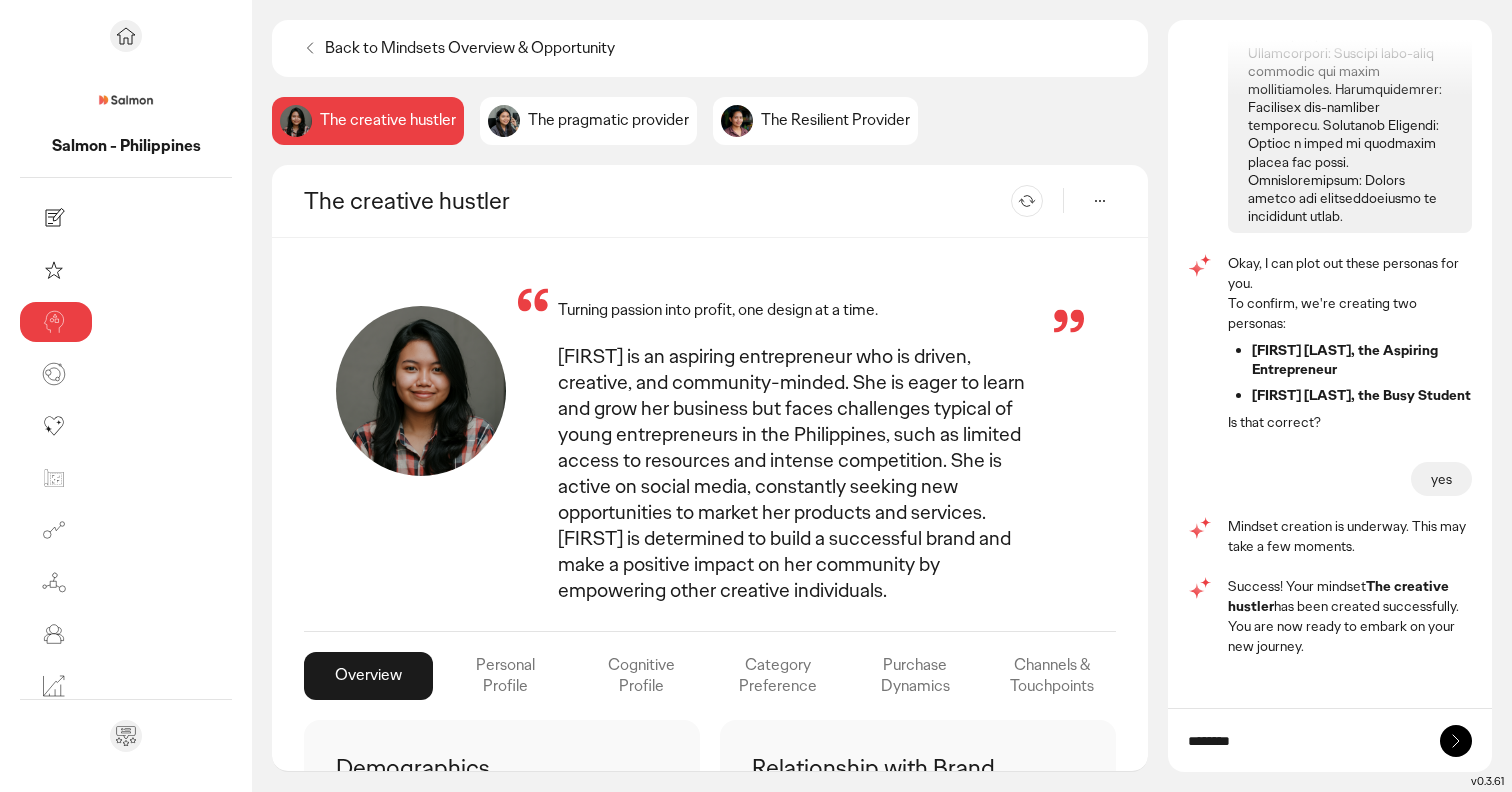 click on "*******" at bounding box center (1304, 741) 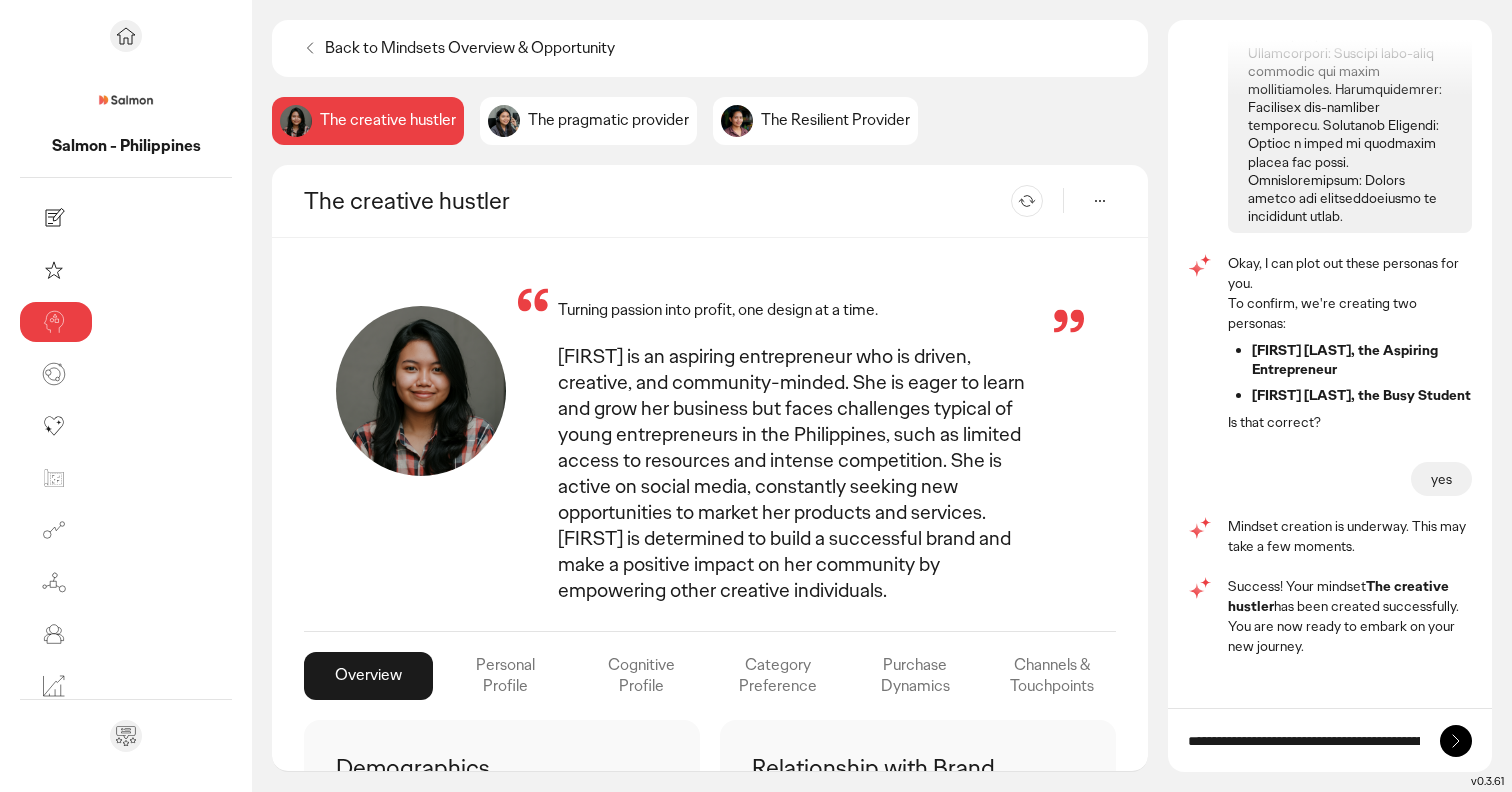 scroll, scrollTop: 0, scrollLeft: 22300, axis: horizontal 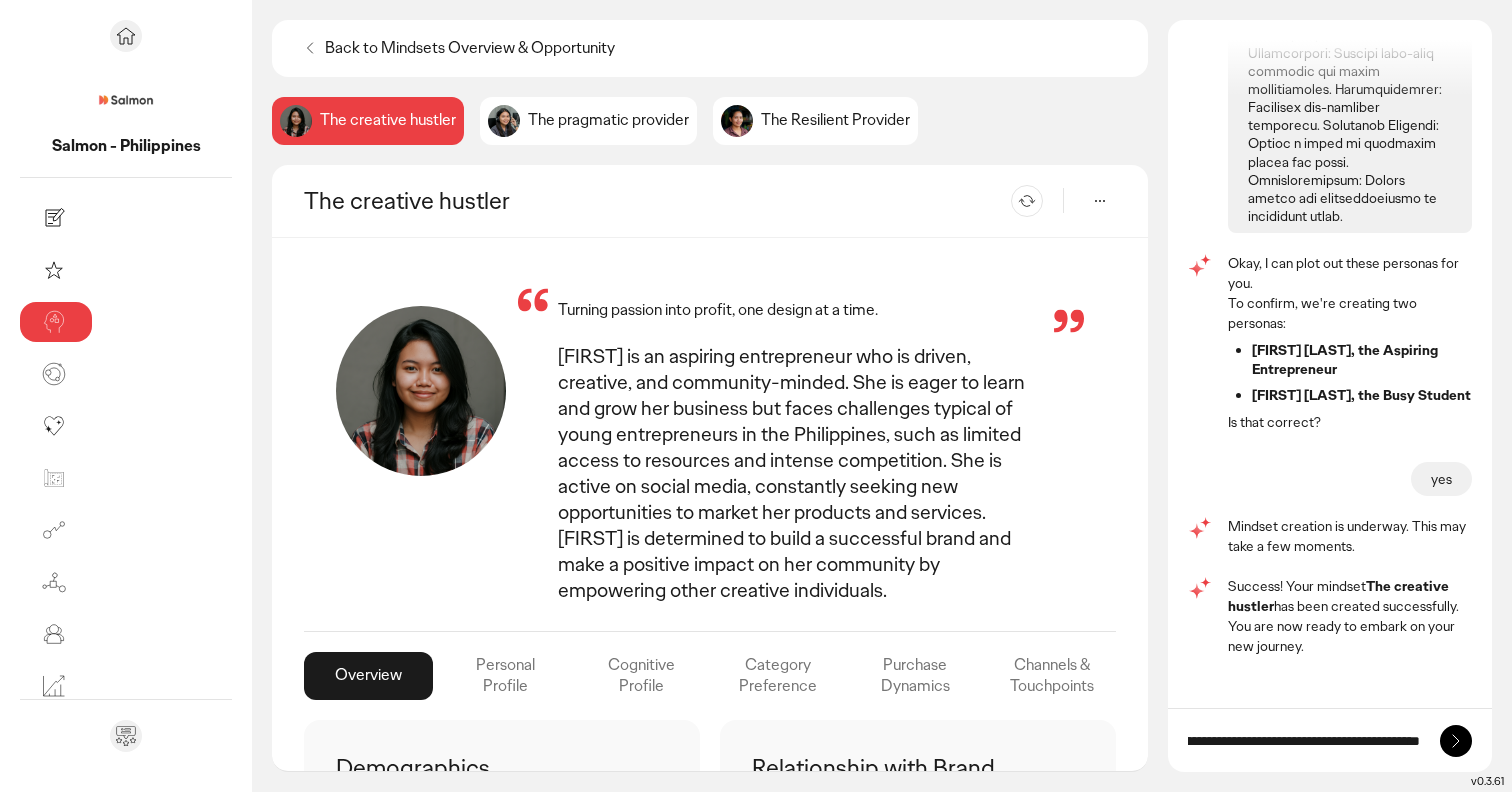 type on "**********" 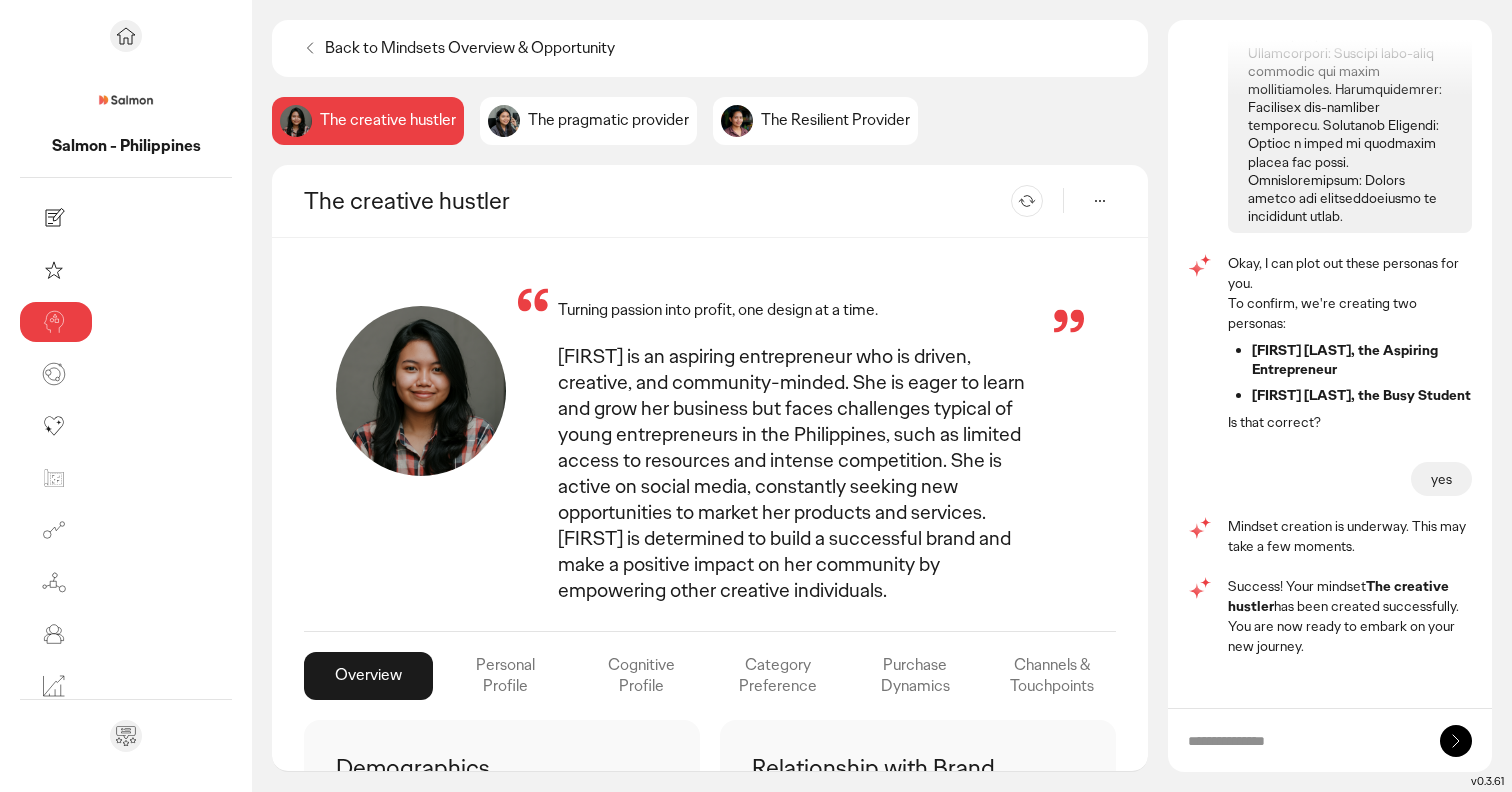 scroll, scrollTop: 0, scrollLeft: 0, axis: both 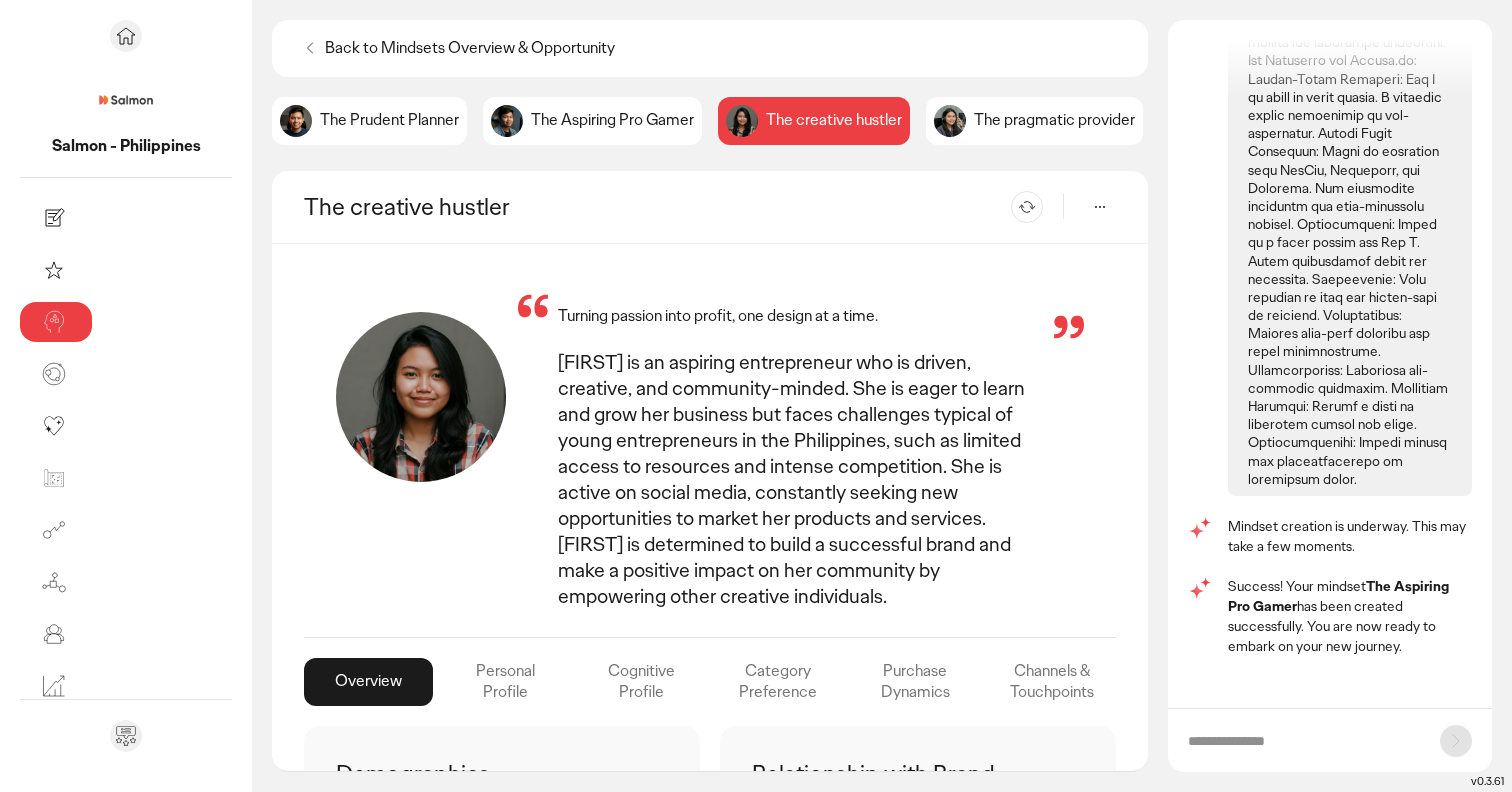 click on "The Aspiring Pro Gamer" 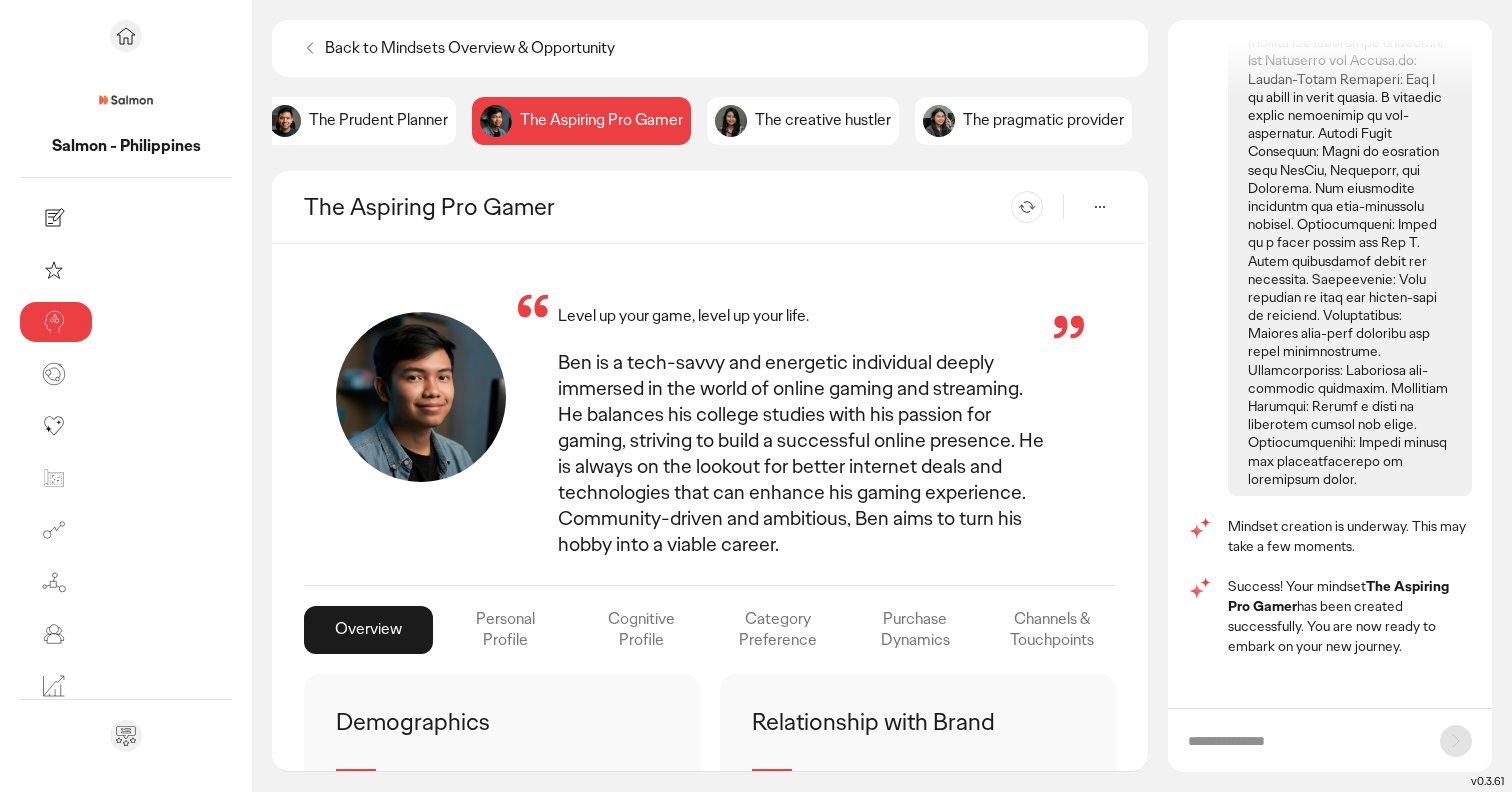 scroll, scrollTop: 0, scrollLeft: 0, axis: both 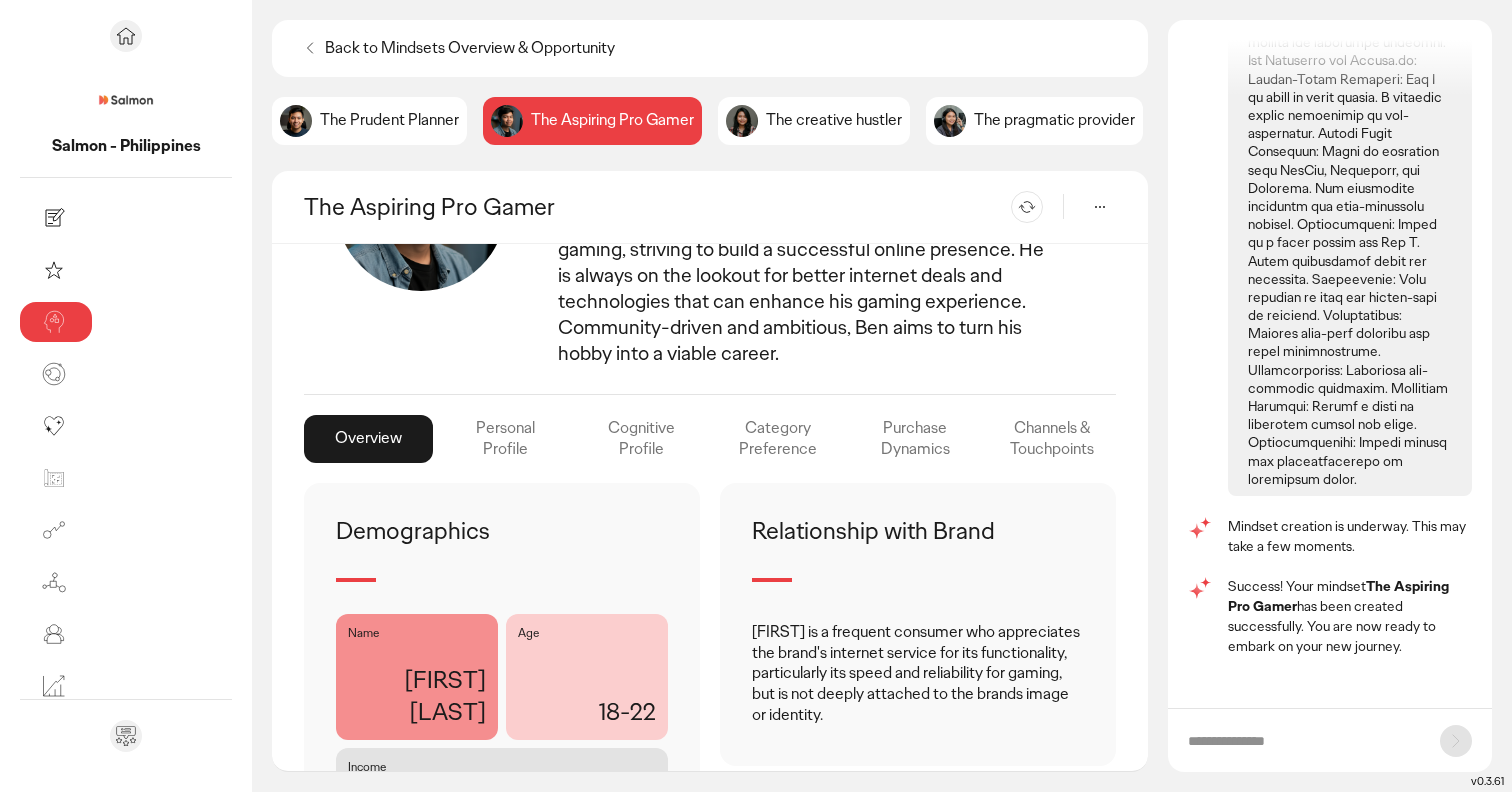 click on "The Prudent Planner" 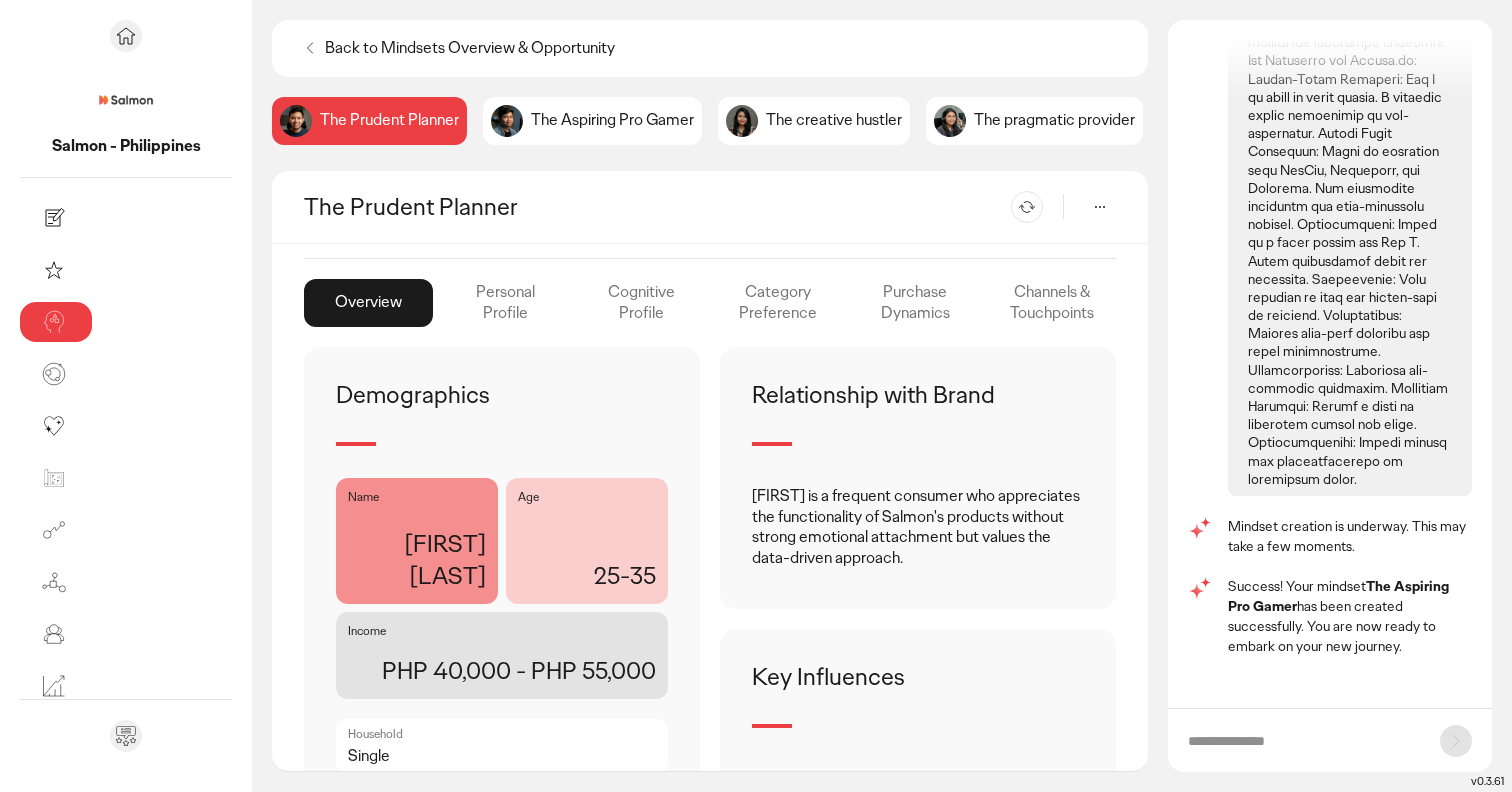 scroll, scrollTop: 315, scrollLeft: 0, axis: vertical 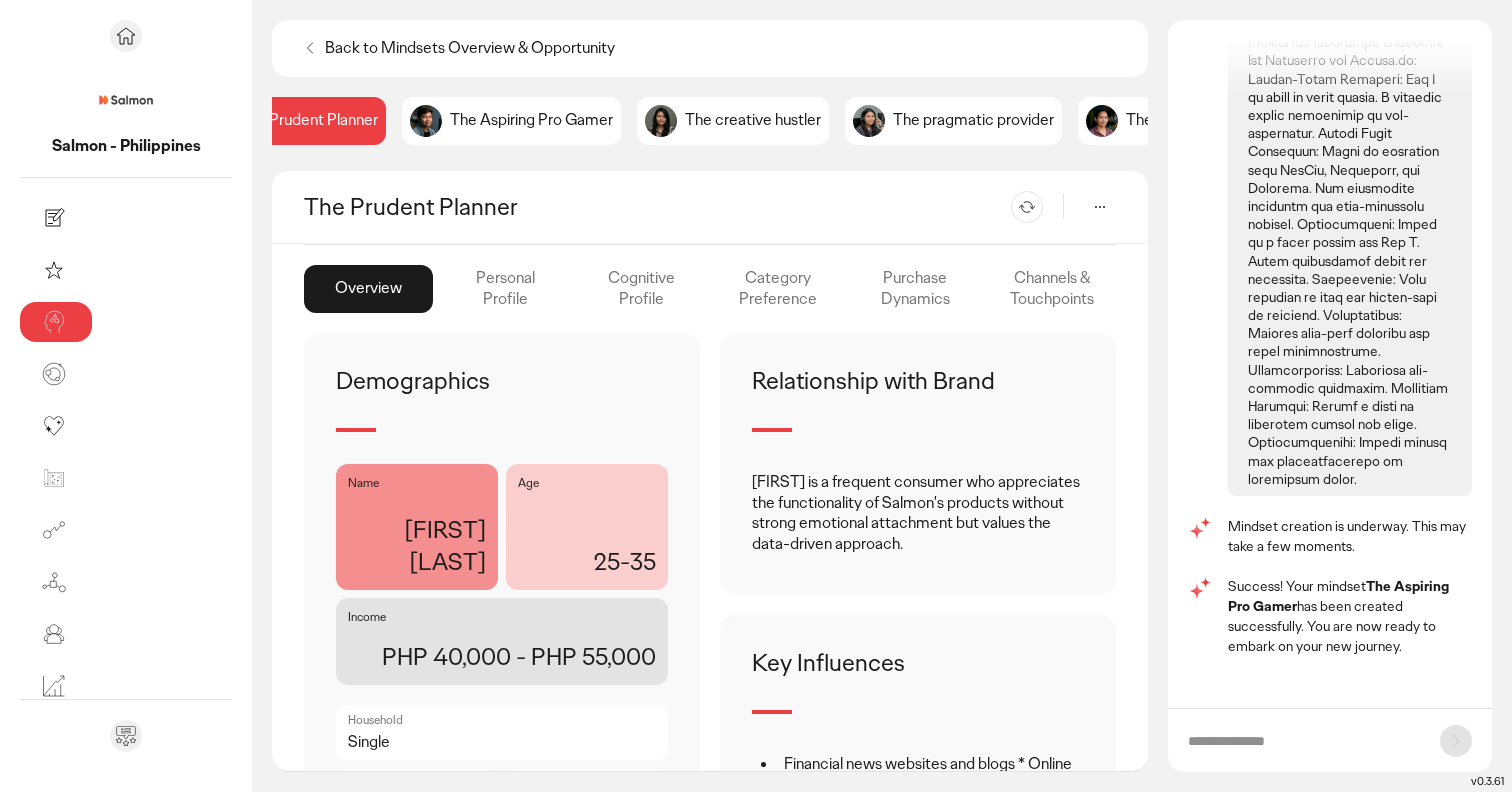 click on "The creative hustler" 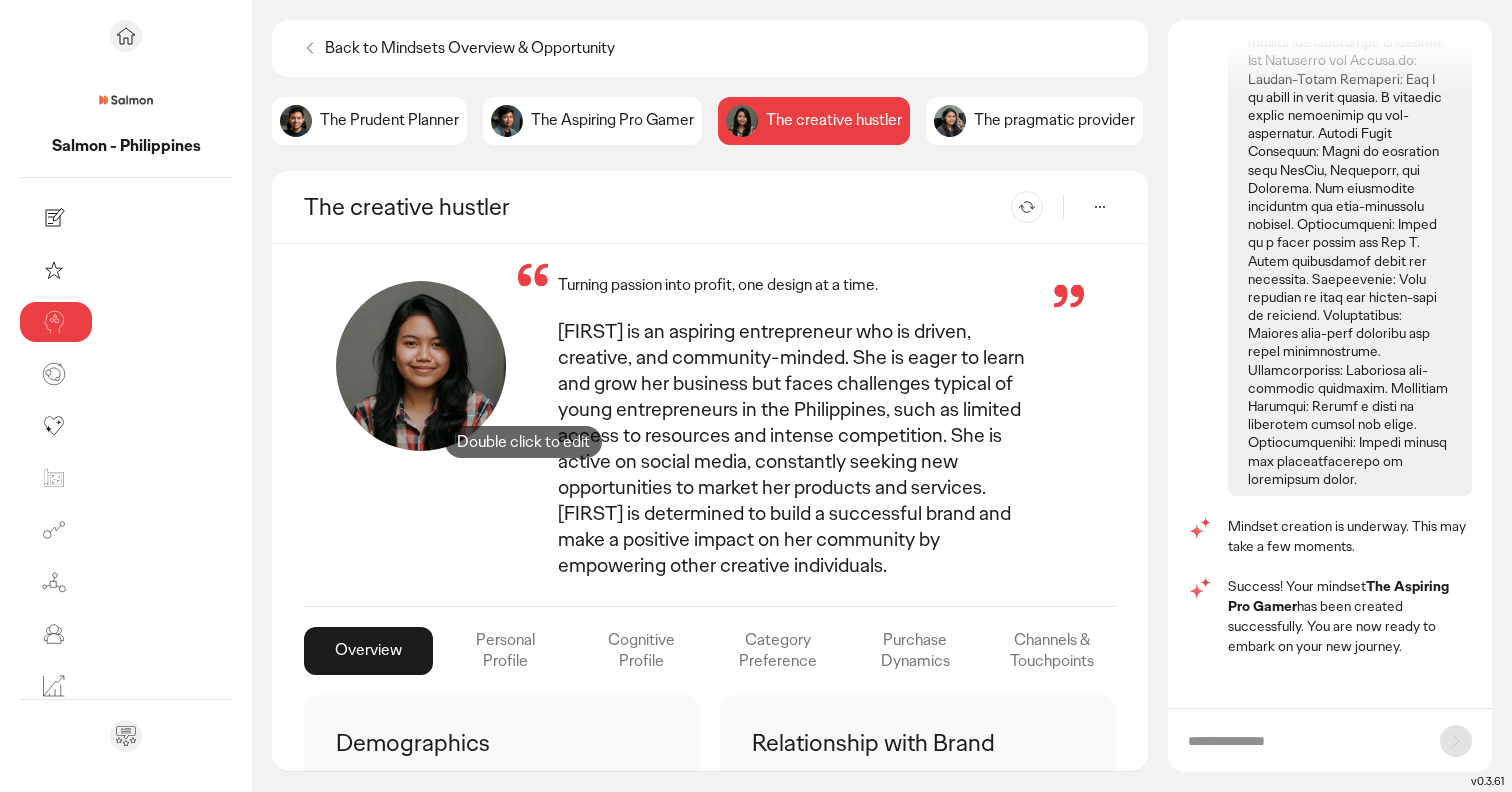 scroll, scrollTop: 0, scrollLeft: 0, axis: both 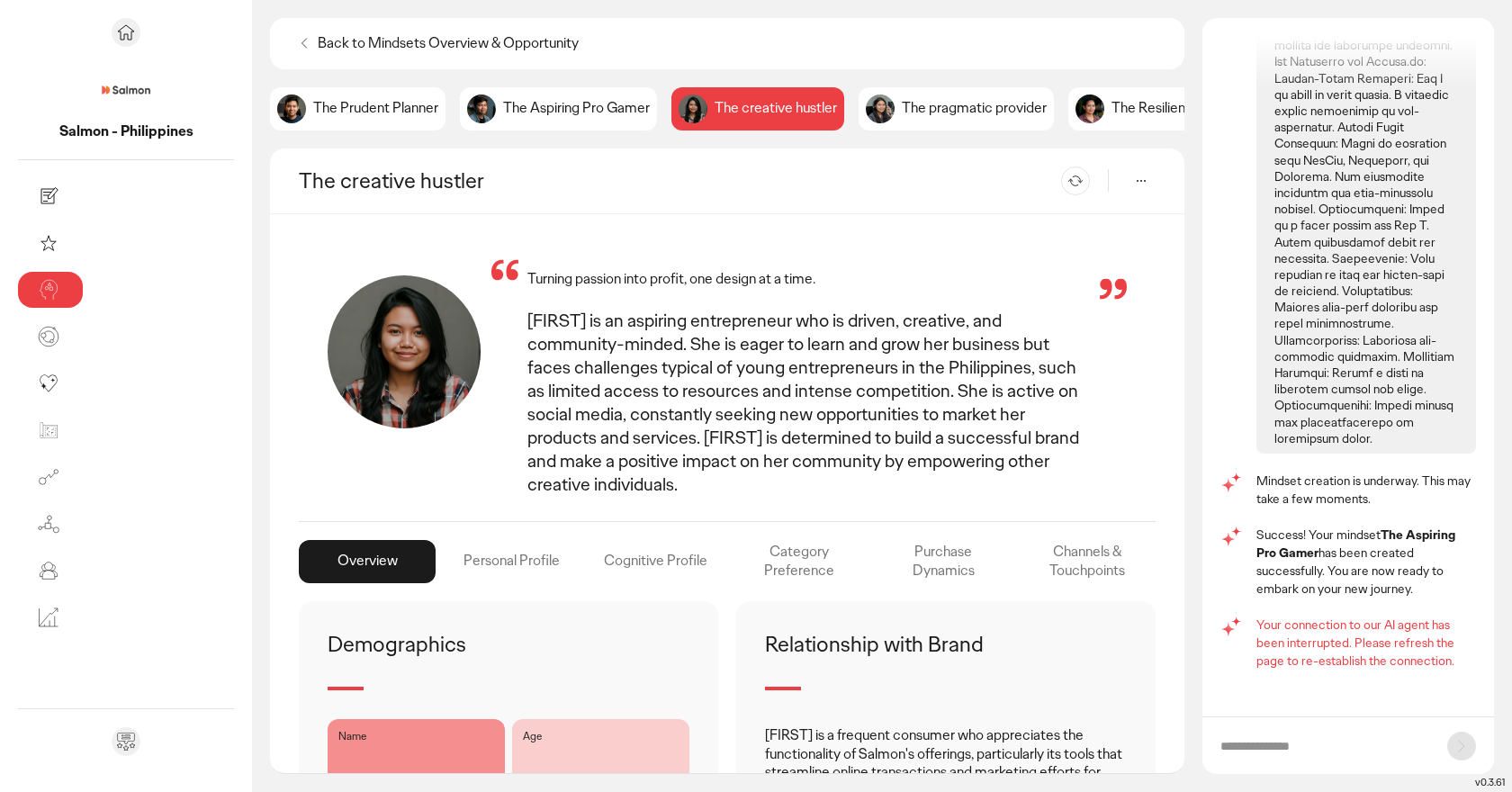 click on "The Aspiring Pro Gamer" 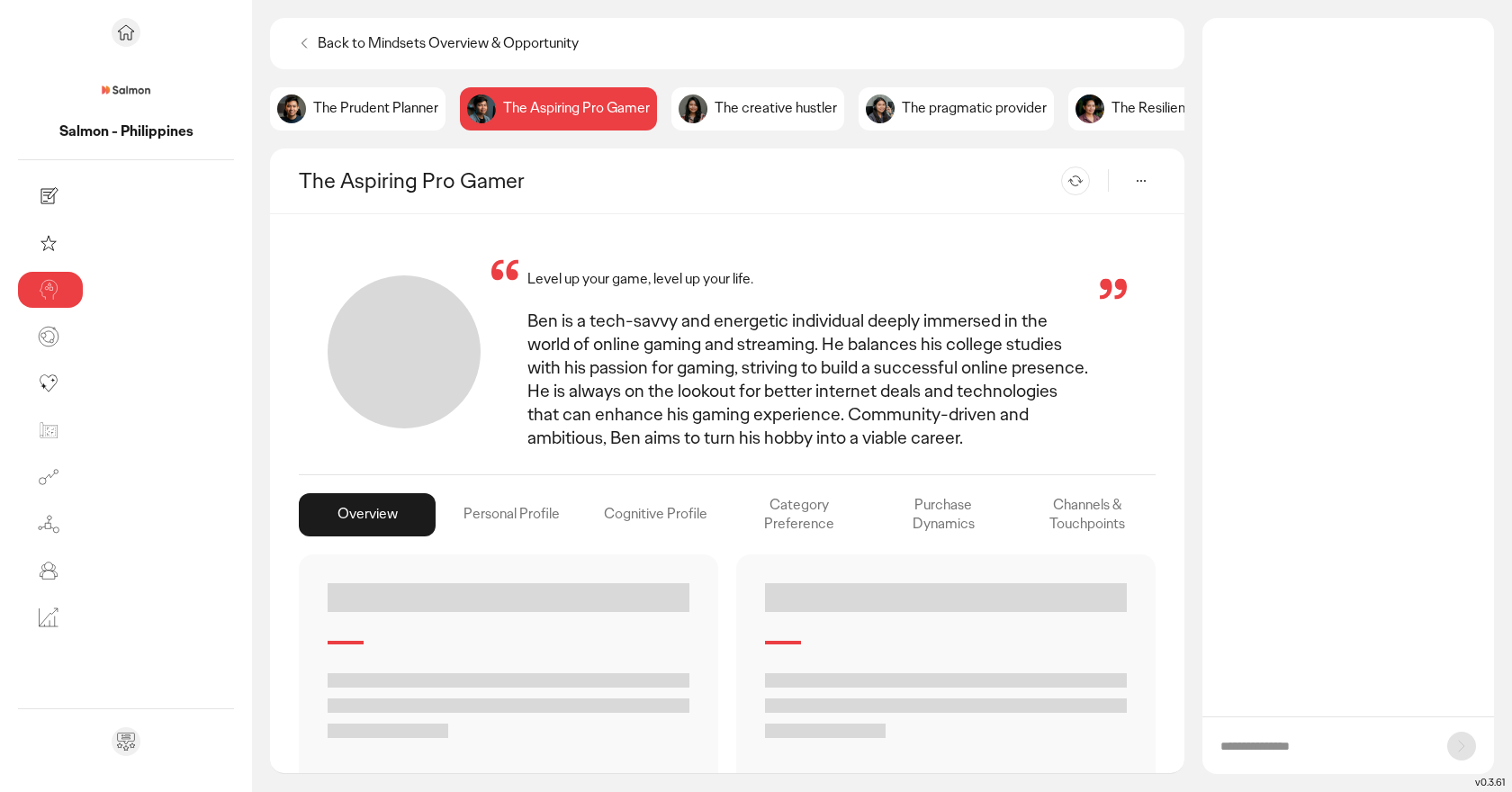 scroll, scrollTop: 0, scrollLeft: 0, axis: both 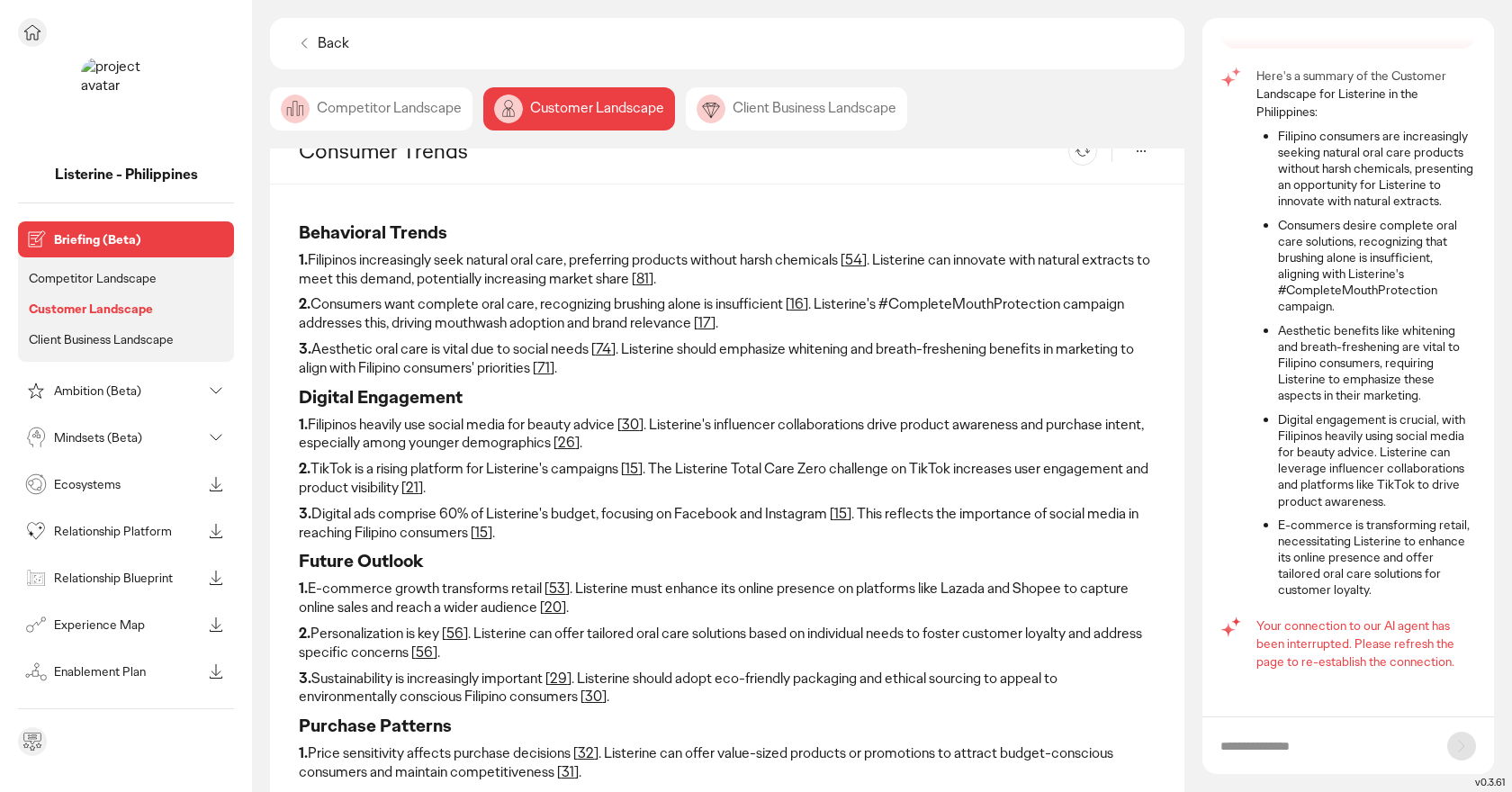 click on "Mindsets (Beta)" at bounding box center (128, 437) 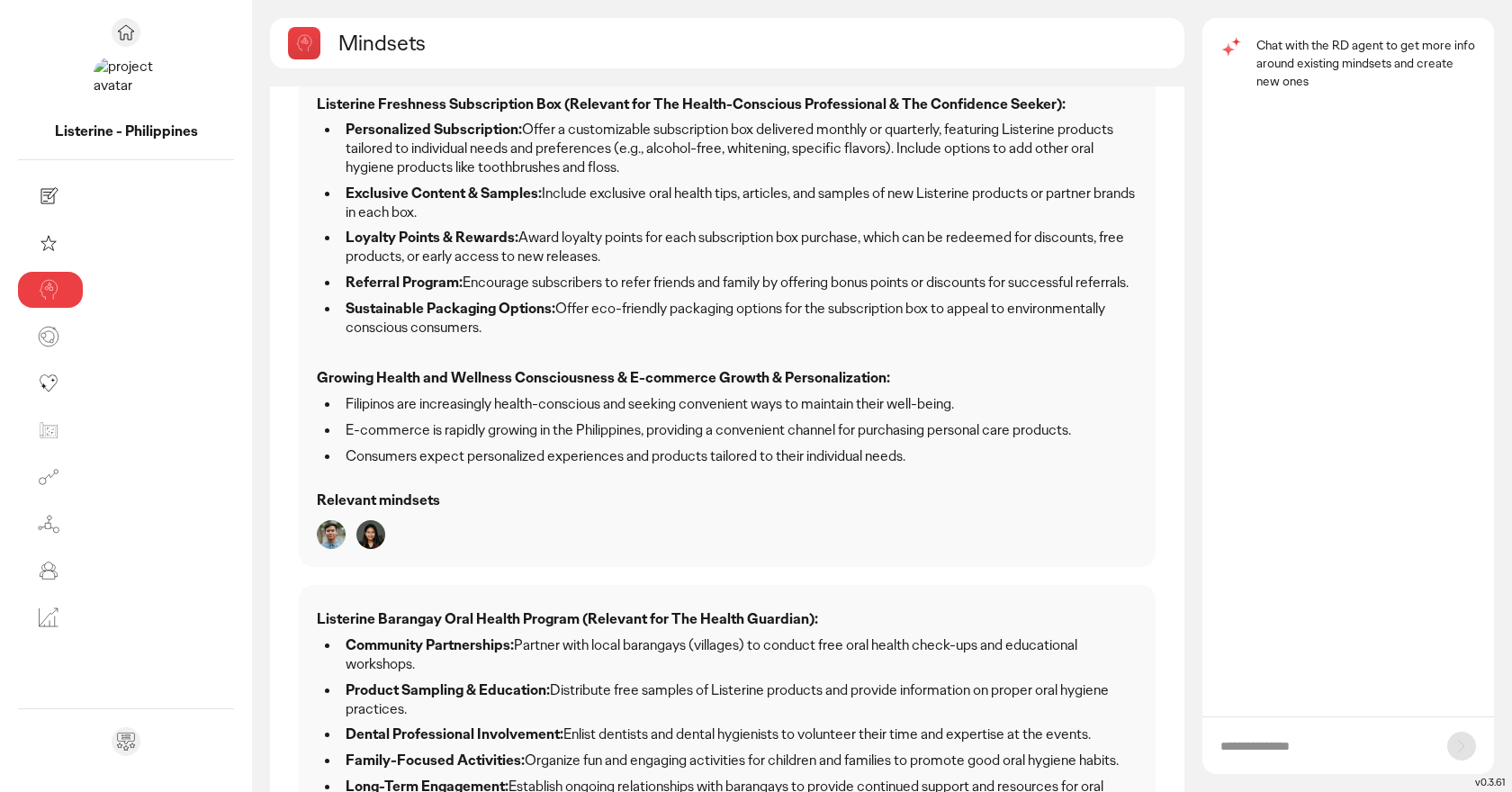 scroll, scrollTop: 0, scrollLeft: 0, axis: both 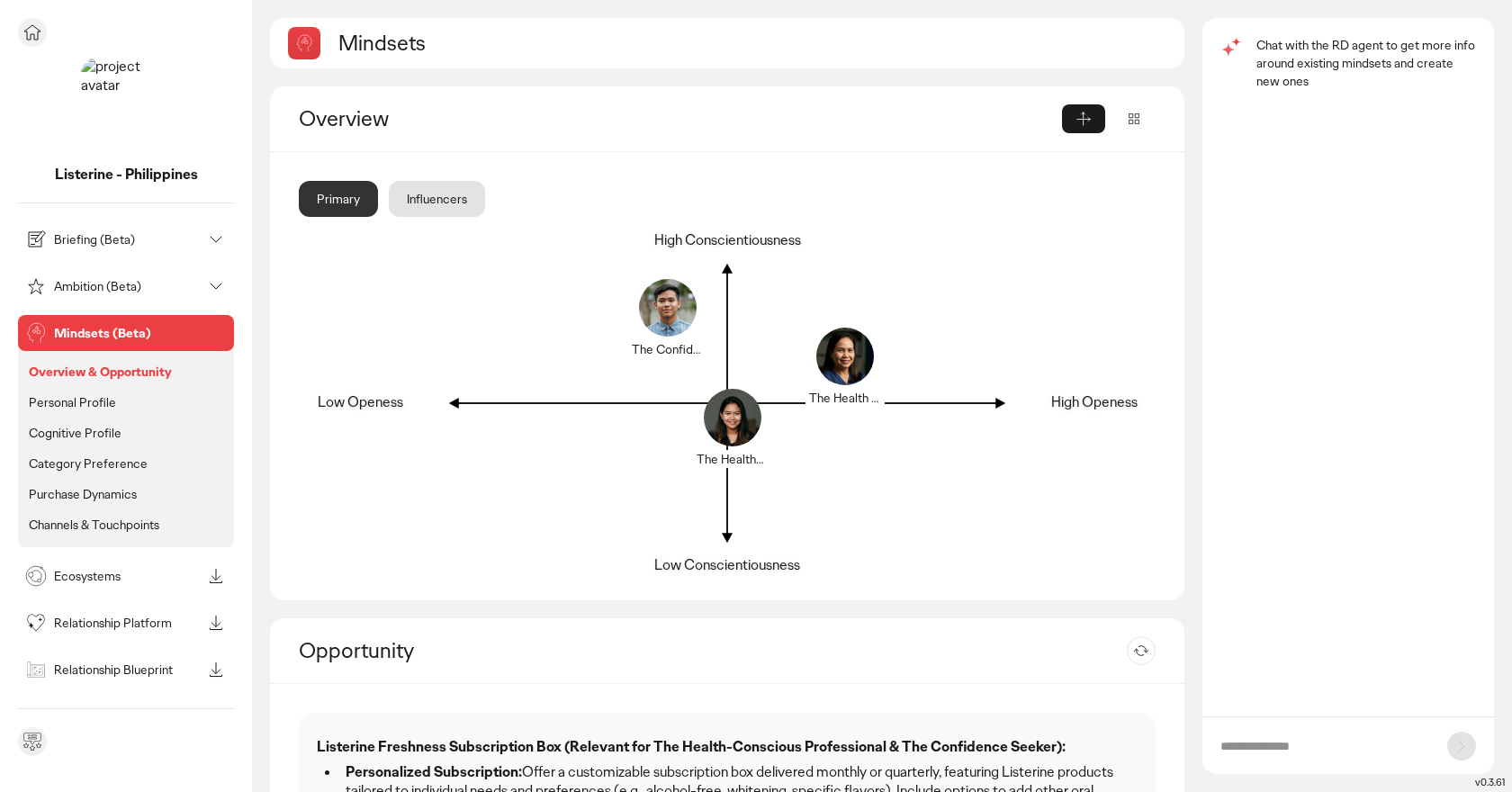 click on "Personal Profile" at bounding box center [72, 402] 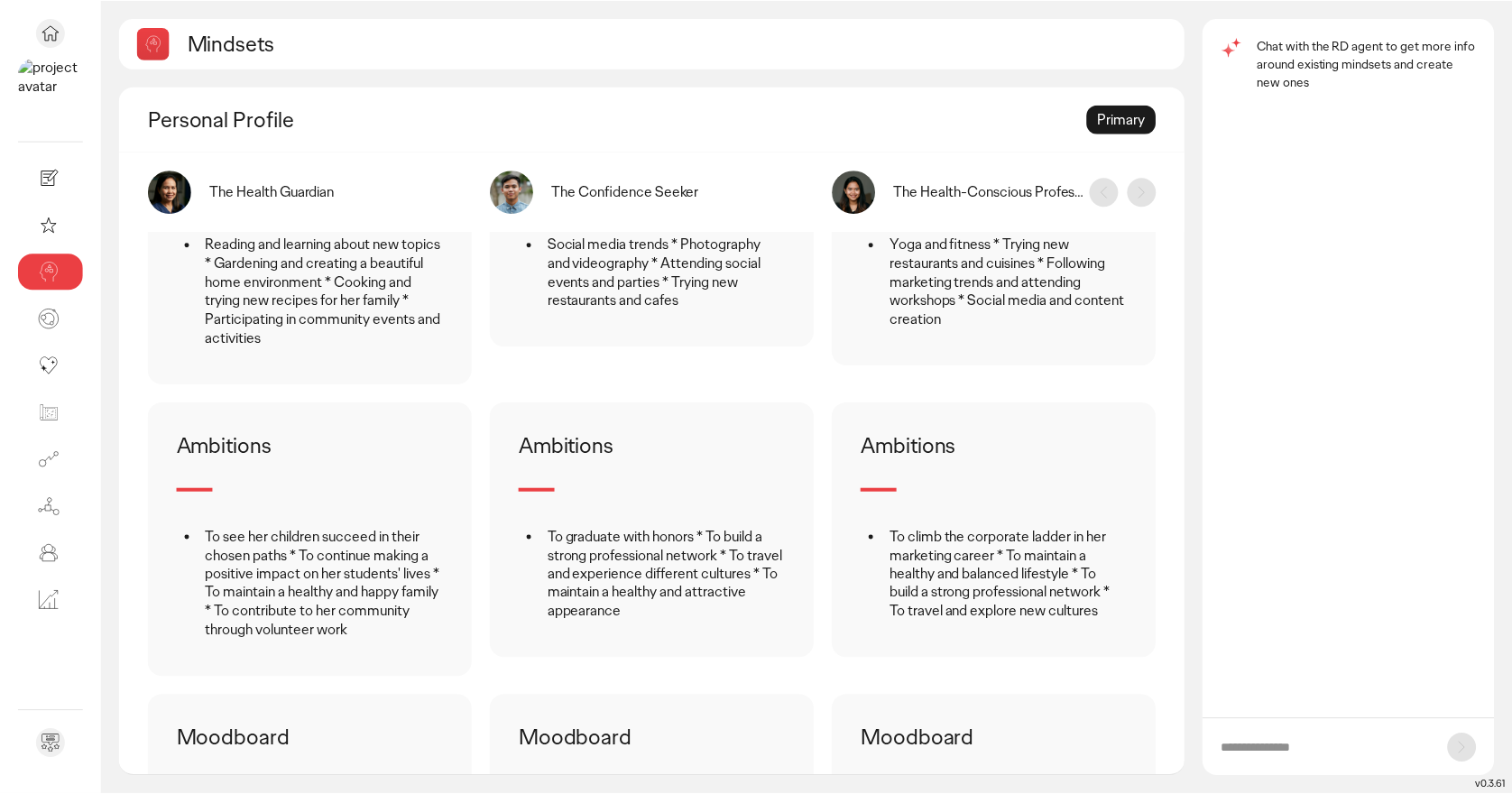 scroll, scrollTop: 1660, scrollLeft: 0, axis: vertical 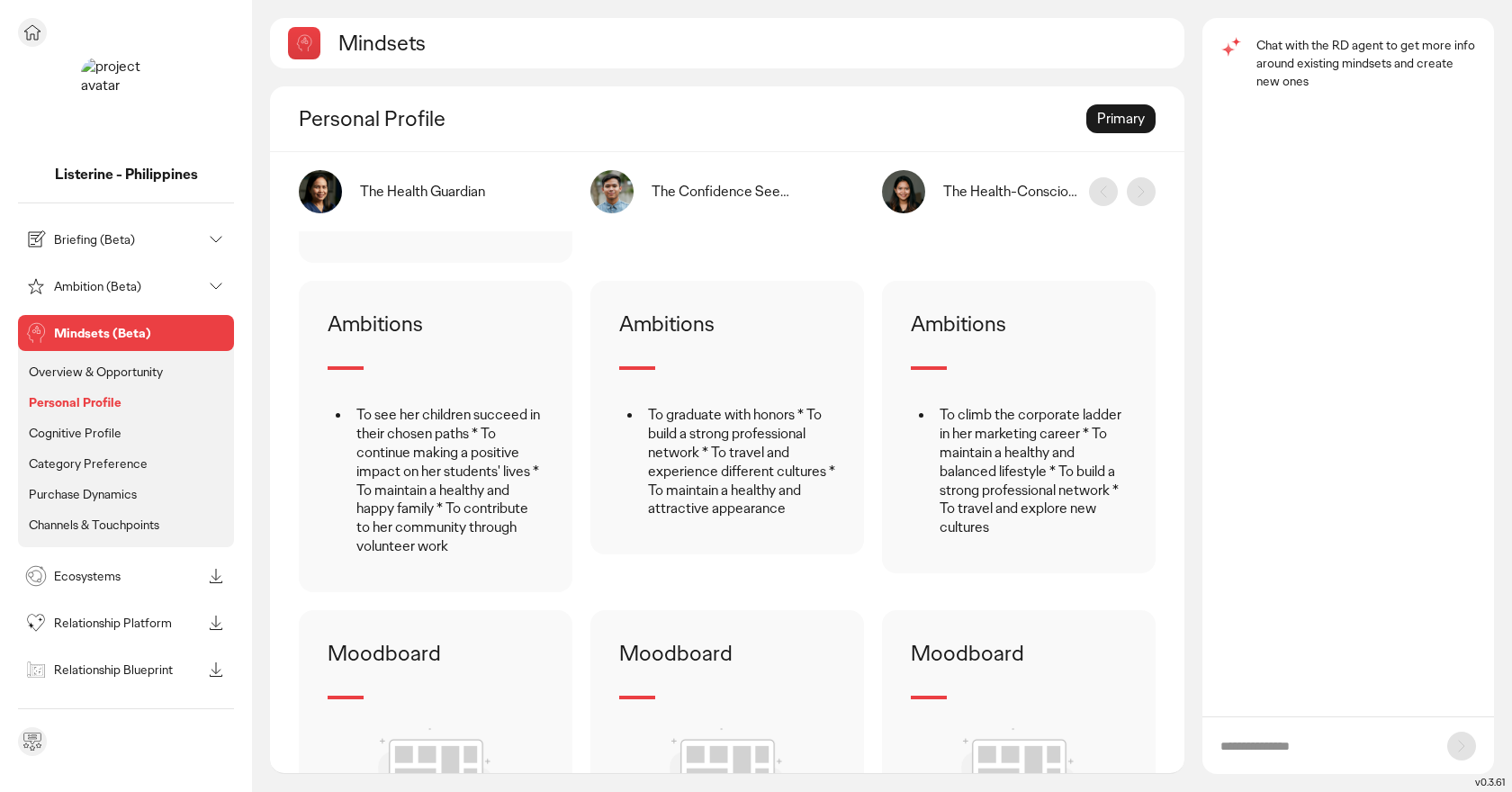 click 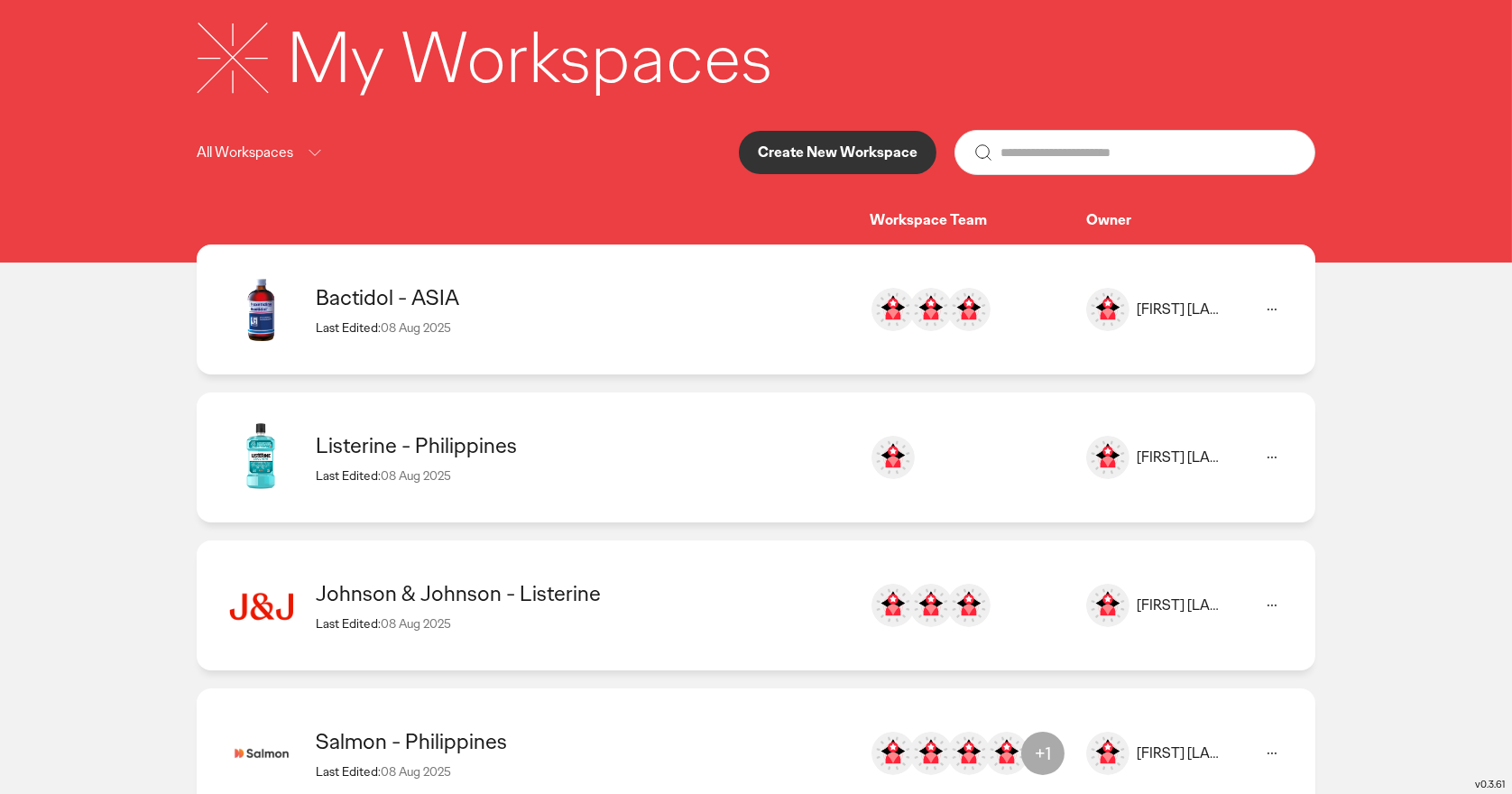 scroll, scrollTop: 163, scrollLeft: 0, axis: vertical 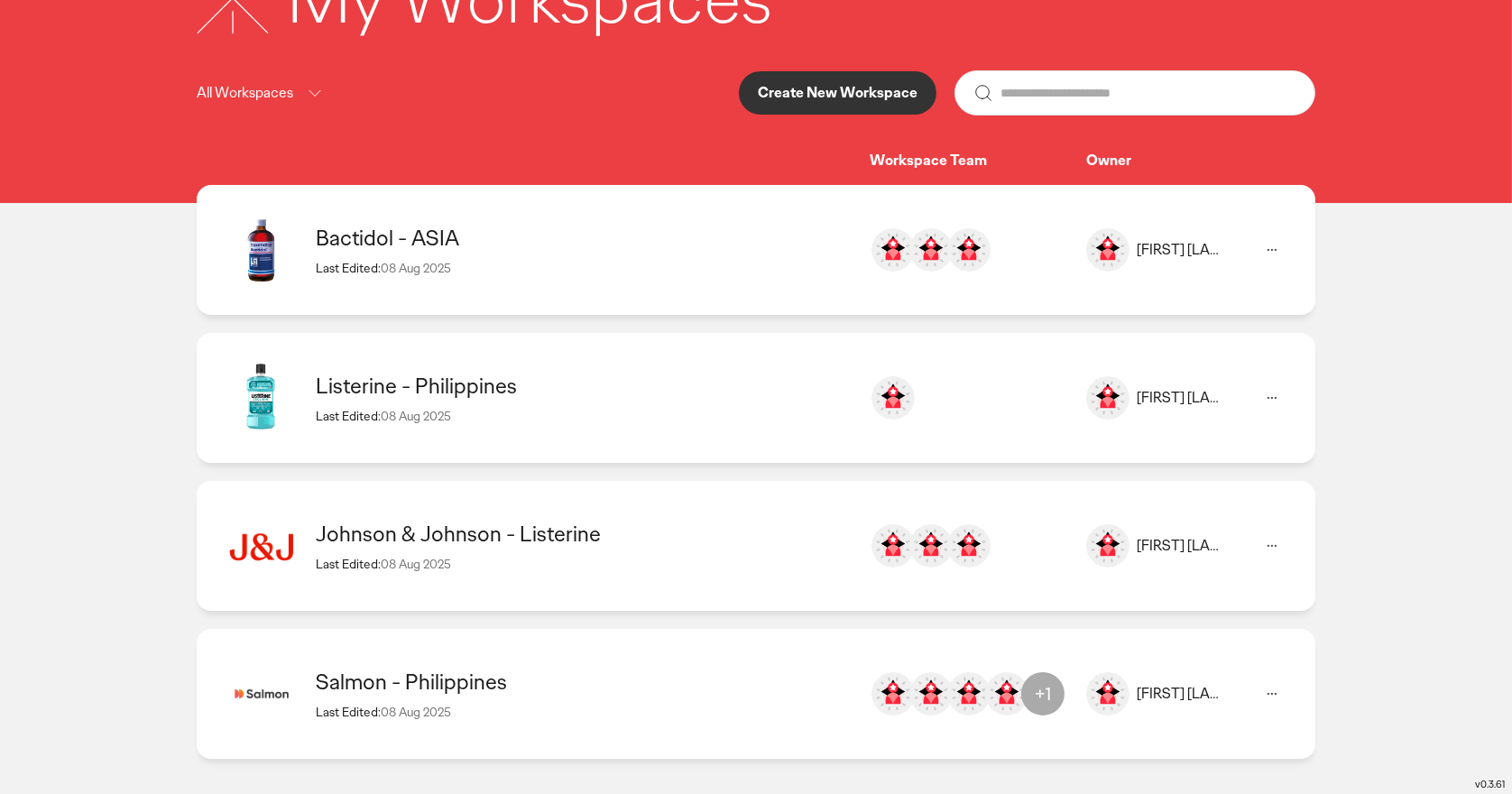 click on "Salmon - Philippines" at bounding box center [584, 681] 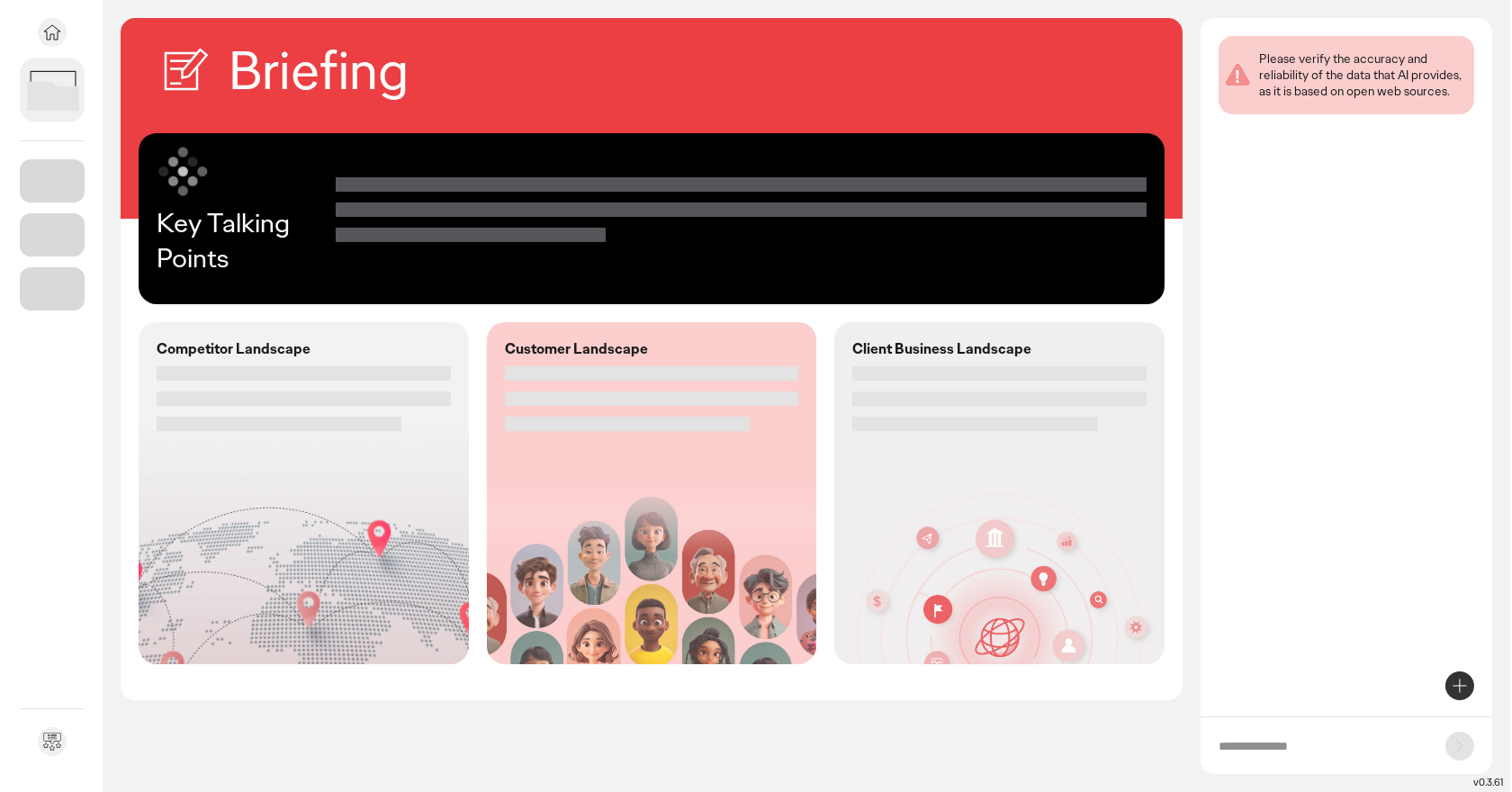 scroll, scrollTop: 0, scrollLeft: 0, axis: both 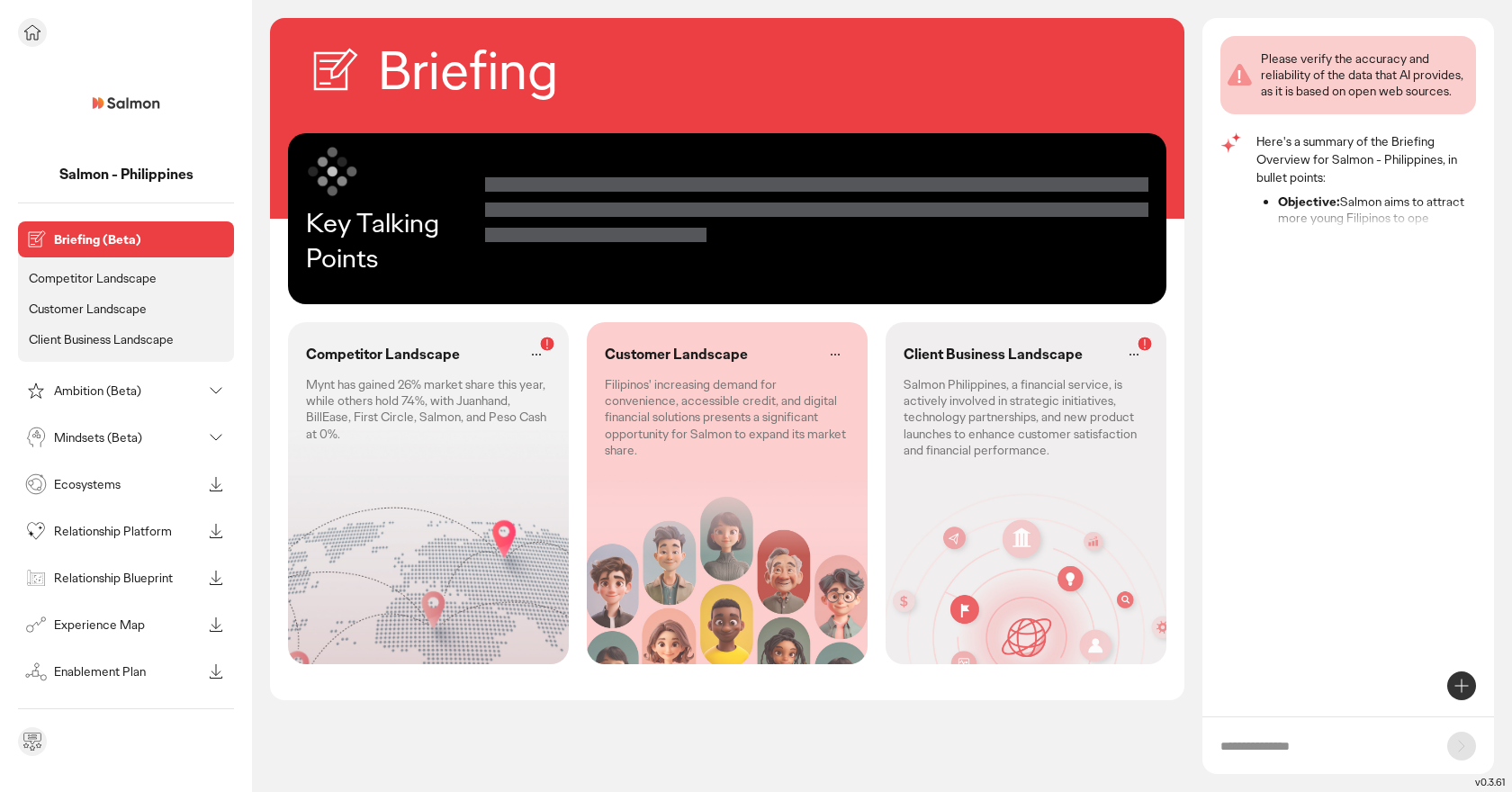 click on "Ambition (Beta)" at bounding box center (112, 391) 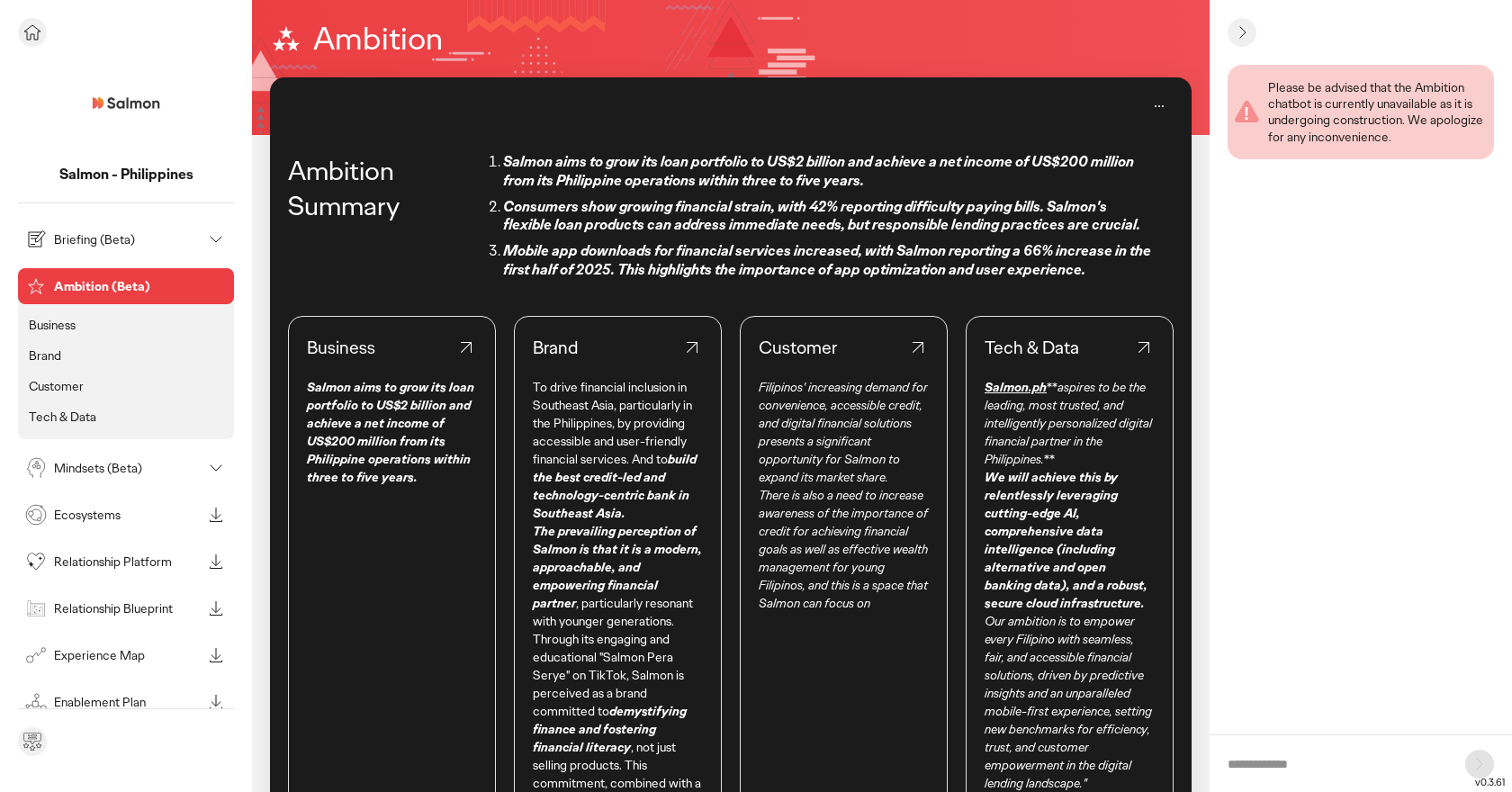 click on "Mindsets (Beta)" at bounding box center [112, 468] 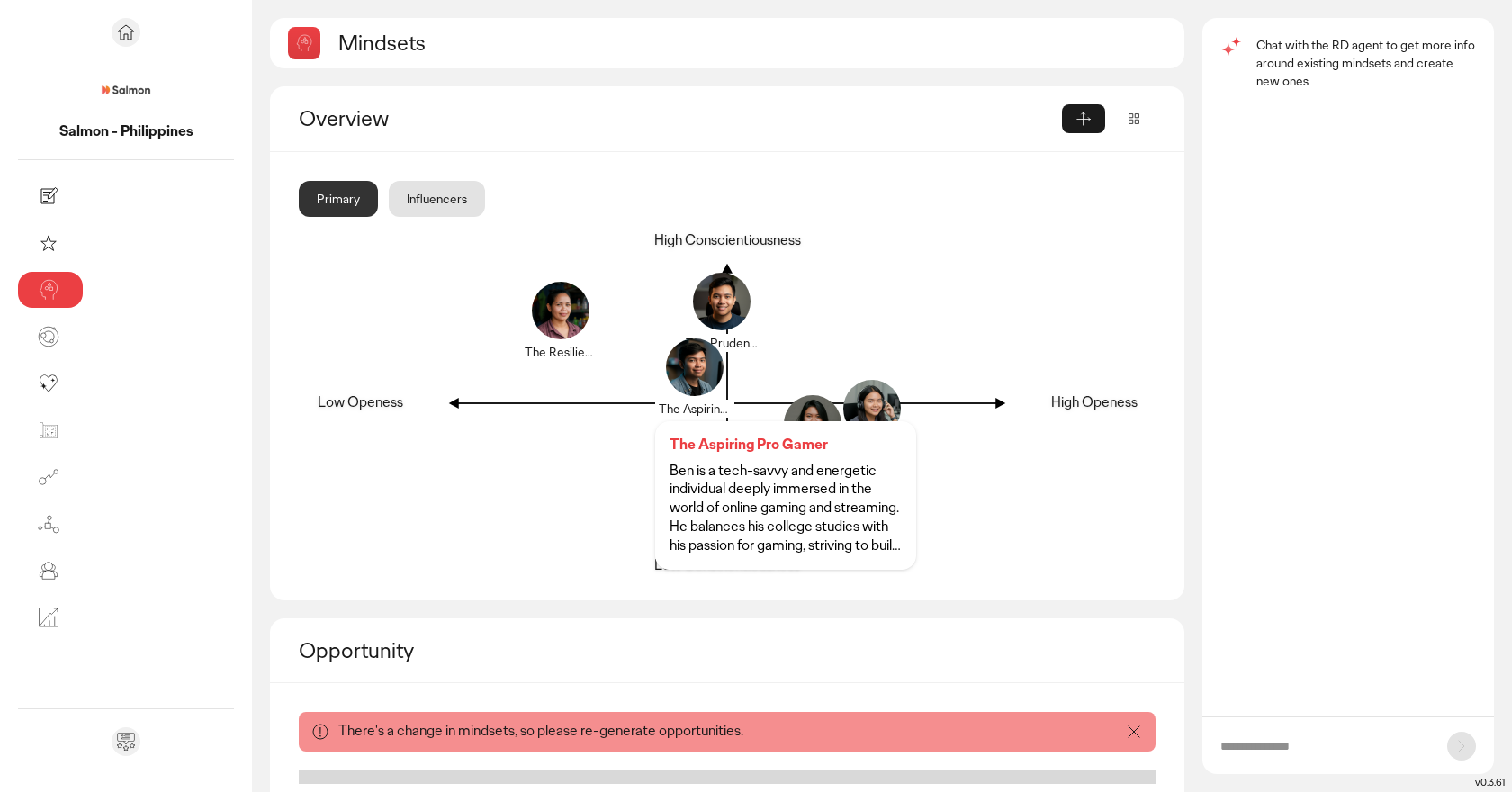 click 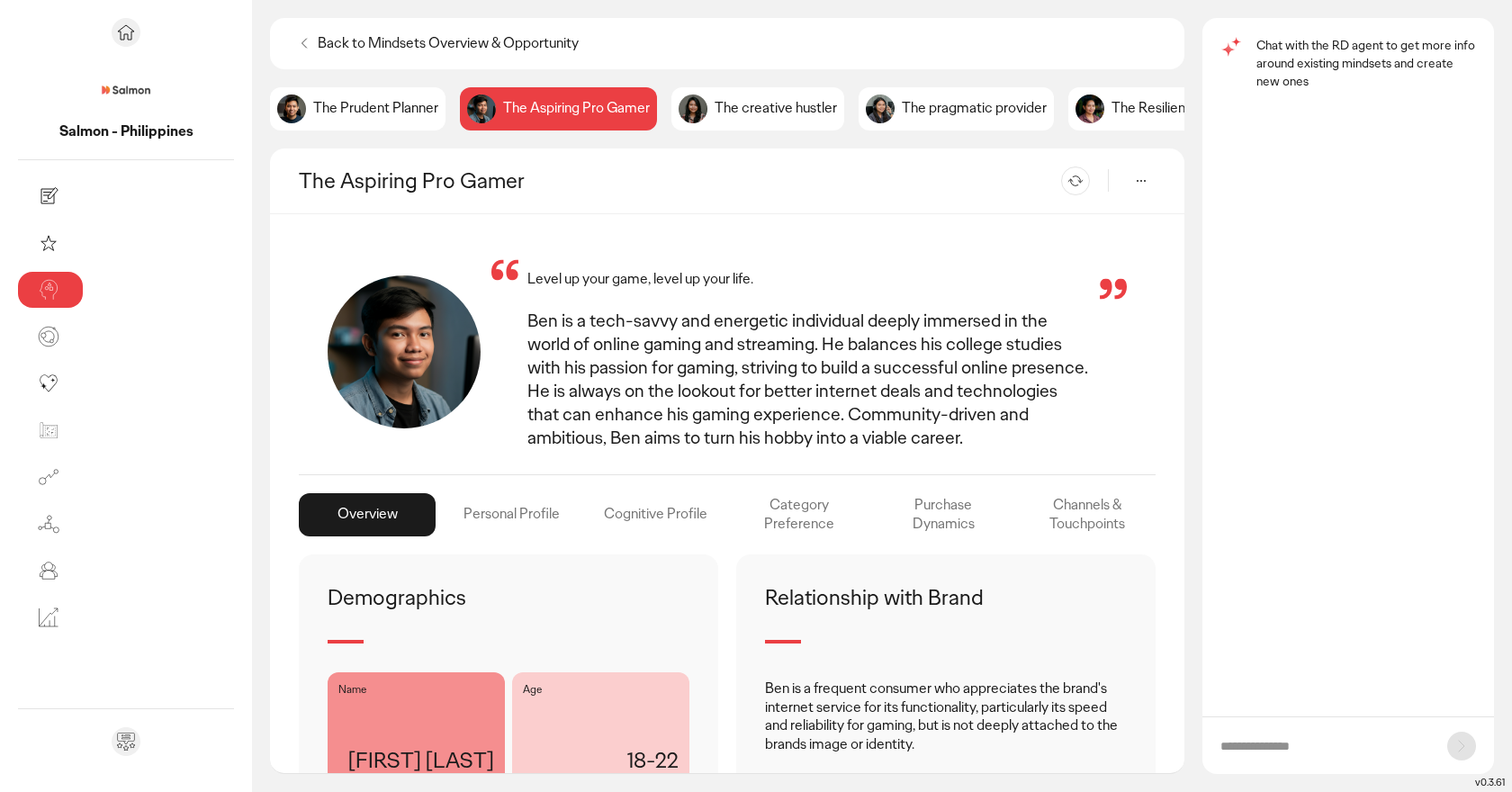 click on "Ben is a tech-savvy and energetic individual deeply immersed in the world of online gaming and streaming. He balances his college studies with his passion for gaming, striving to build a successful online presence. He is always on the lookout for better internet deals and technologies that can enhance his gaming experience. Community-driven and ambitious, Ben aims to turn his hobby into a viable career." at bounding box center [809, 379] 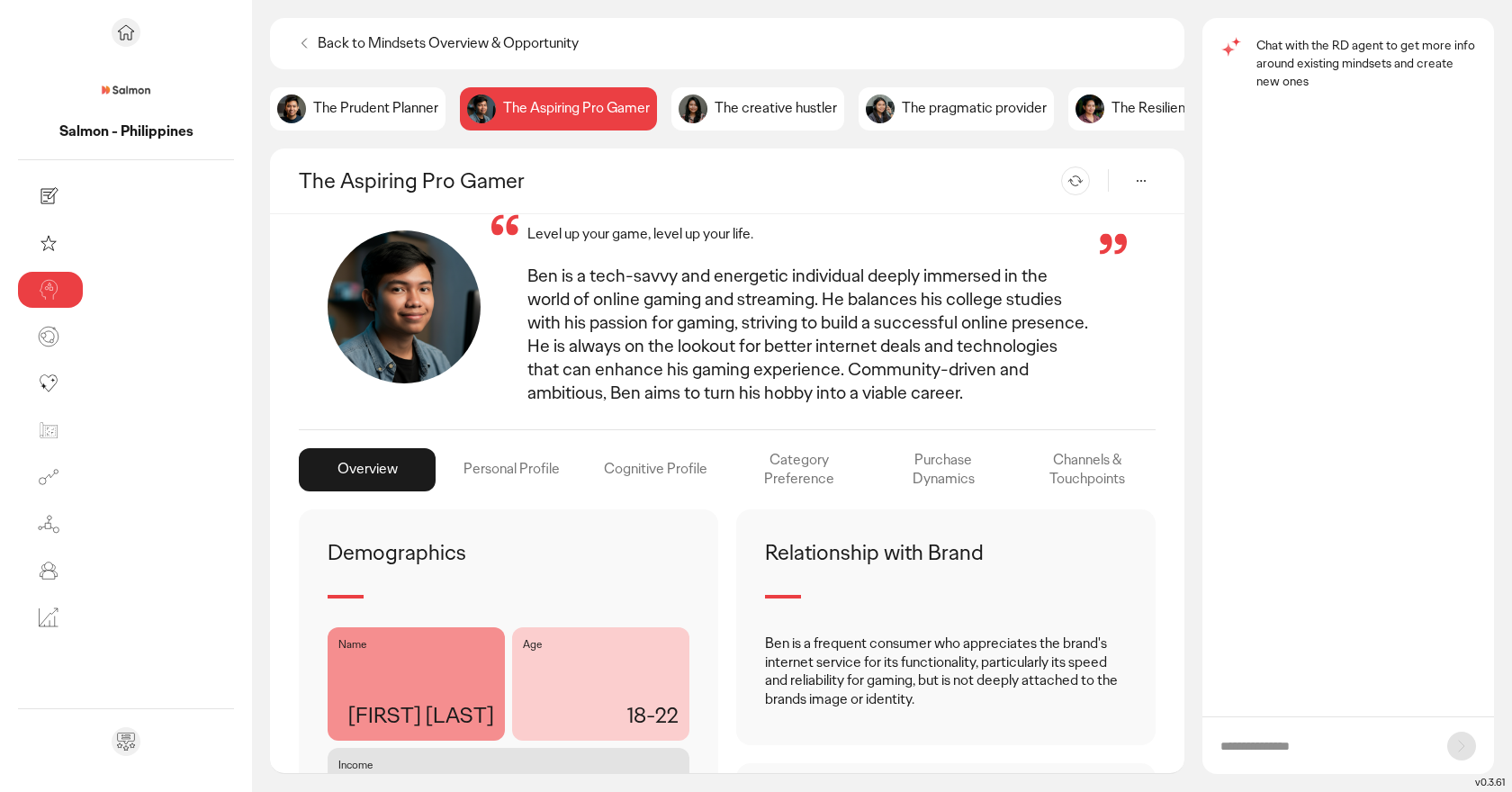 scroll, scrollTop: 59, scrollLeft: 0, axis: vertical 